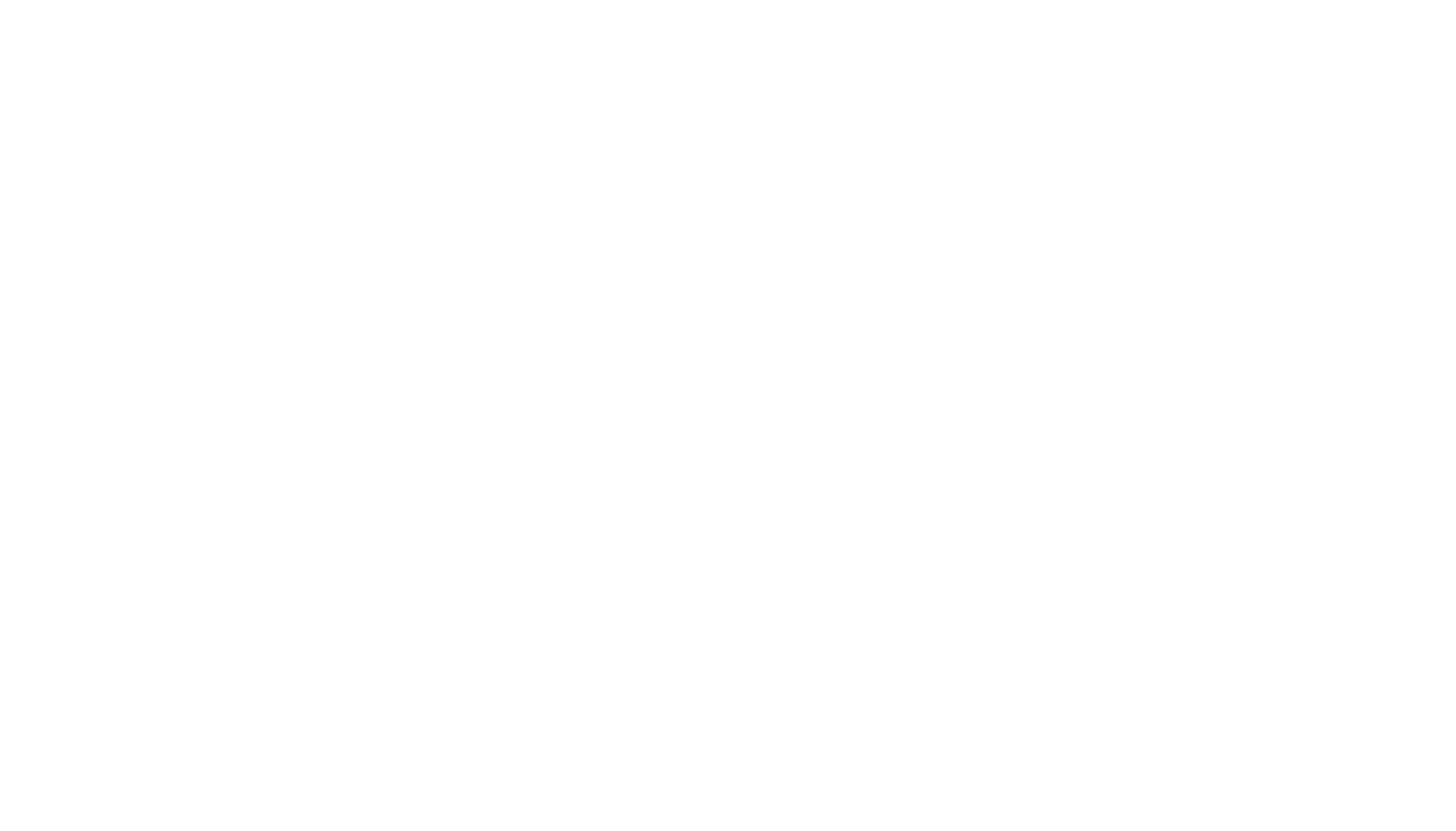 scroll, scrollTop: 0, scrollLeft: 0, axis: both 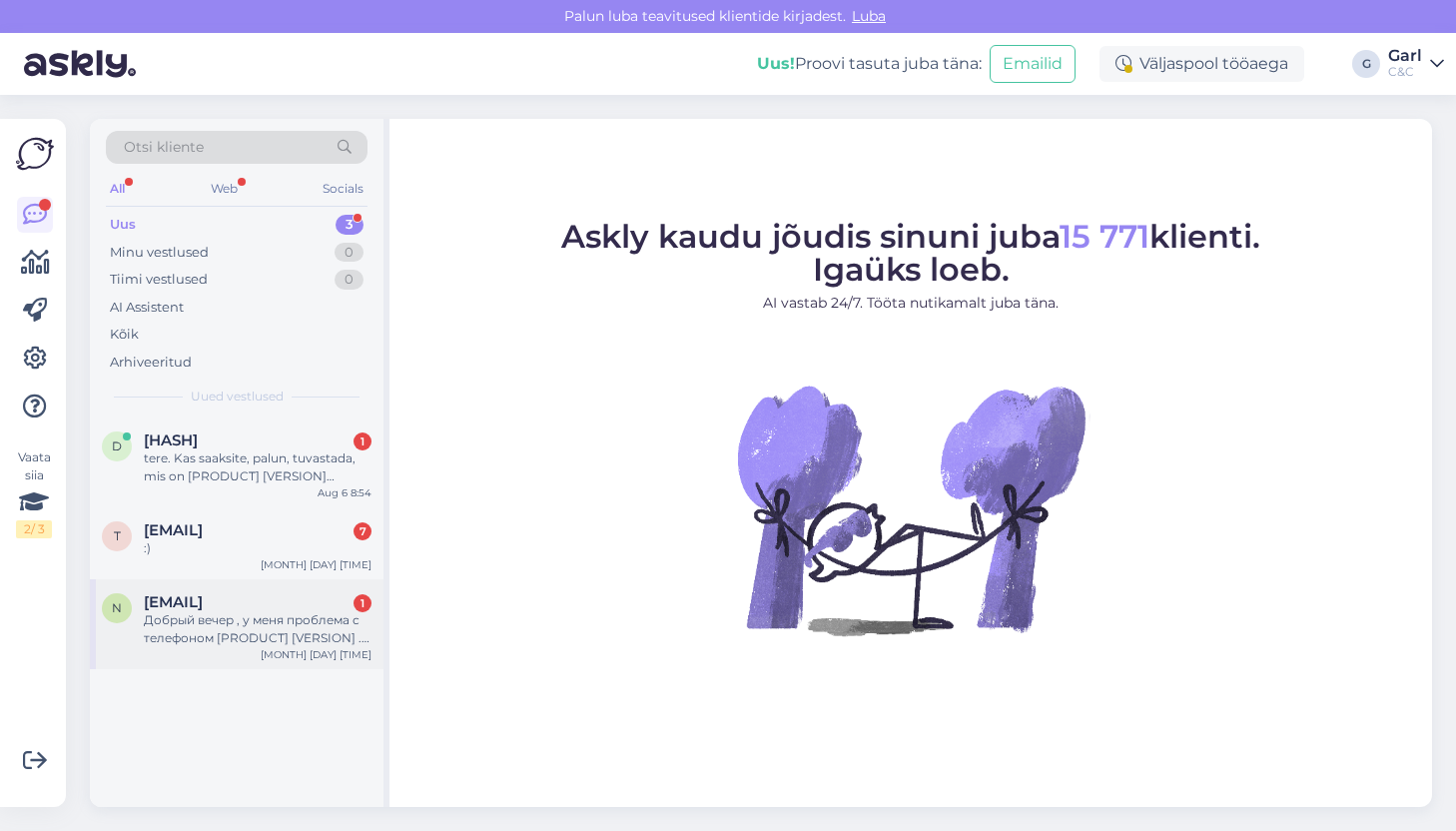 click on "Добрый вечер , у меня проблема с телефоном [PRODUCT] [VERSION] . Купил его , гарантия еще не вышла. У телефона постоянно пропадает мобильный интернет и плохо ловит связь. Приложения зависают и залагивает. Его не роняли. Когда только купил сразу же начал лагать , думал что обновить  надо , но нет .  Приходил спрашивал на счет этого сказали записаться на диагностику и проверить его . Сказал работник что бесплатно это будет ." at bounding box center [258, 629] 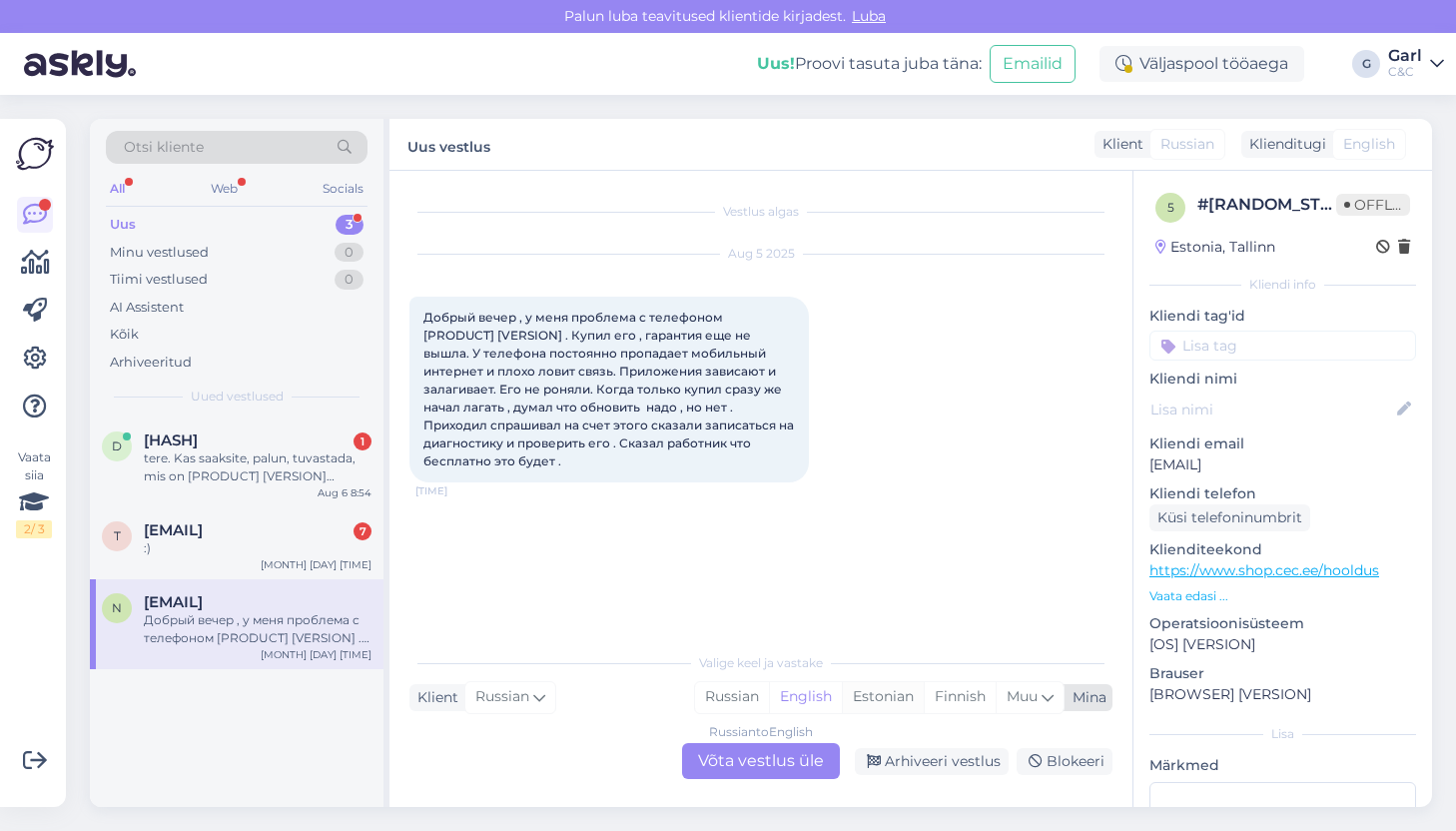 click on "Estonian" at bounding box center [883, 697] 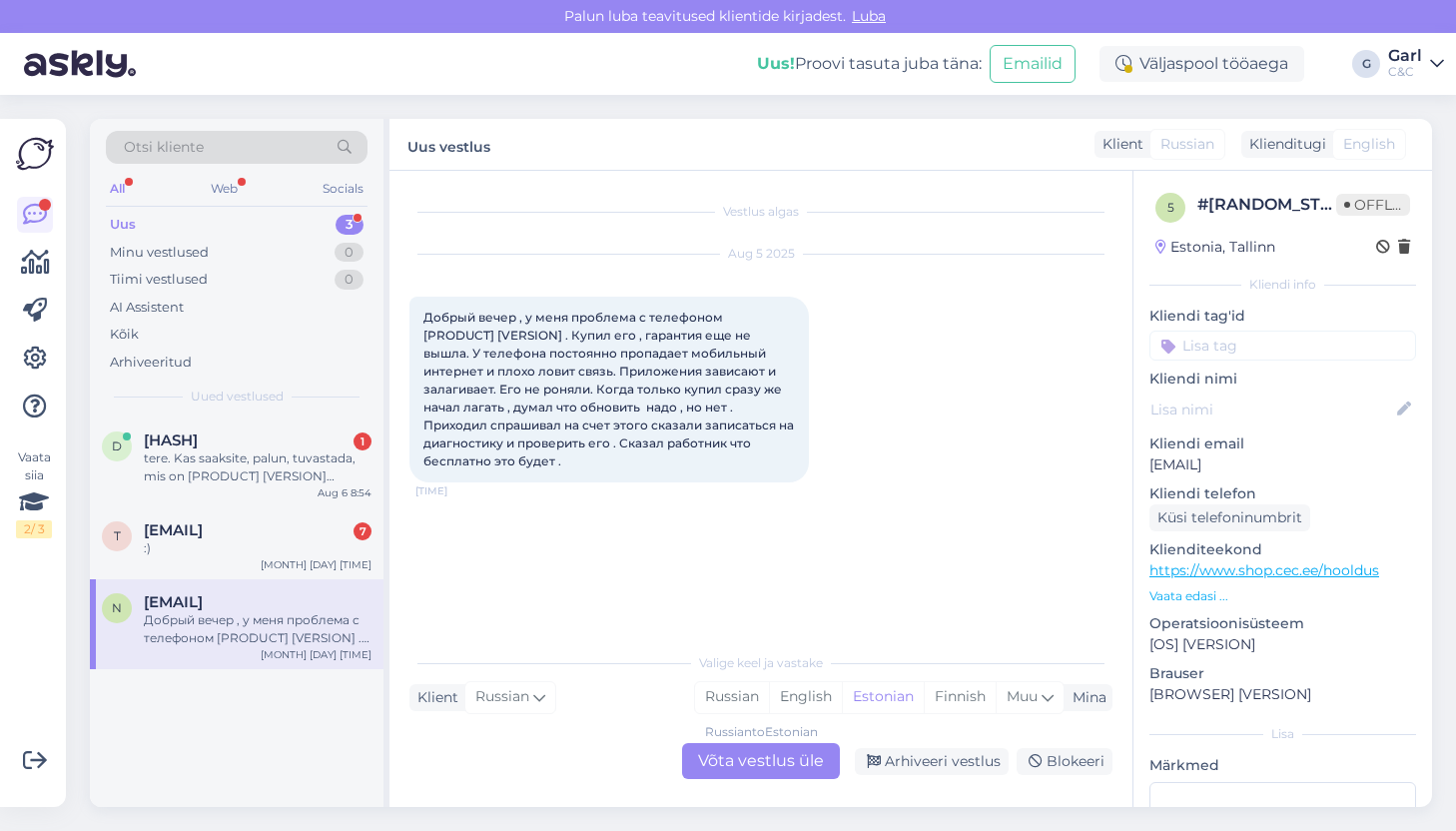 click on "Russian  to  Estonian Võta vestlus üle" at bounding box center (761, 761) 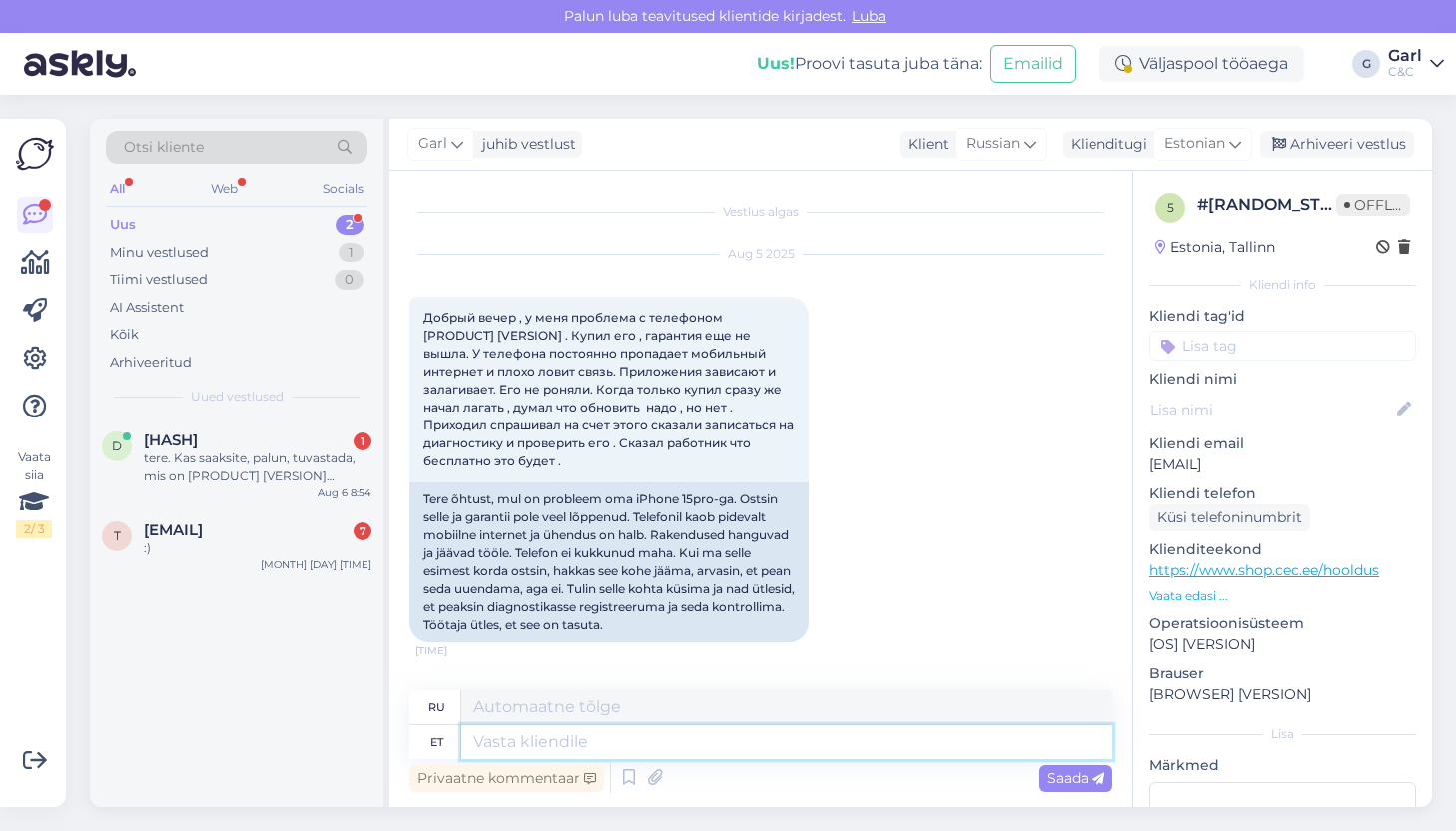 click at bounding box center [787, 742] 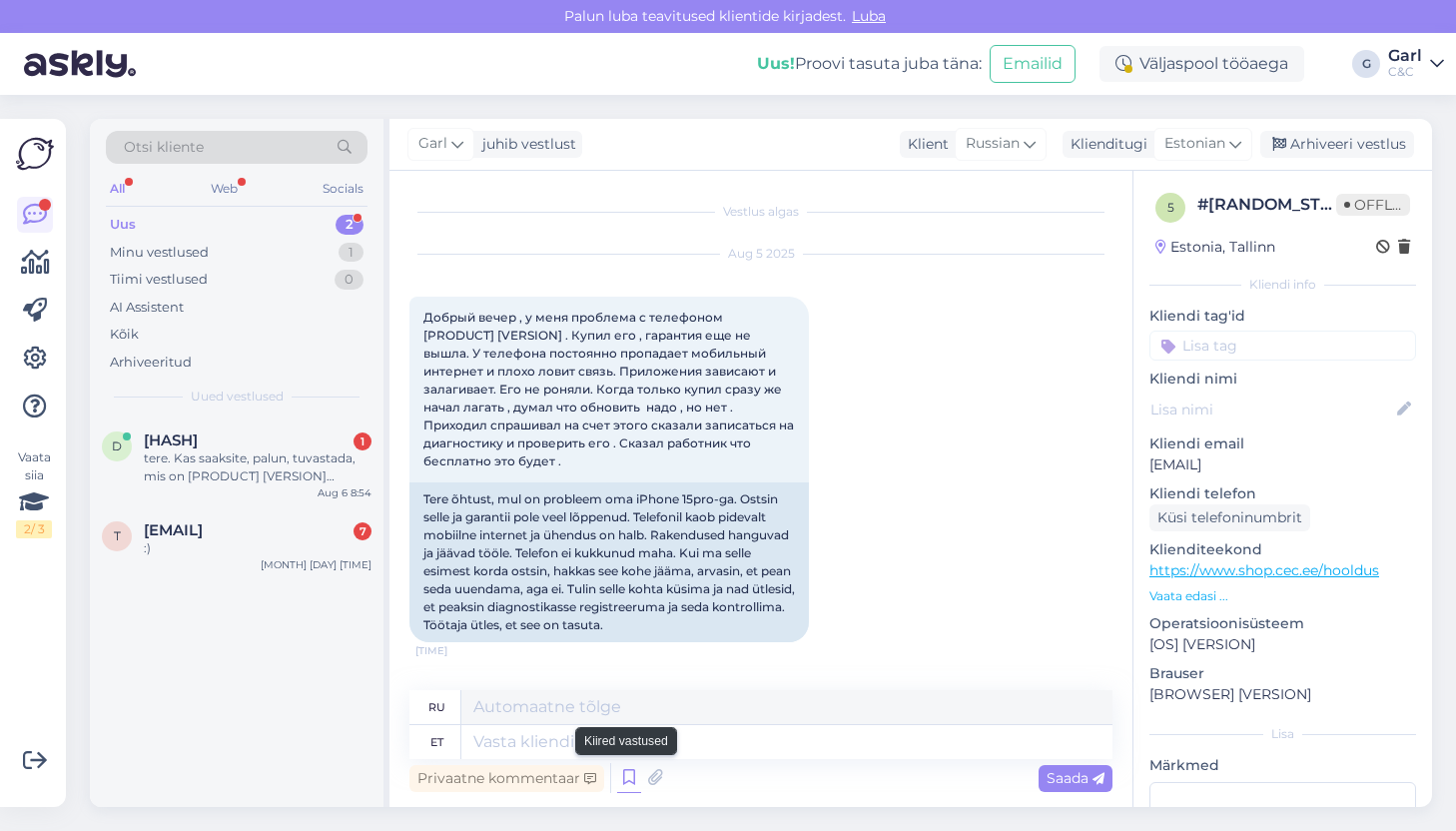 click at bounding box center [629, 778] 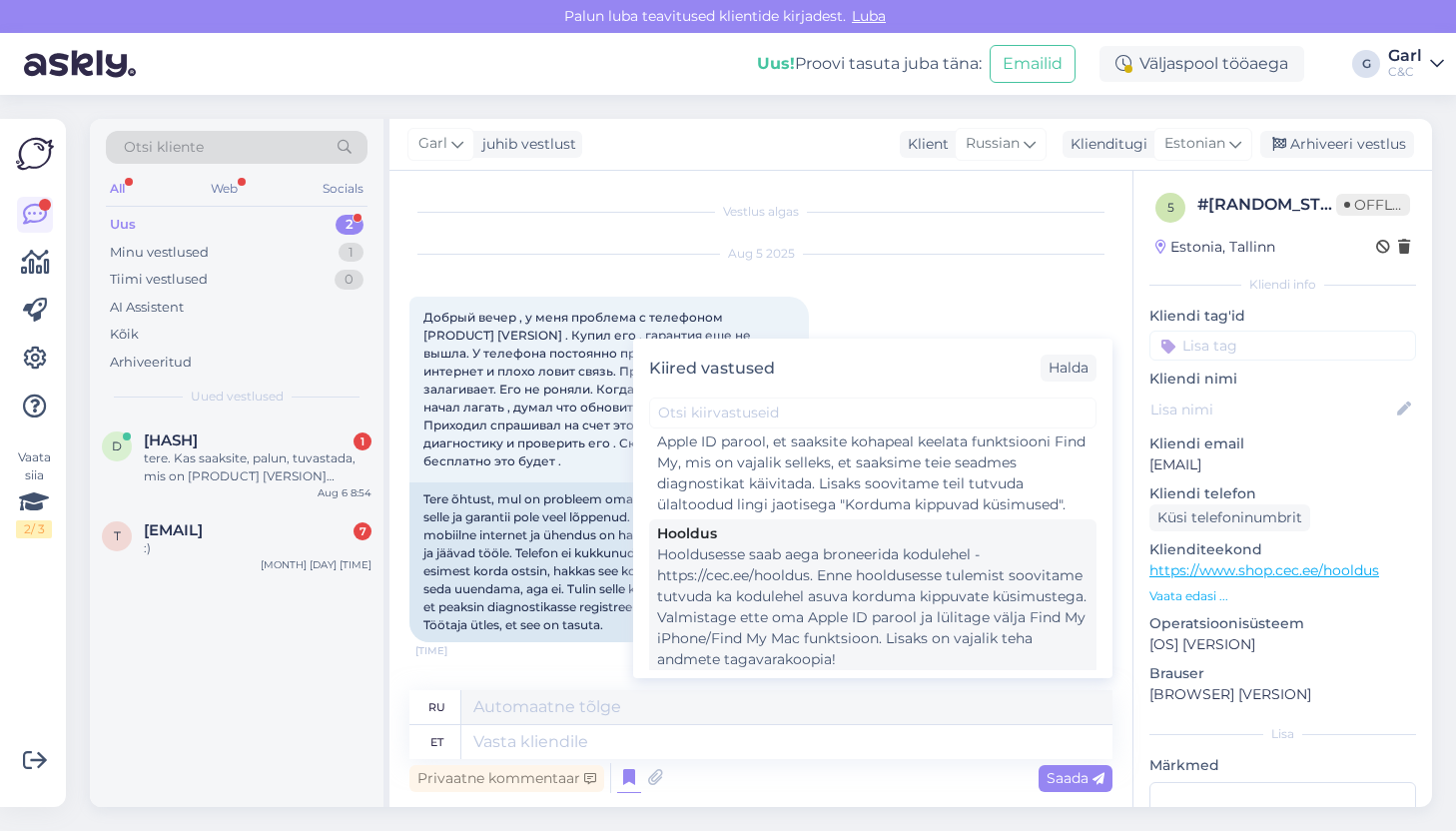 scroll, scrollTop: 2876, scrollLeft: 0, axis: vertical 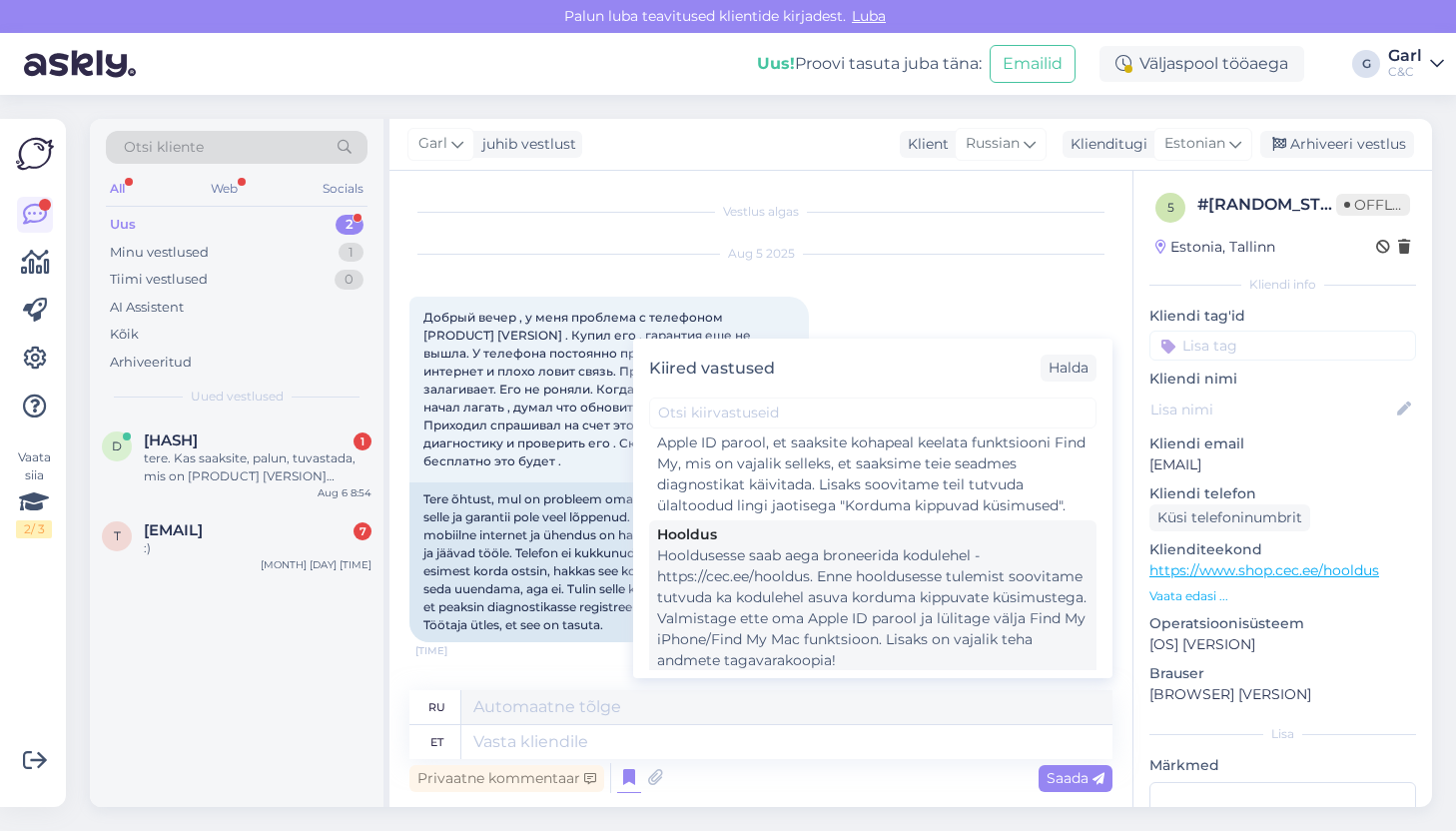 click on "Hooldusesse saab aega broneerida kodulehel - https://cec.ee/hooldus.
Enne hooldusesse tulemist soovitame tutvuda ka kodulehel asuva korduma kippuvate küsimustega.
Valmistage ette oma Apple ID parool ja lülitage välja Find My iPhone/Find My Mac funktsioon.
Lisaks on vajalik teha andmete tagavarakoopia!" at bounding box center (873, 608) 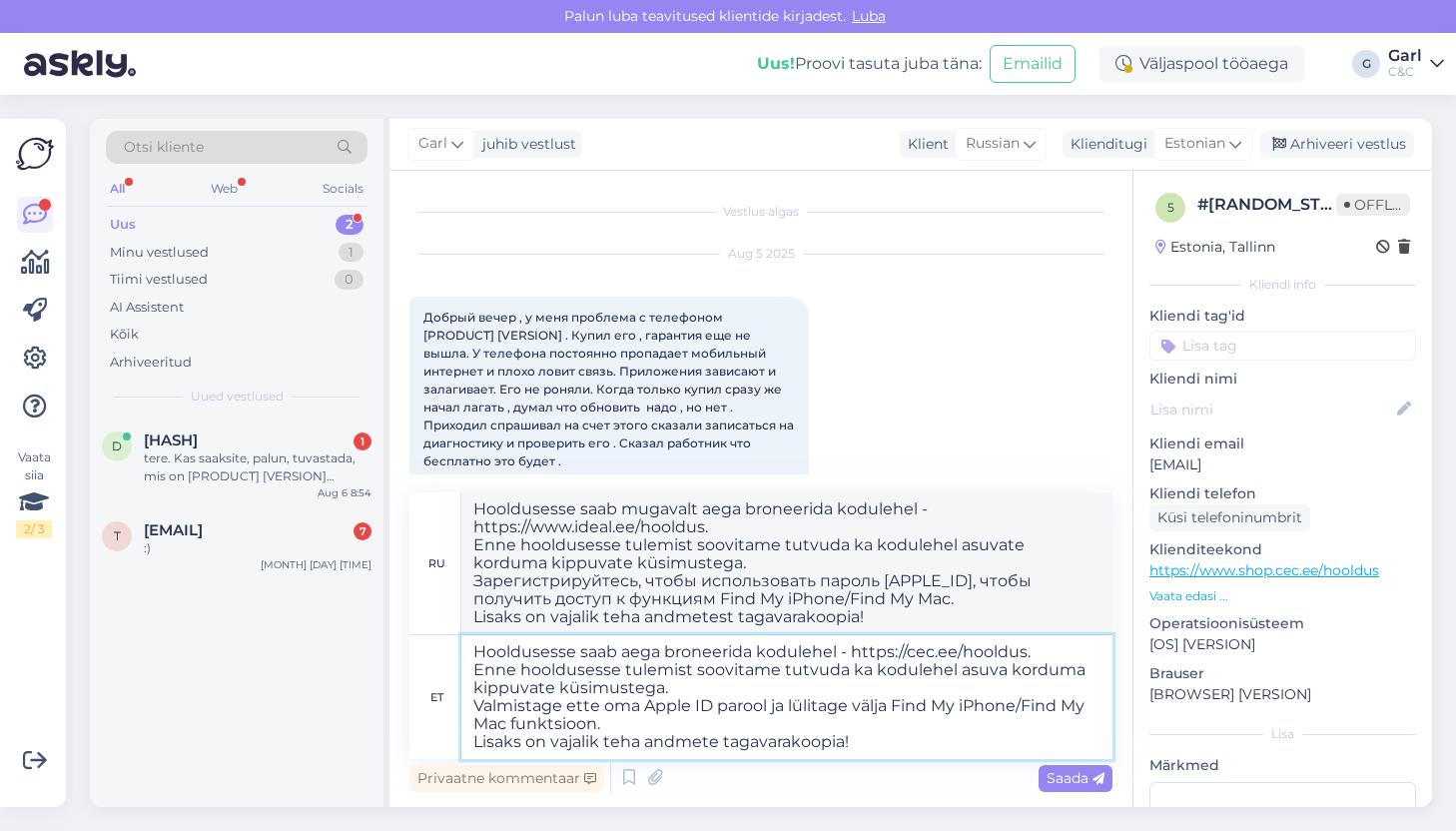 click on "Hooldusesse saab aega broneerida kodulehel - https://cec.ee/hooldus.
Enne hooldusesse tulemist soovitame tutvuda ka kodulehel asuva korduma kippuvate küsimustega.
Valmistage ette oma Apple ID parool ja lülitage välja Find My iPhone/Find My Mac funktsioon.
Lisaks on vajalik teha andmete tagavarakoopia!" at bounding box center (787, 697) 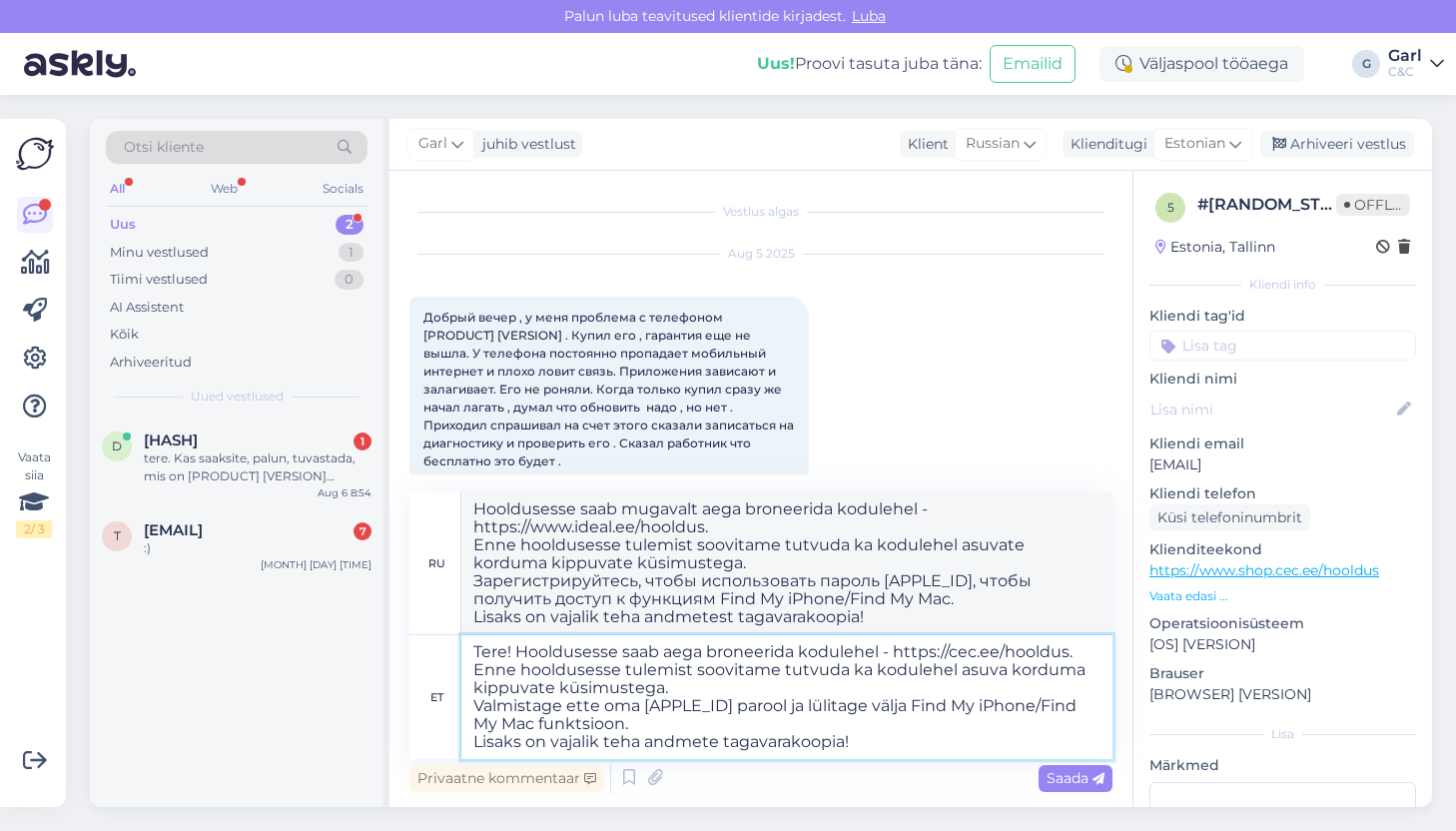 type on "Tere! DHooldusesse saab aega broneerida kodulehel - https://cec.ee/hooldus.
Enne hooldusesse tulemist soovitame tutvuda ka kodulehel asuva korduma kippuvate küsimustega.
Valmistage ette oma Apple ID parool ja lülitage välja Find My iPhone/Find My Mac funktsioon.
Lisaks on vajalik teha andmete tagavarakoopia!" 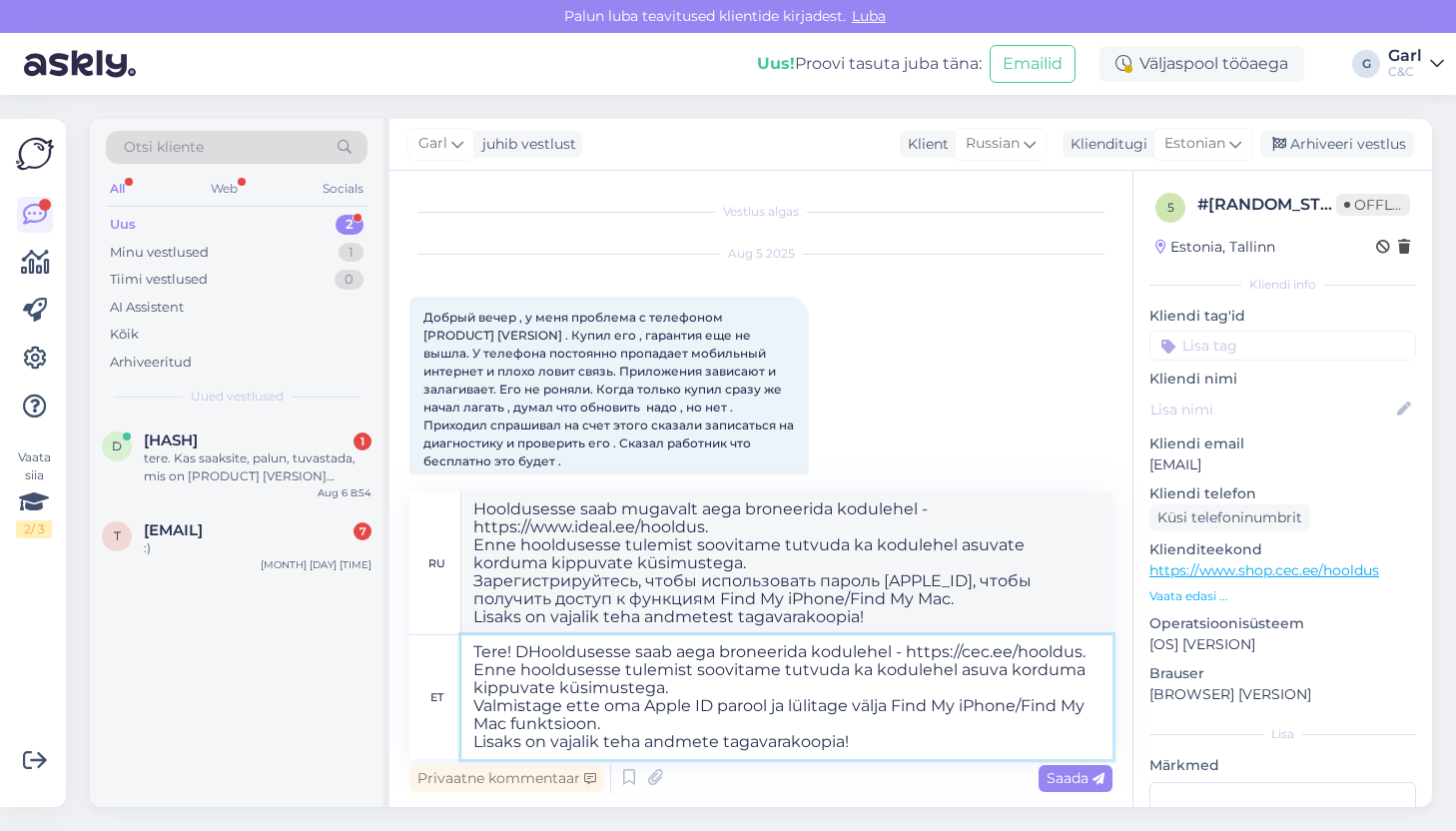 type on "Здравствуйте! Записаться на техническое обслуживание можно на сайте - https://cec.ee/hooldus.
Перед визитом на техническое обслуживание рекомендуем также ознакомиться с часто задаваемыми вопросами на сайте.
Подготовьте пароль Apple ID и отключите функцию «Найти iPhone»/«Найти Mac».
Кроме того, обязательно сделайте резервную копию своих данных!" 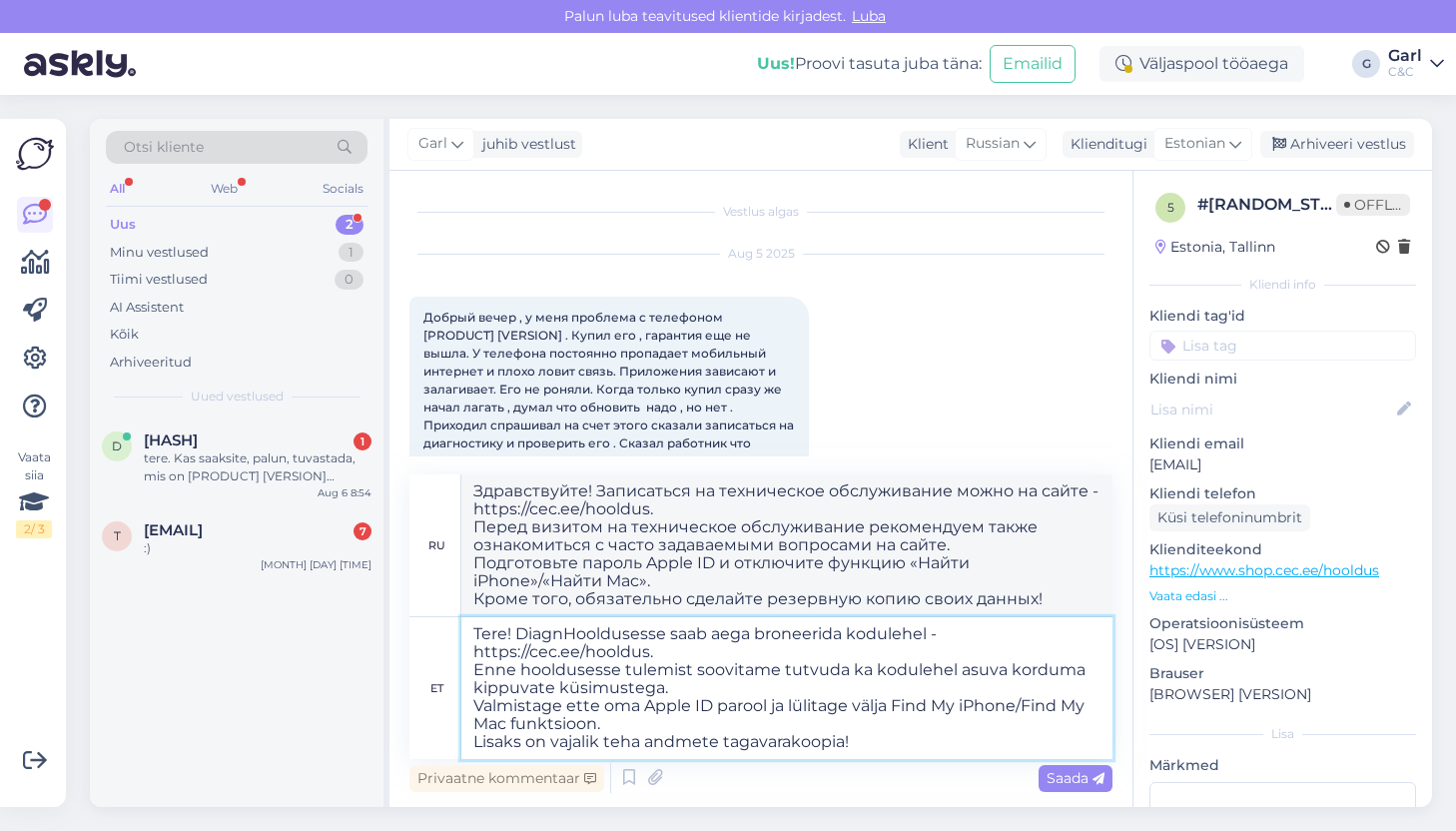 type on "Tere! DiagnoHooldusesse saab aega broneerida kodulehel - https://cec.ee/hooldus.
Enne hooldusesse tulemist soovitame tutvuda ka kodulehel asuva korduma kippuvate küsimustega.
Valmistage ette oma Apple ID parool ja lülitage välja Find My iPhone/Find My Mac funktsioon.
Lisaks on vajalik teha andmete tagavarakoopia!" 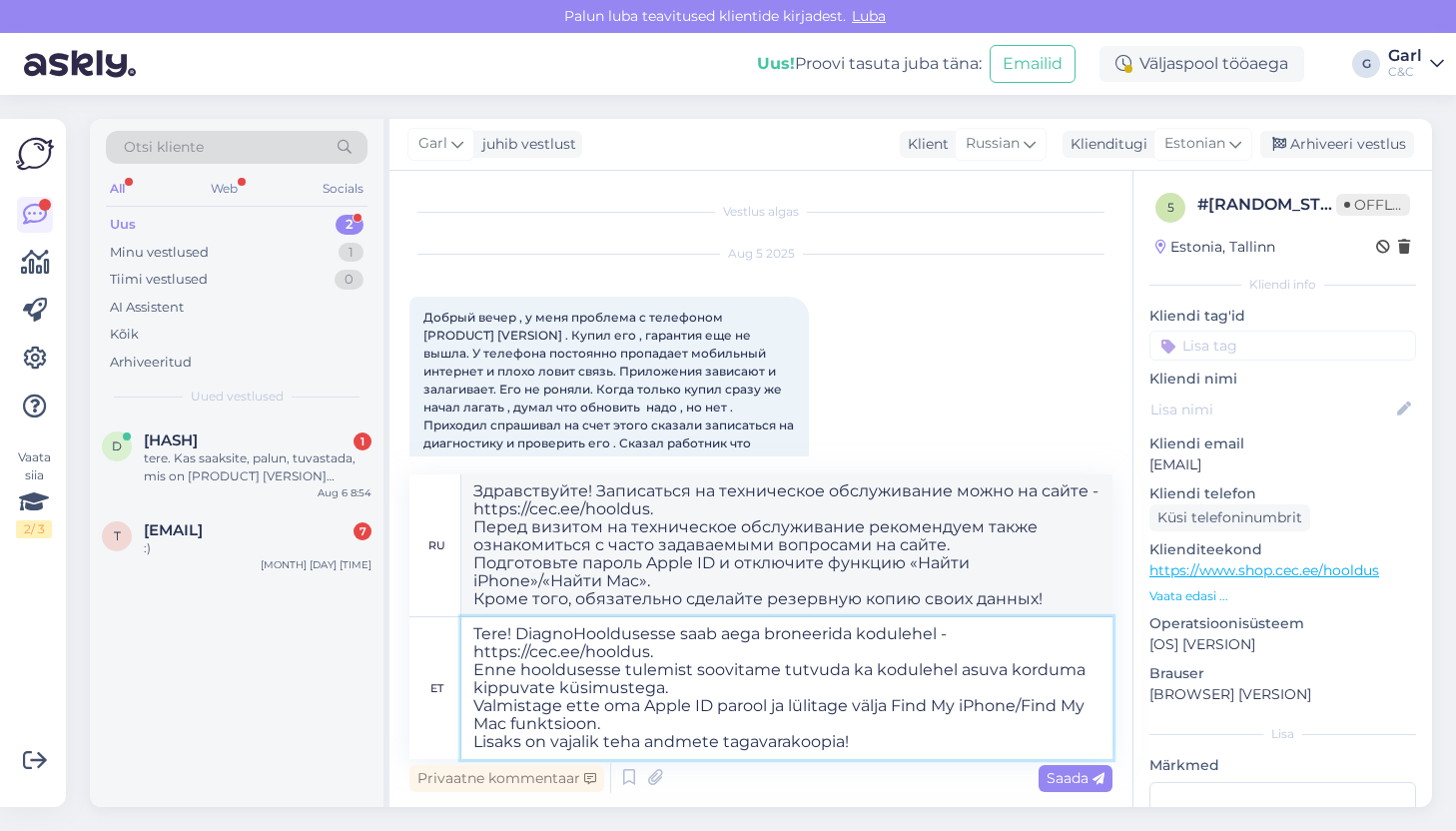 type on "Здравствуйте! Записаться на приём в DiagnHooldus можно на сайте - https://cec.ee/hooldus. Перед визитом на техническое обслуживание рекомендуем
ознакомиться с часто задаваемыми вопросами на сайте. Подготовьте пароль Apple ID и отключите функцию «Найти iPhone»/«Найти Mac».
, обязательно сделайте резервную копию данных!" 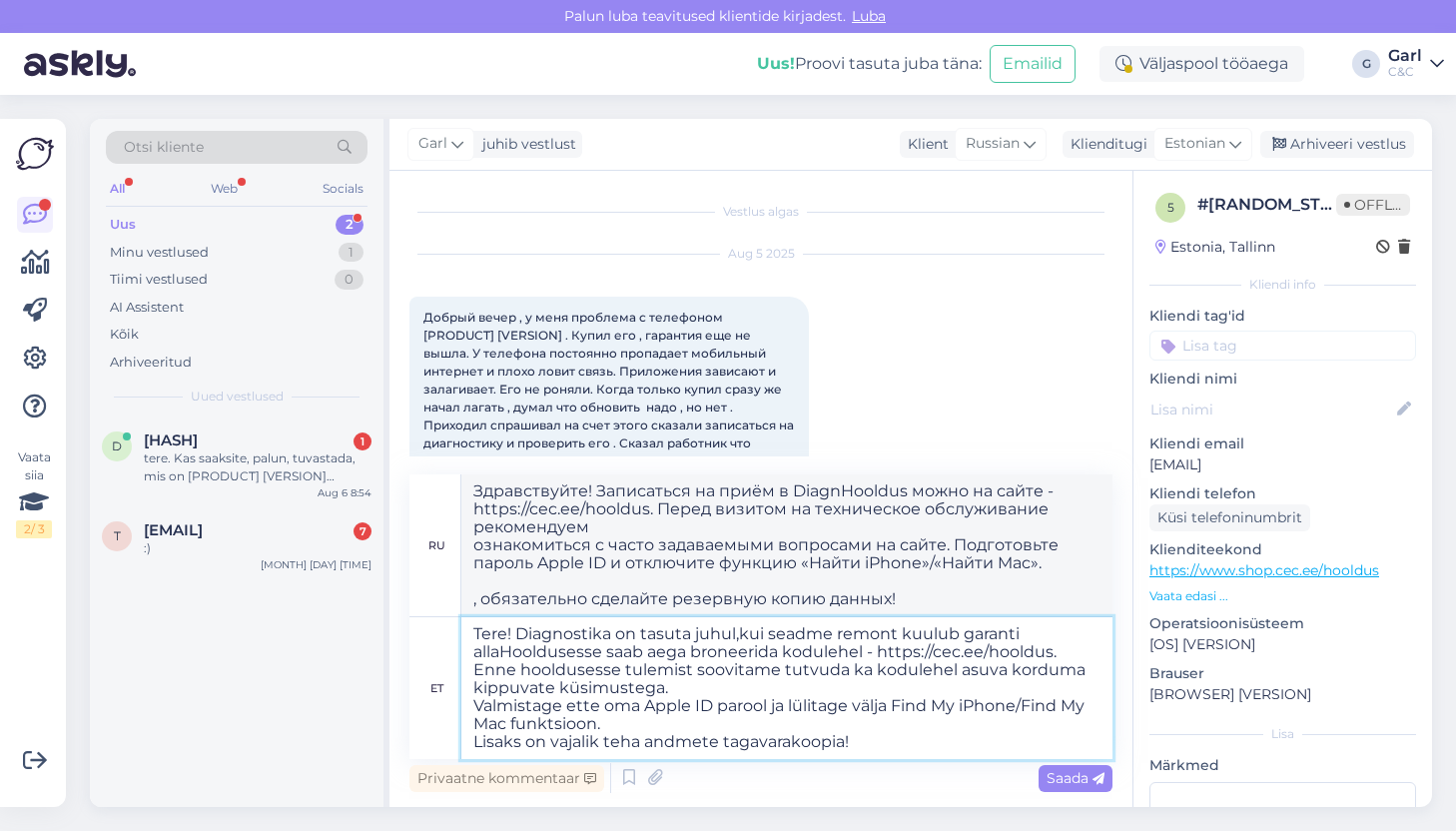 type on "Tere! Diagnostika on tasuta juhul, kui seadme remont kuulub garantii alla Hooldusesse saab aega broneerida kodulehel - https://cec.ee/hooldus.
Enne hooldusesse tulemist soovitame tutvuda ka kodulehel asuva korduma kippuvate küsimustega.
Valmistage ette oma [APPLE_ID] parool ja lülitage välja Find My iPhone/Find My Mac funktsioon.
Lisaks on vajalik teha andmete tagavarakoopia!" 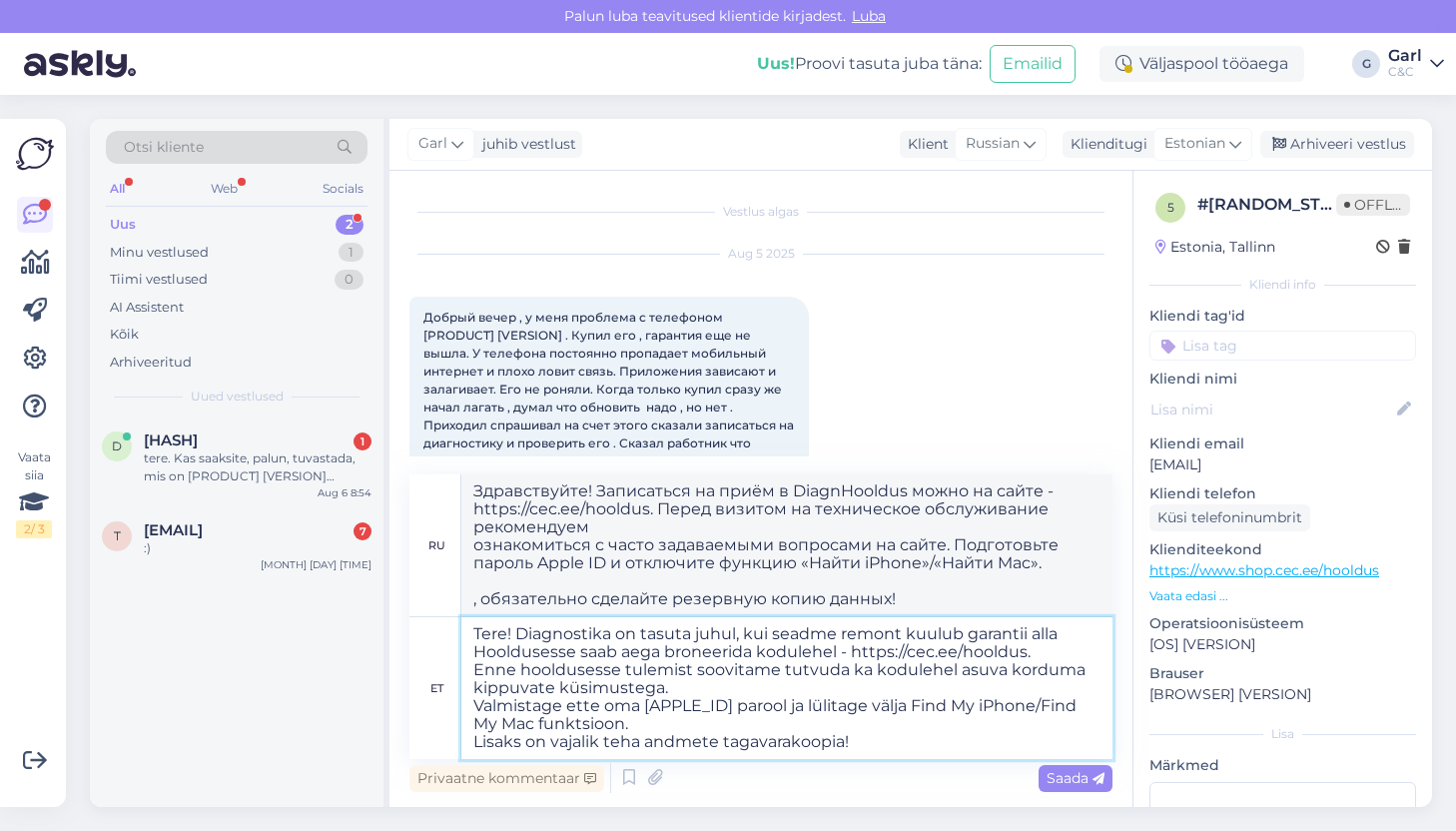 type on "Здравствуйте!Диагностика бесплатна, если ремонт устройства гарантийный. Записаться на сервис можно на сайте -
https://cec.ee/hooldus. Перед
в сервис рекомендуем ознакомиться с часто задаваемыми вопросами на сайте. Приготовьте пароль Apple ID и отключите функцию «Найти iPhone»/«Найти Mac».
обязательно сделайте резервную копию данных!" 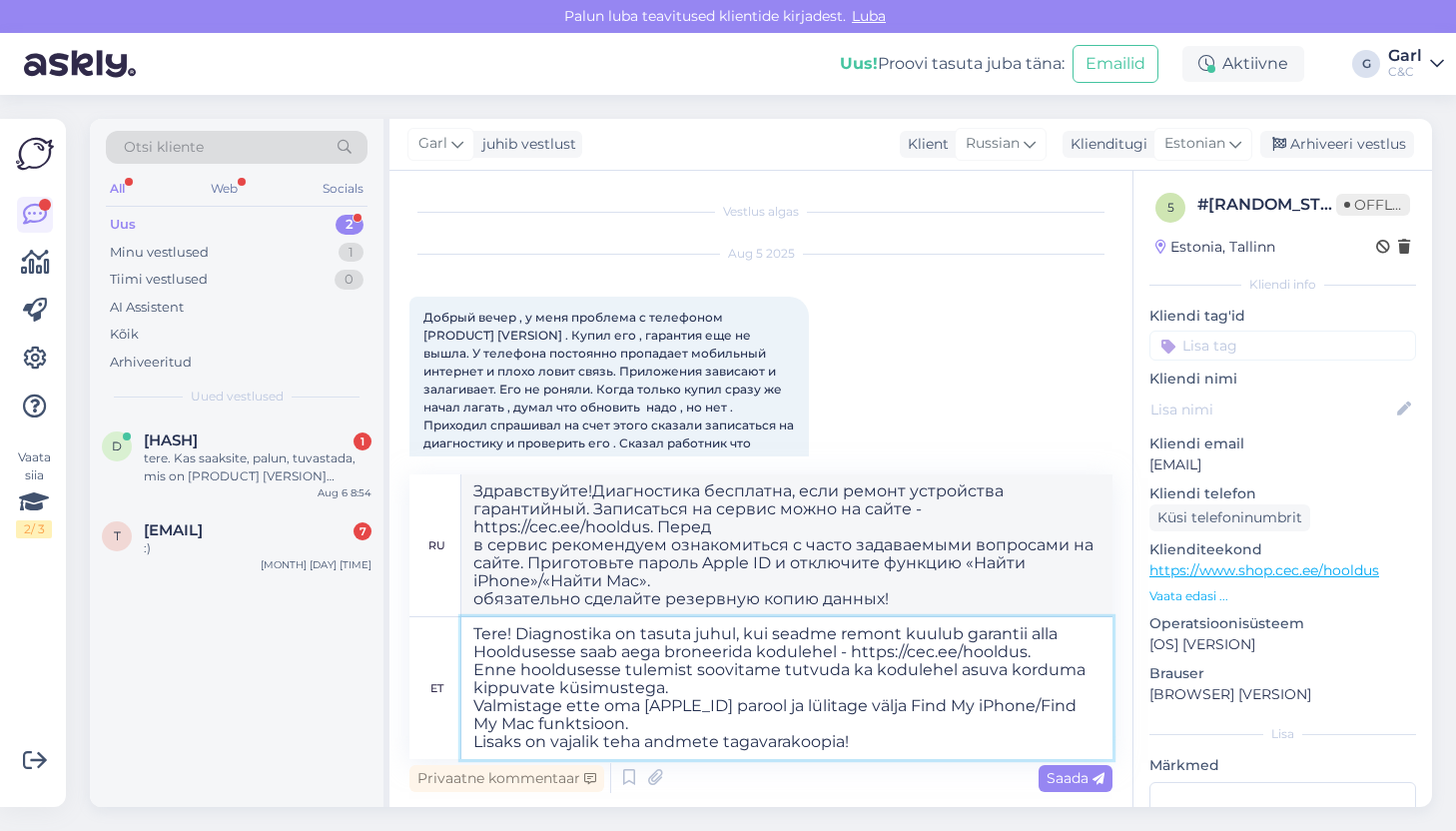 type on "Tere! Diagnostika on tasuta juhul,kui seadme remont kuulub garanti allaHooldusesse saab aega broneerida kodulehel - https://cec.ee/hooldus.
Enne hooldusesse tulemist soovitame tutvuda ka kodulehel asuva korduma kippuvate küsimustega.
Valmistage ette oma Apple ID parool ja lülitage välja Find My iPhone/Find My Mac funktsioon.
Lisaks on vajalik teha andmete tagavarakoopia!" 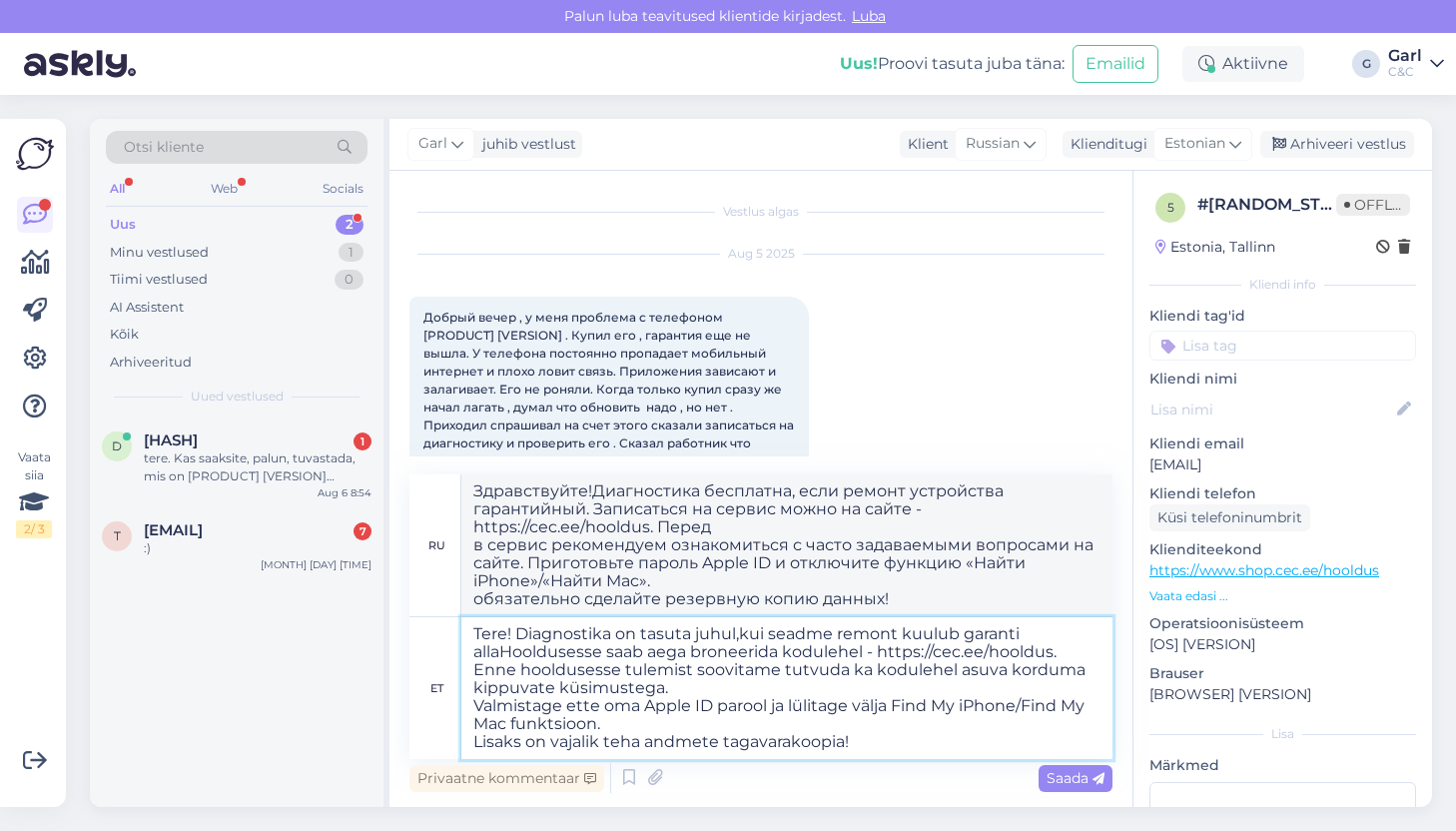 type on "Здравствуйте! Диагностика бесплатна, если ремонт устройства гарантийный. Записаться на обслуживание можно на сайте - https://cec.ee/hooldus.
Перед визитом на обслуживание рекомендуем также ознакомиться с часто задаваемыми вопросами на сайте.
Подготовьте пароль [APPLE_ID] и отключите функцию «Найти iPhone»/«Найти Mac».
Кроме того, обязательно сделайте резервную копию данных!" 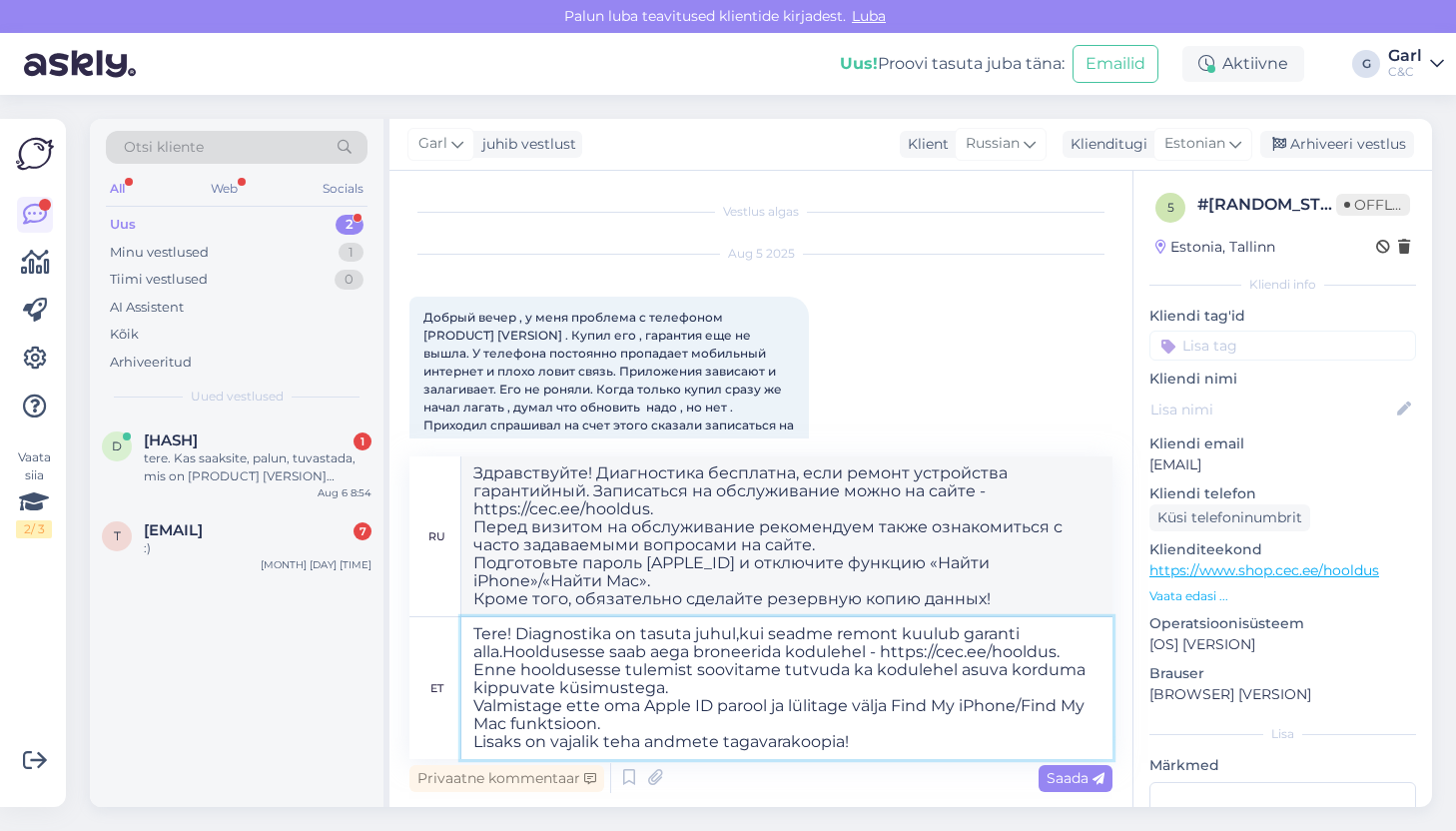 type on "Tere! Diagnostika on tasuta juhul,kui seadme remont kuulub garanti alla. Hooldusesse saab aega broneerida kodulehel - https://cec.ee/hooldus.
Enne hooldusesse tulemist soovitame tutvuda ka kodulehel asuva korduma kippuvate küsimustega.
Valmistage ette oma Apple ID parool ja lülitage välja Find My iPhone/Find My Mac funktsioon.
Lisaks on vajalik teha andmete tagavarakoopia!" 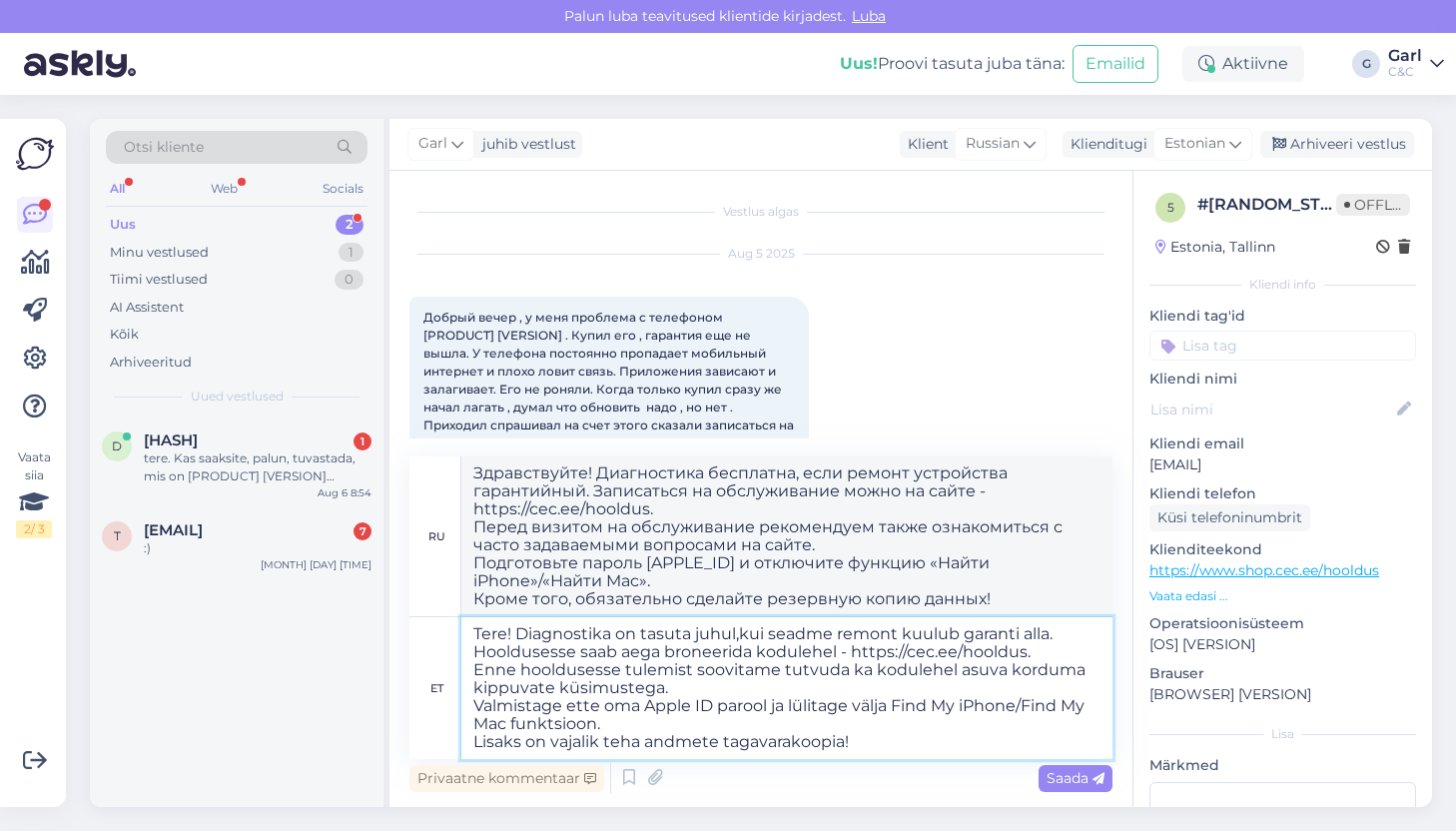 type on "Здравствуйте!Диагностика бесплатна, если ремонт устройства гарантийный. Записаться на сервис можно на сайте -
https://cec.ee/hooldus. Перед
в сервис рекомендуем ознакомиться с часто задаваемыми вопросами на сайте. Приготовьте пароль Apple ID и отключите функцию «Найти iPhone»/«Найти Mac».
обязательно сделайте резервную копию данных!" 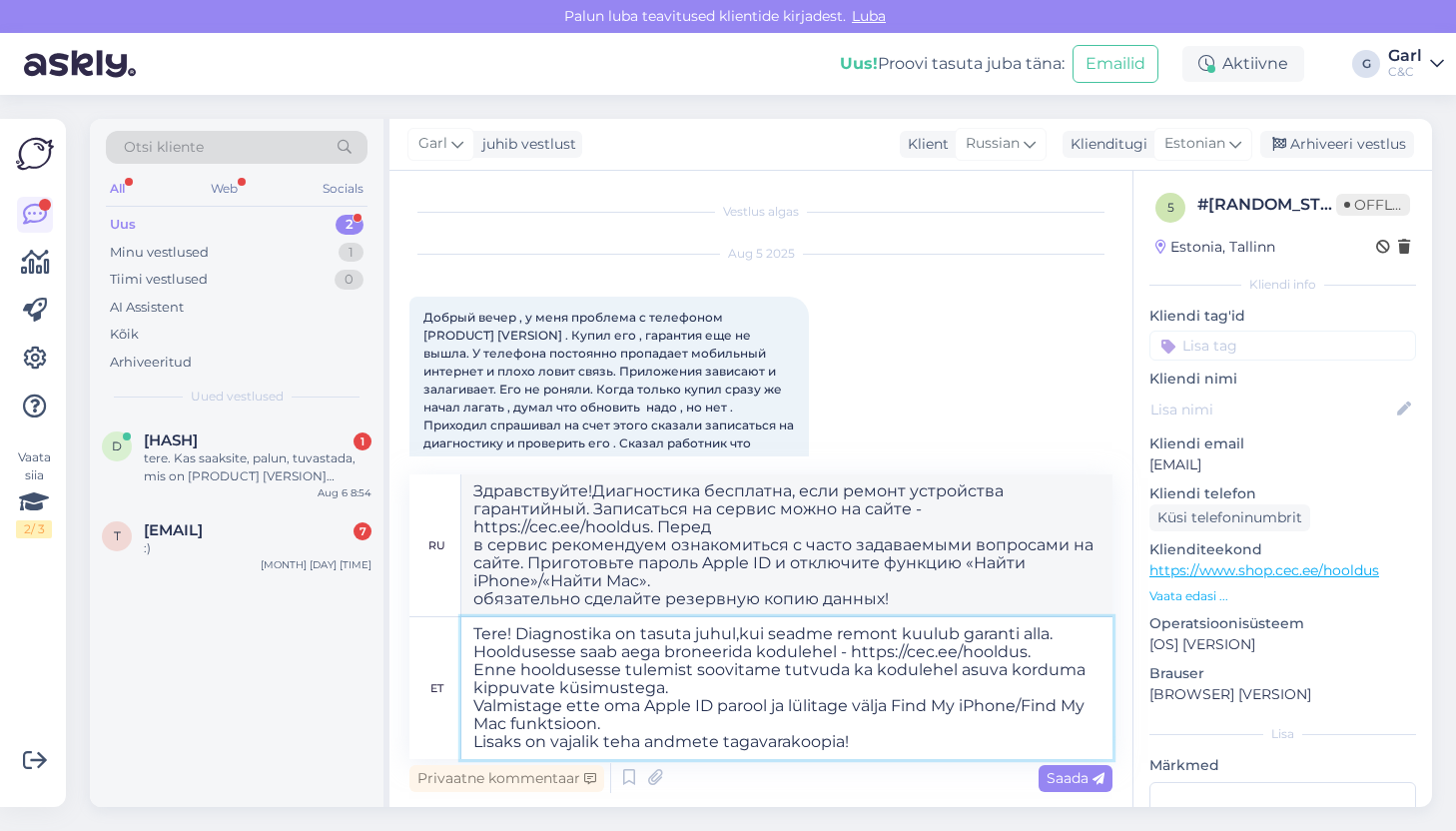 type 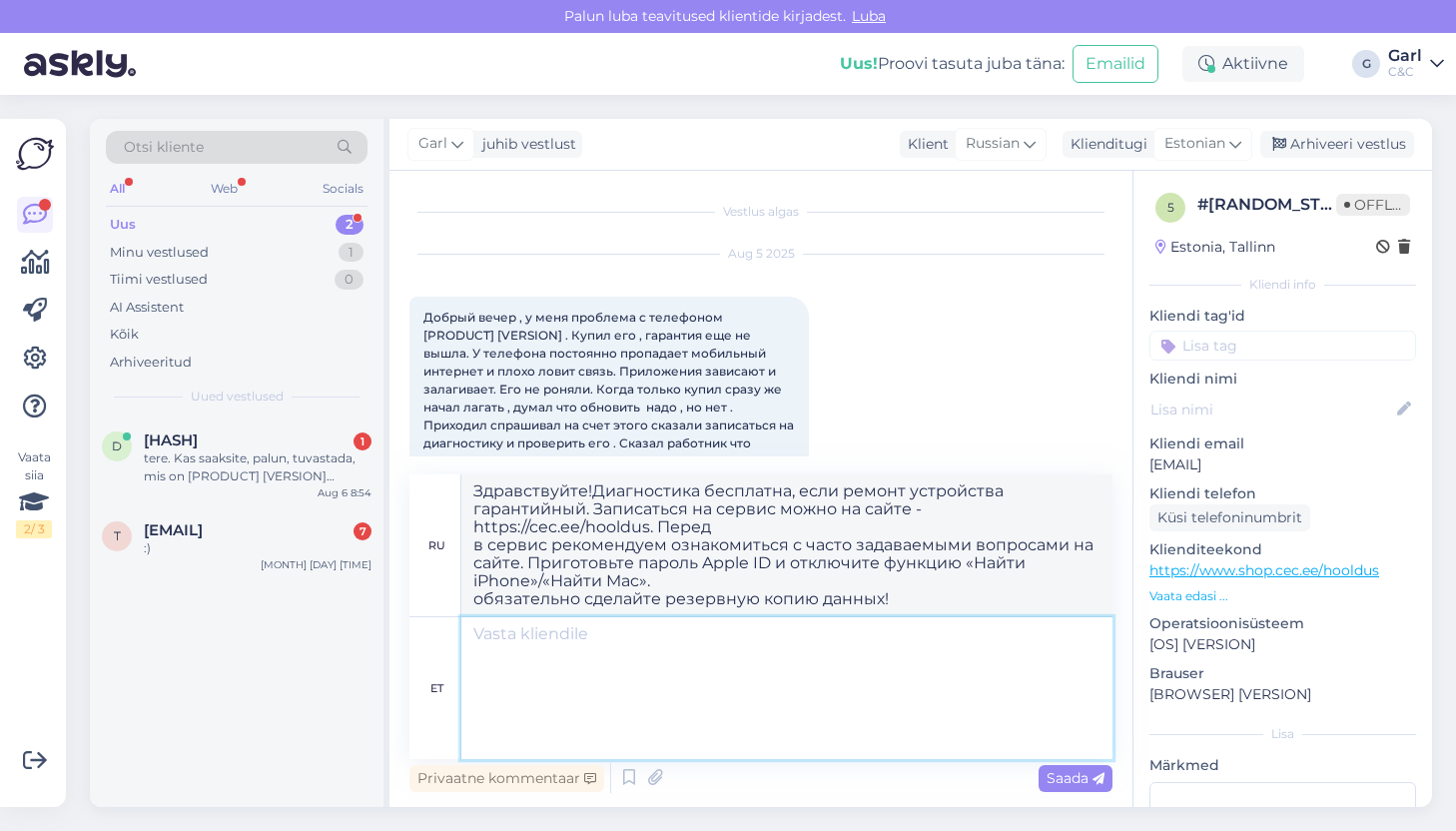 type 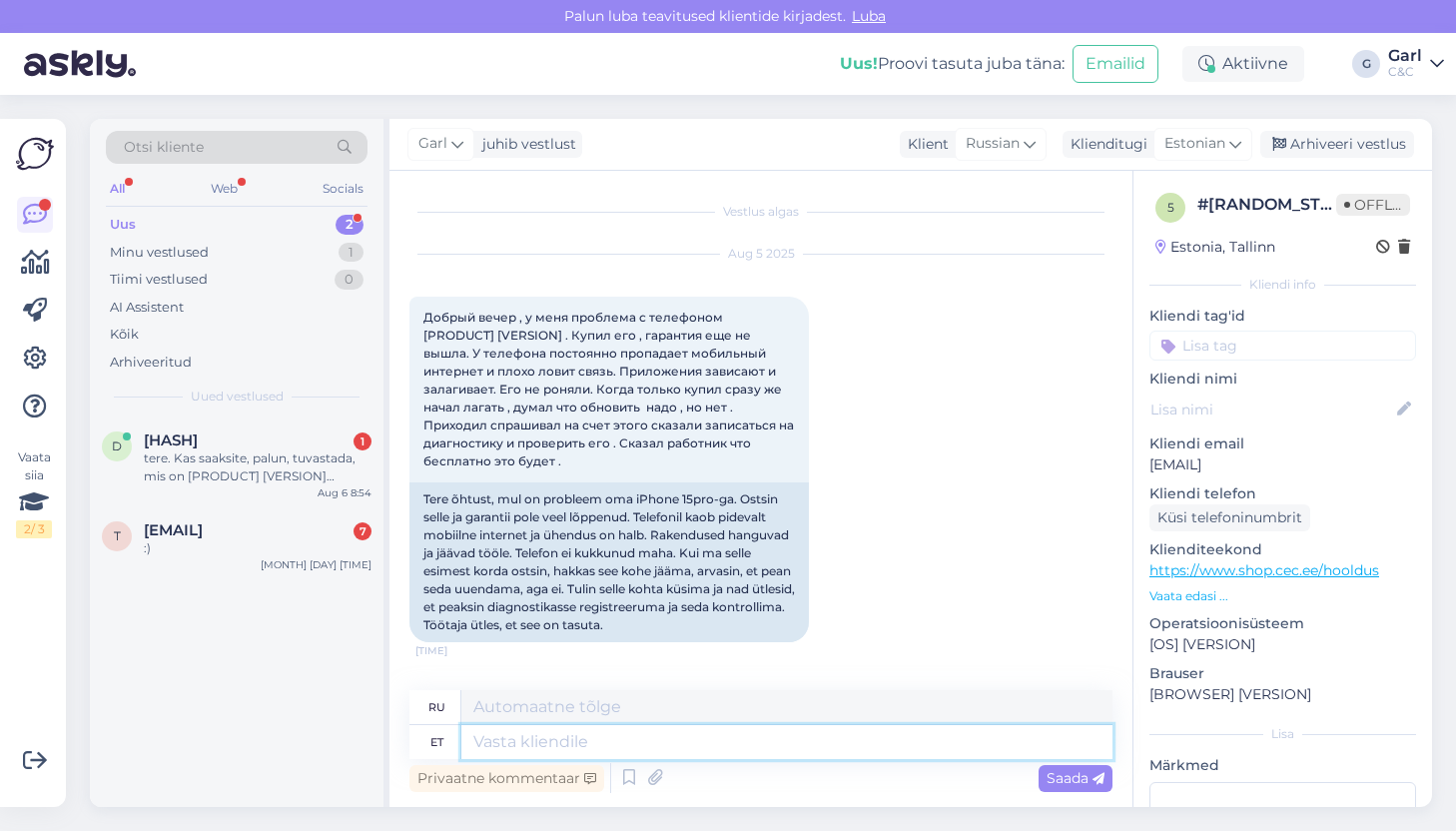 scroll, scrollTop: 406, scrollLeft: 0, axis: vertical 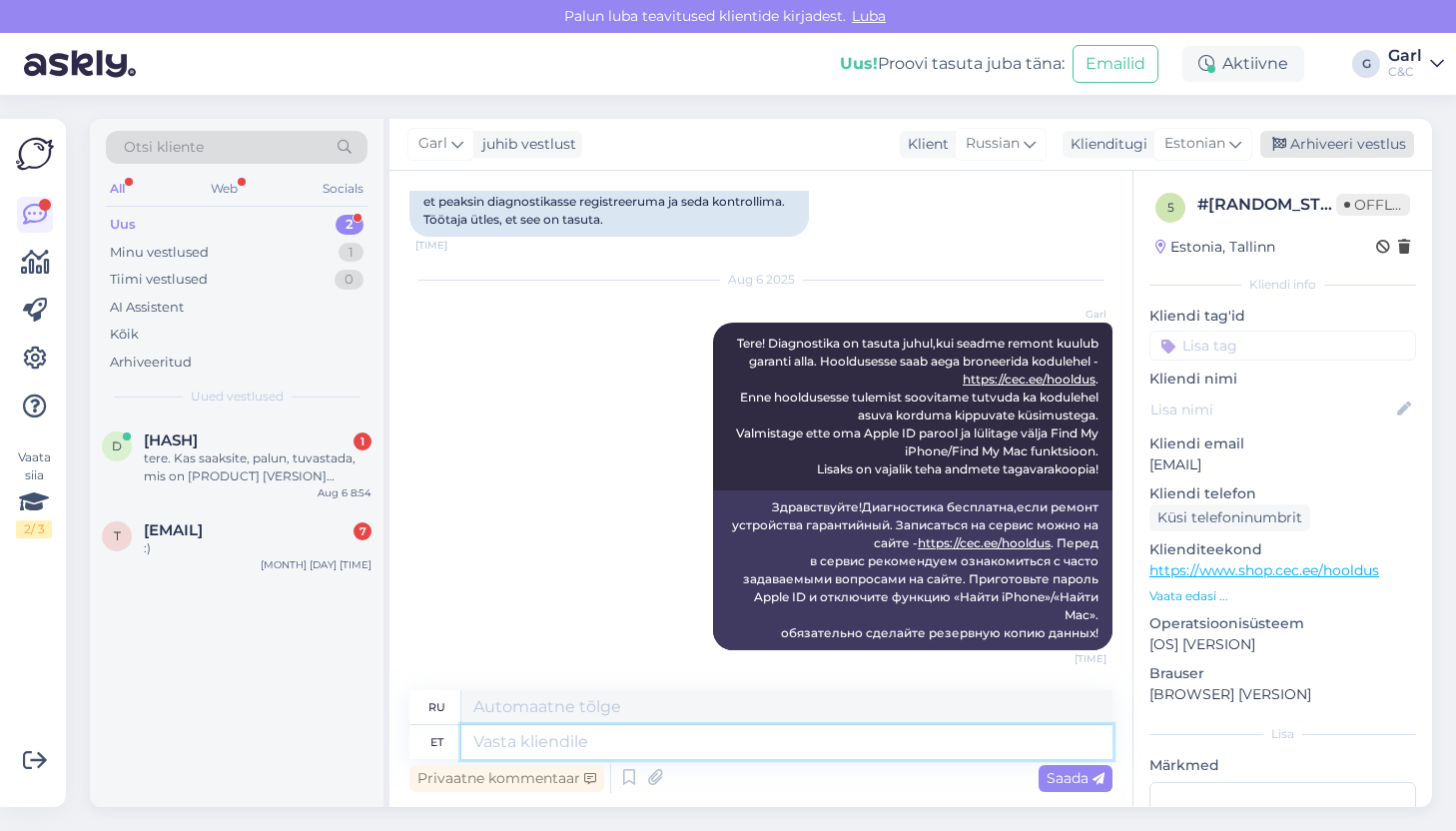 type 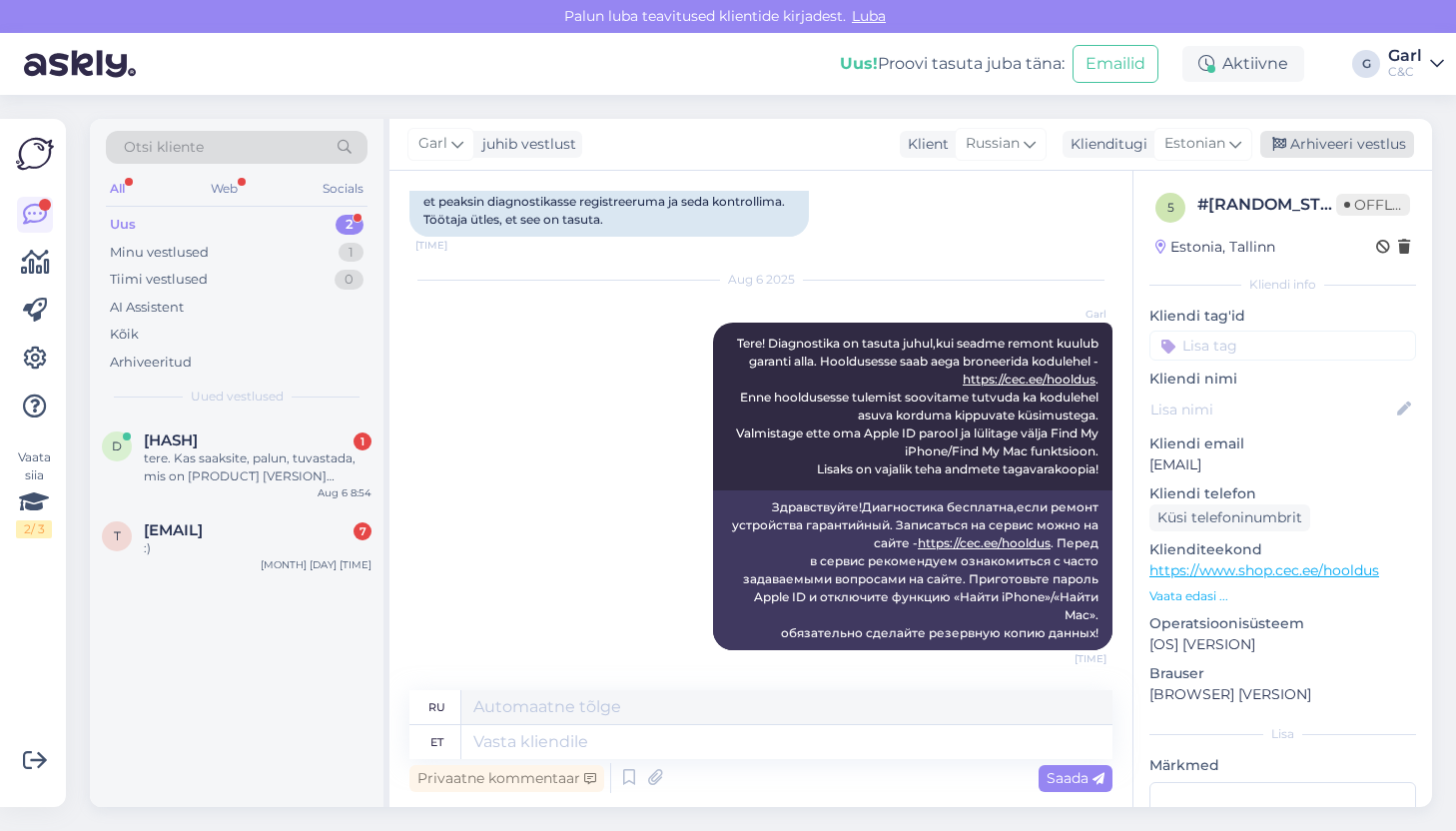 click on "Arhiveeri vestlus" at bounding box center [1337, 144] 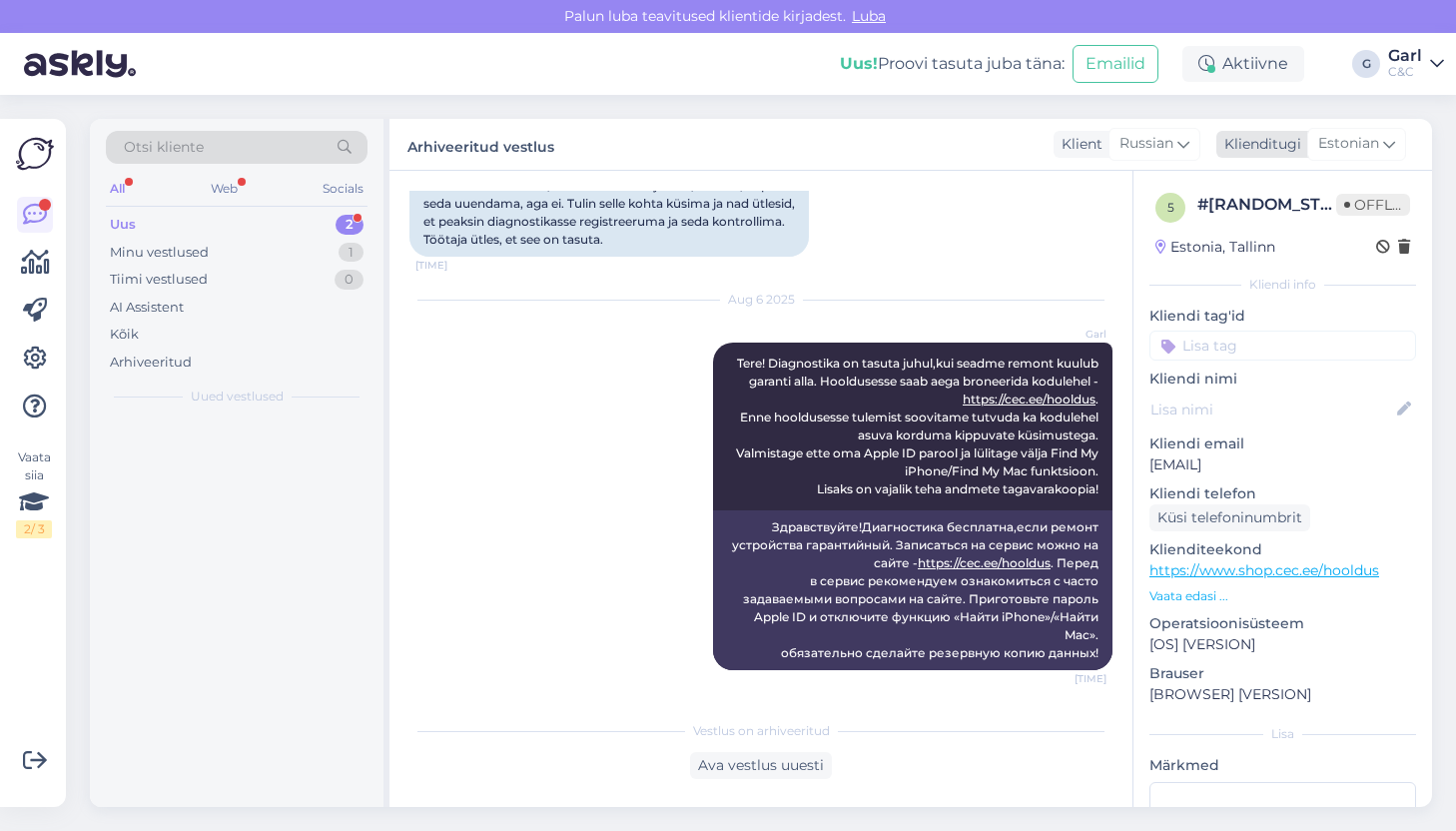 scroll, scrollTop: 386, scrollLeft: 0, axis: vertical 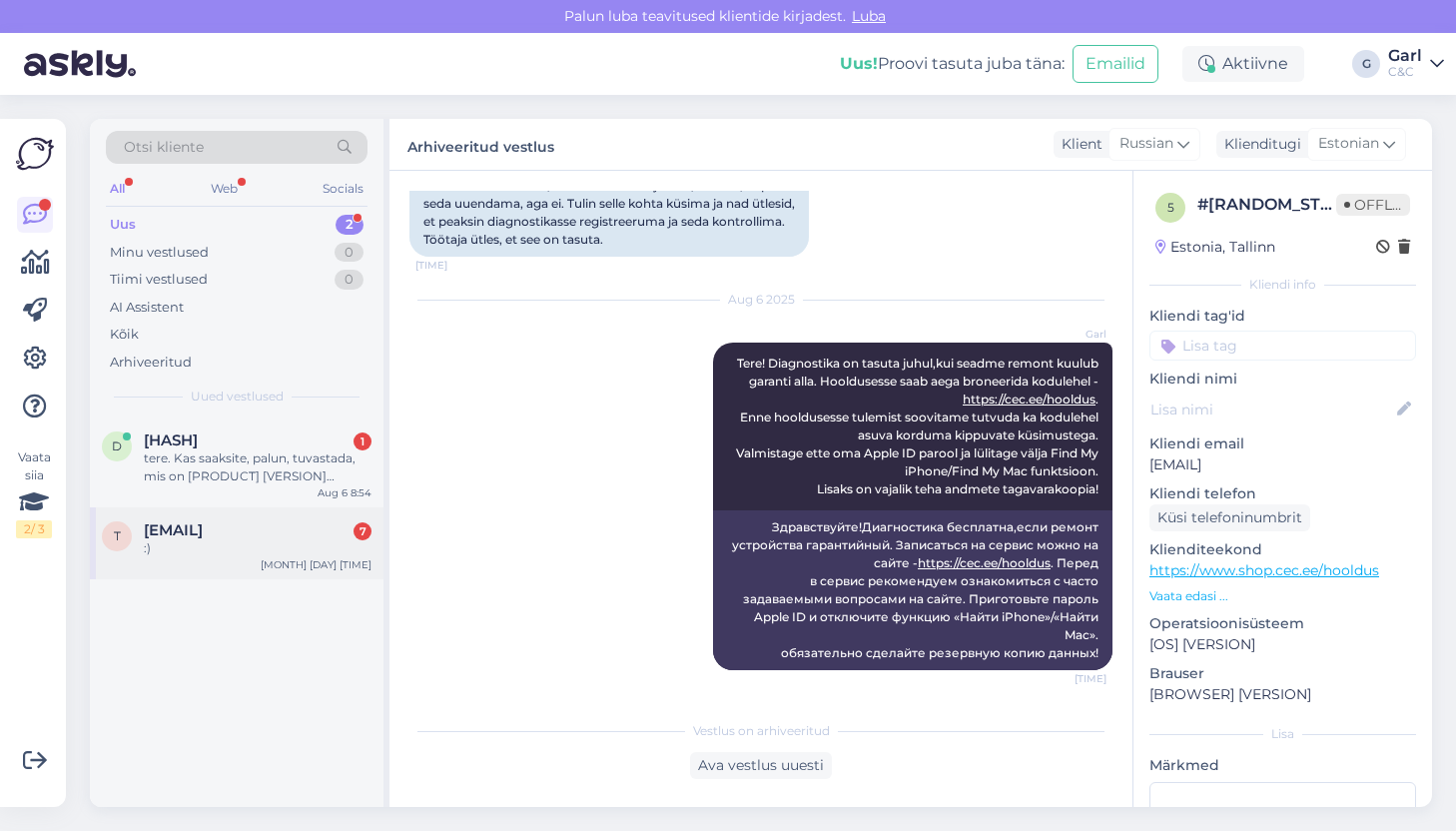 click on ":)" at bounding box center (258, 548) 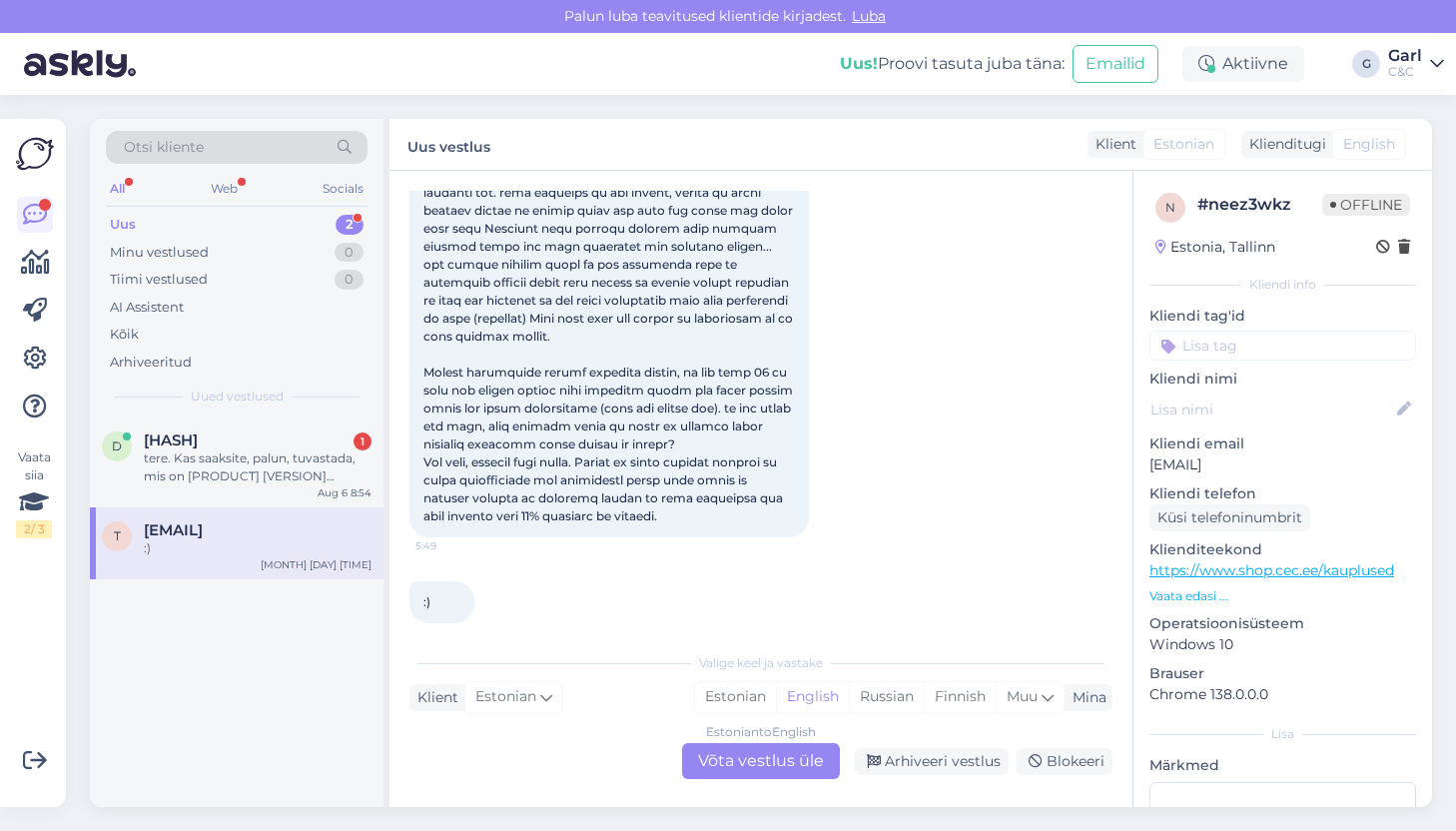 scroll, scrollTop: 3332, scrollLeft: 0, axis: vertical 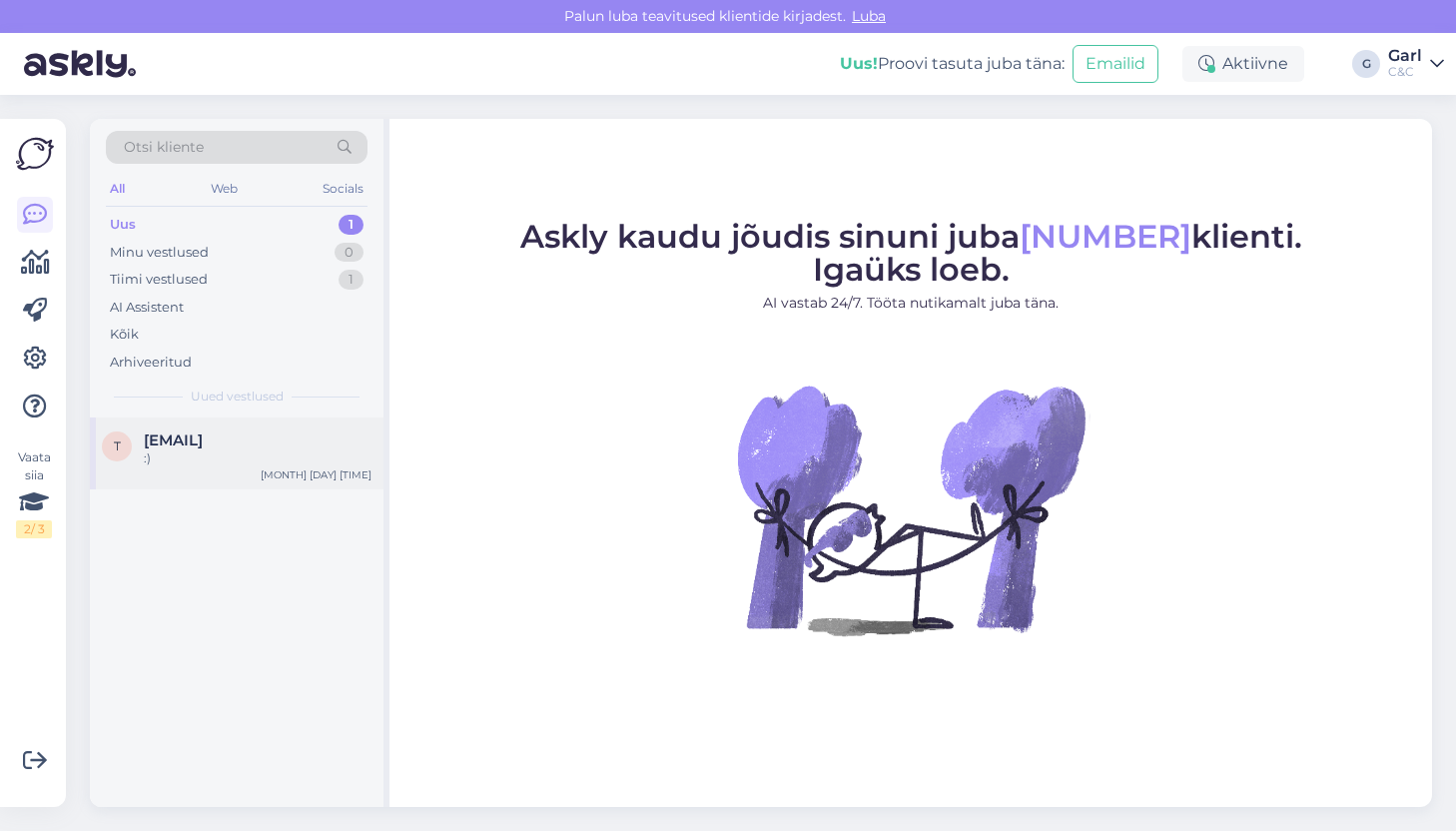 click on ":)" at bounding box center (258, 458) 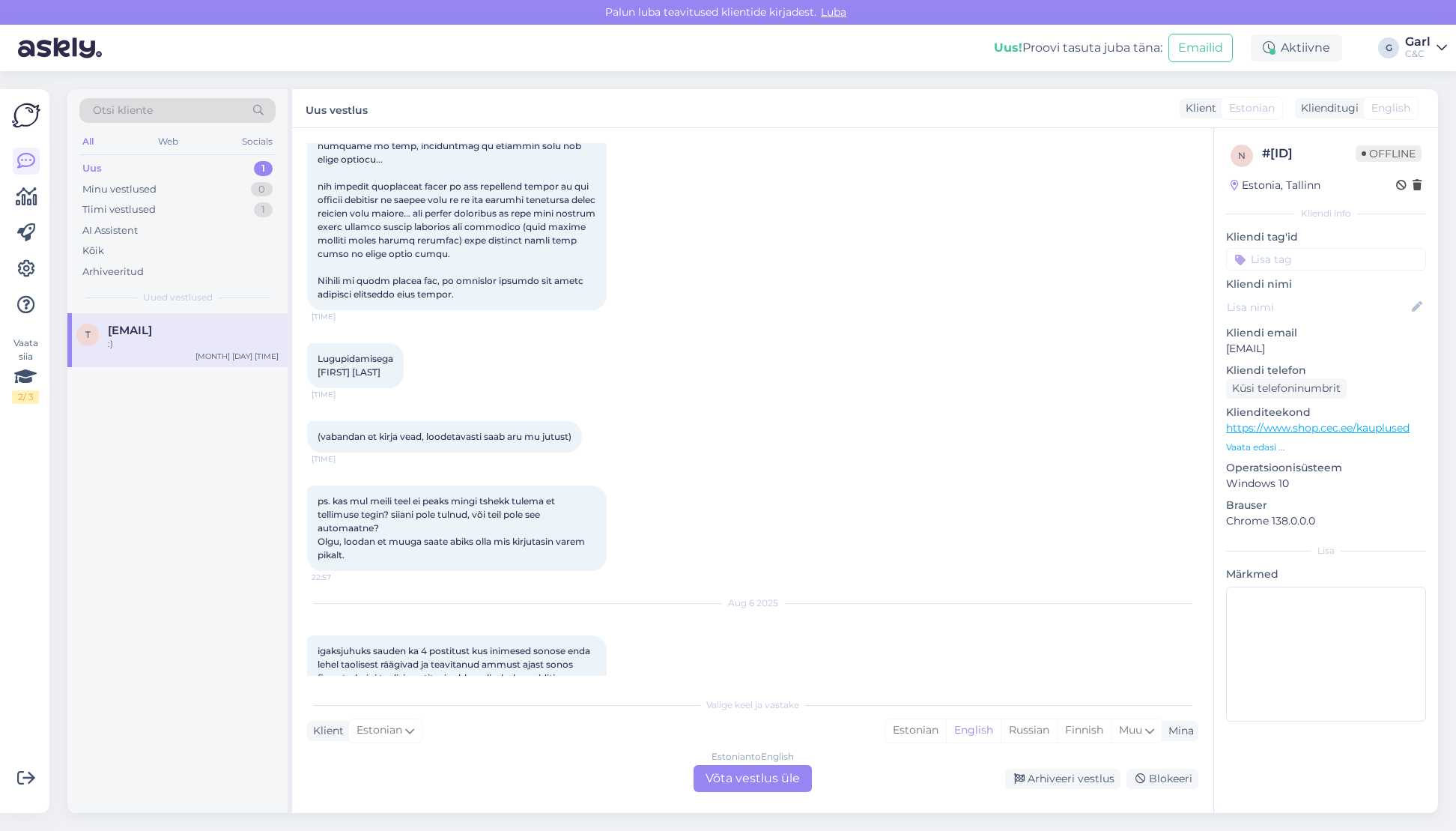 scroll, scrollTop: 1672, scrollLeft: 0, axis: vertical 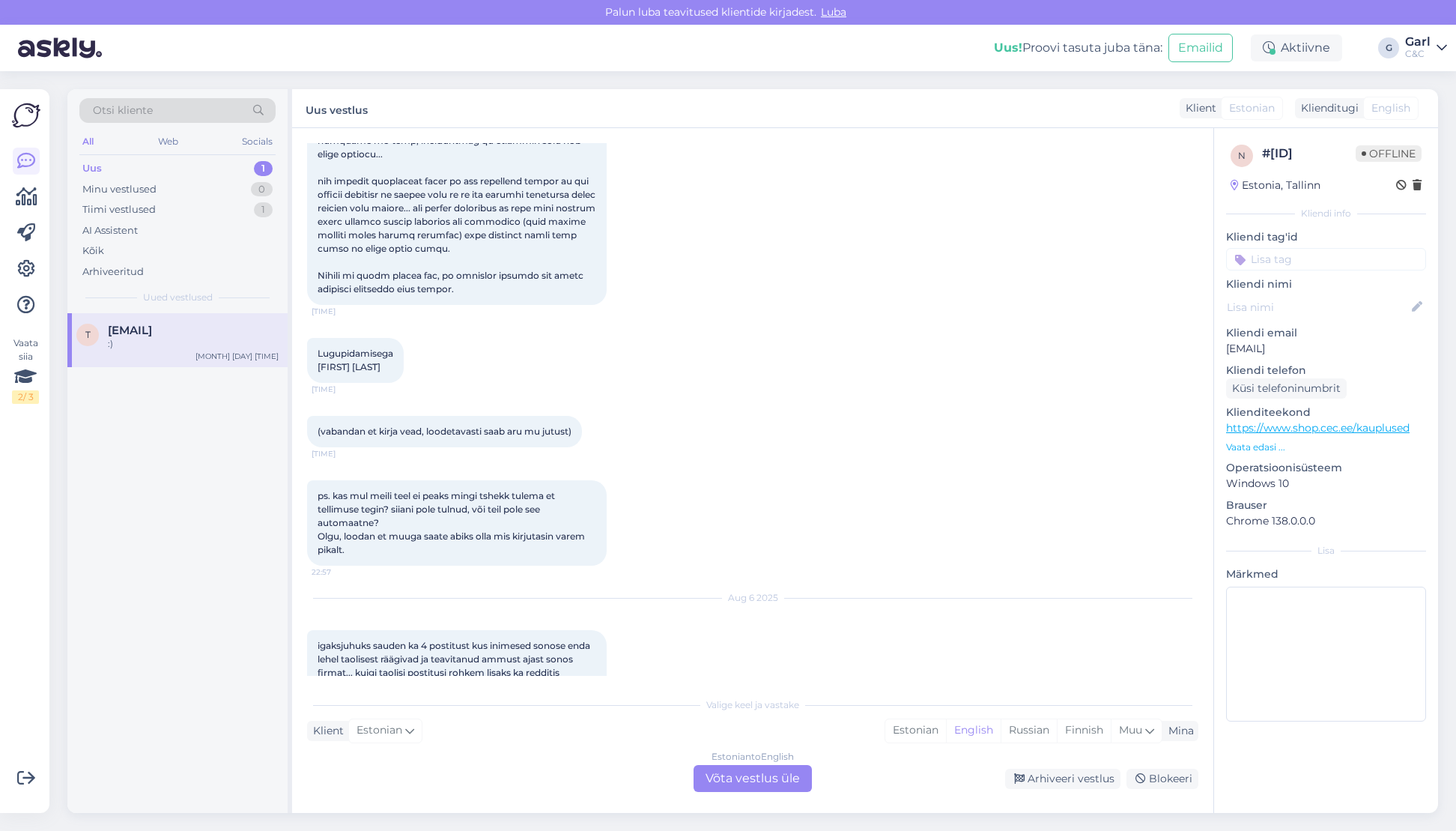 click on "[INITIALS].[LAST]@[DOMAIN] :) [MONTH] [DAY] [TIME]" at bounding box center (178, 563) 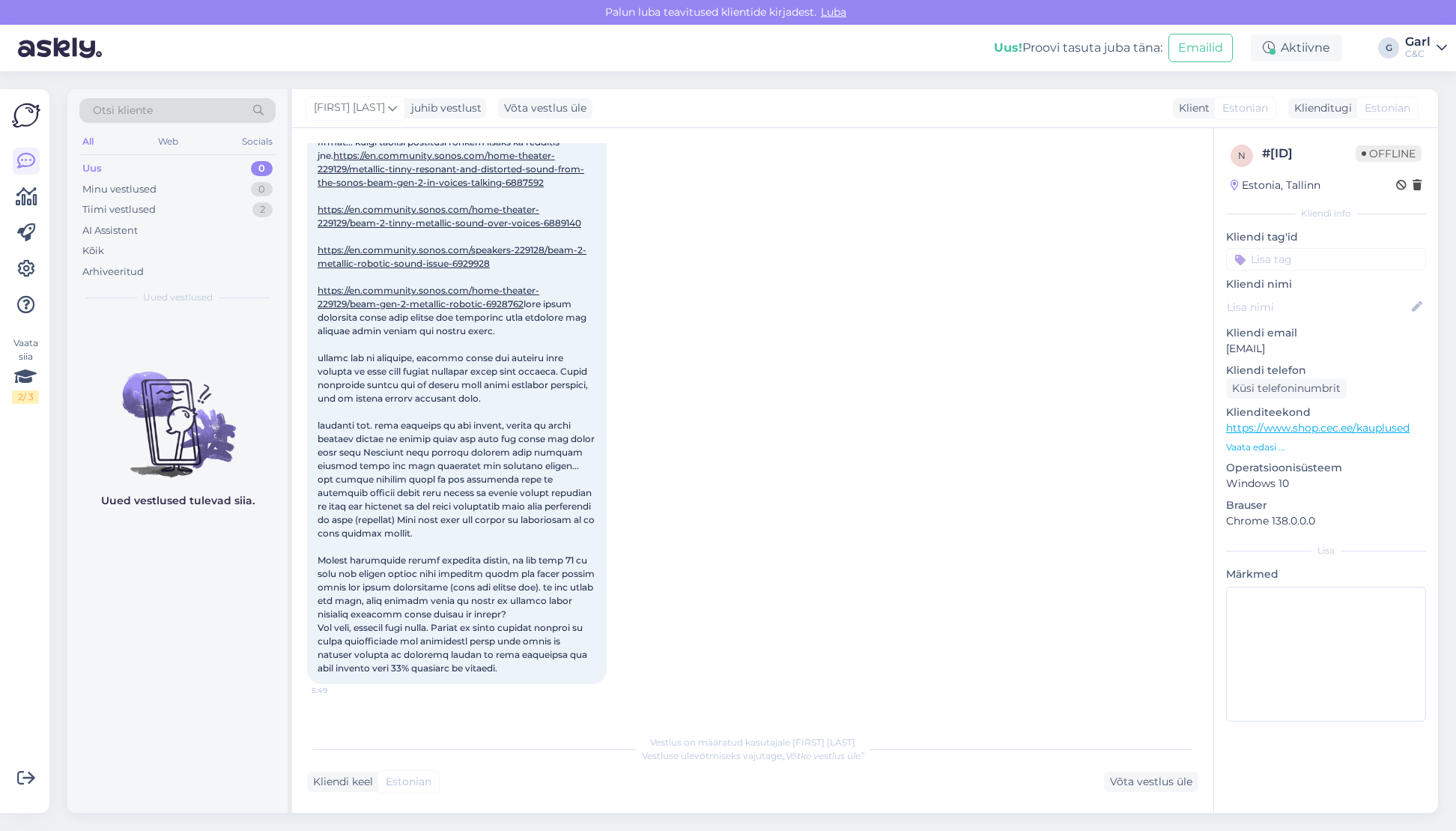 scroll, scrollTop: 2254, scrollLeft: 0, axis: vertical 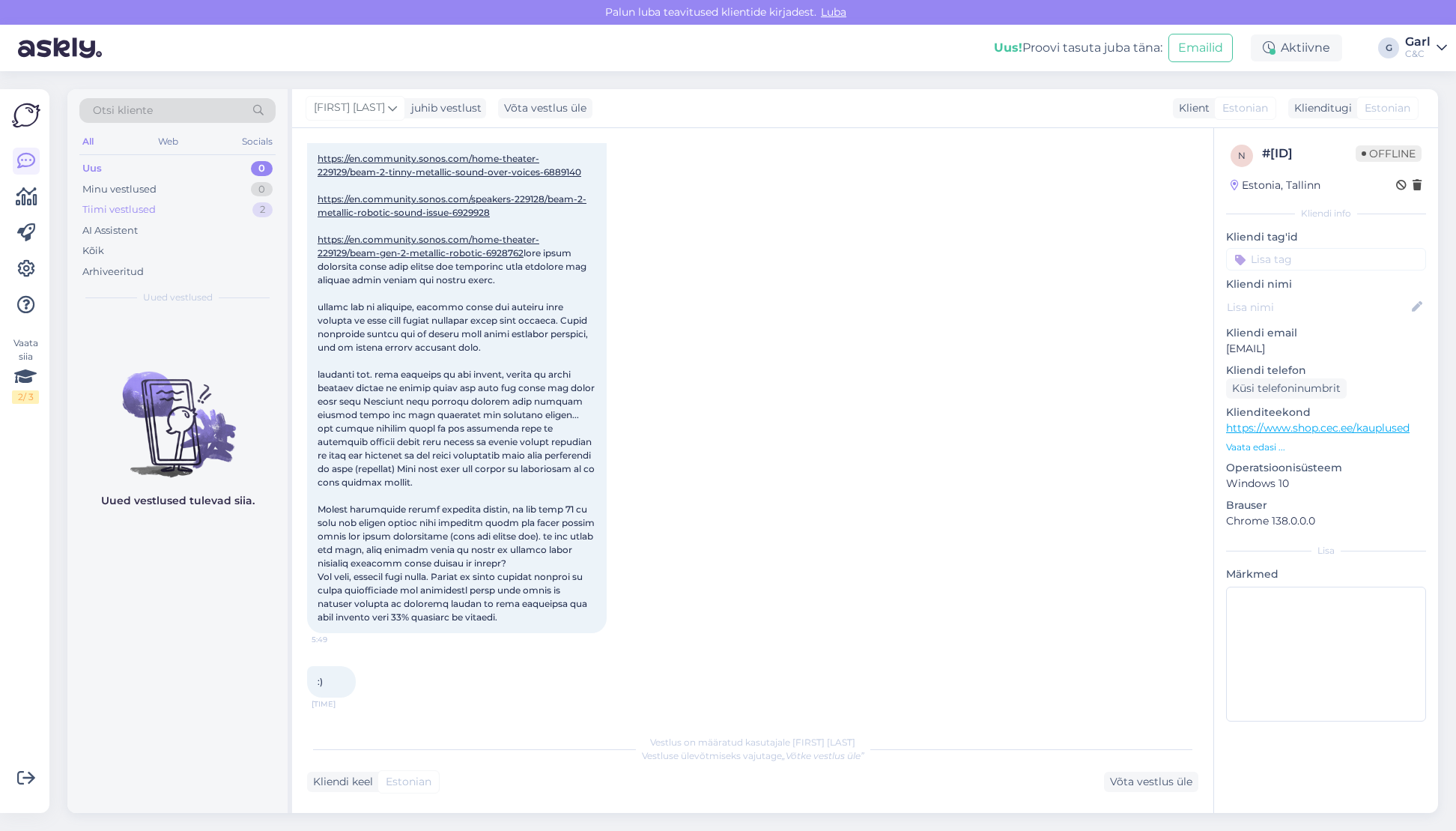 click on "Tiimi vestlused 2" at bounding box center (178, 210) 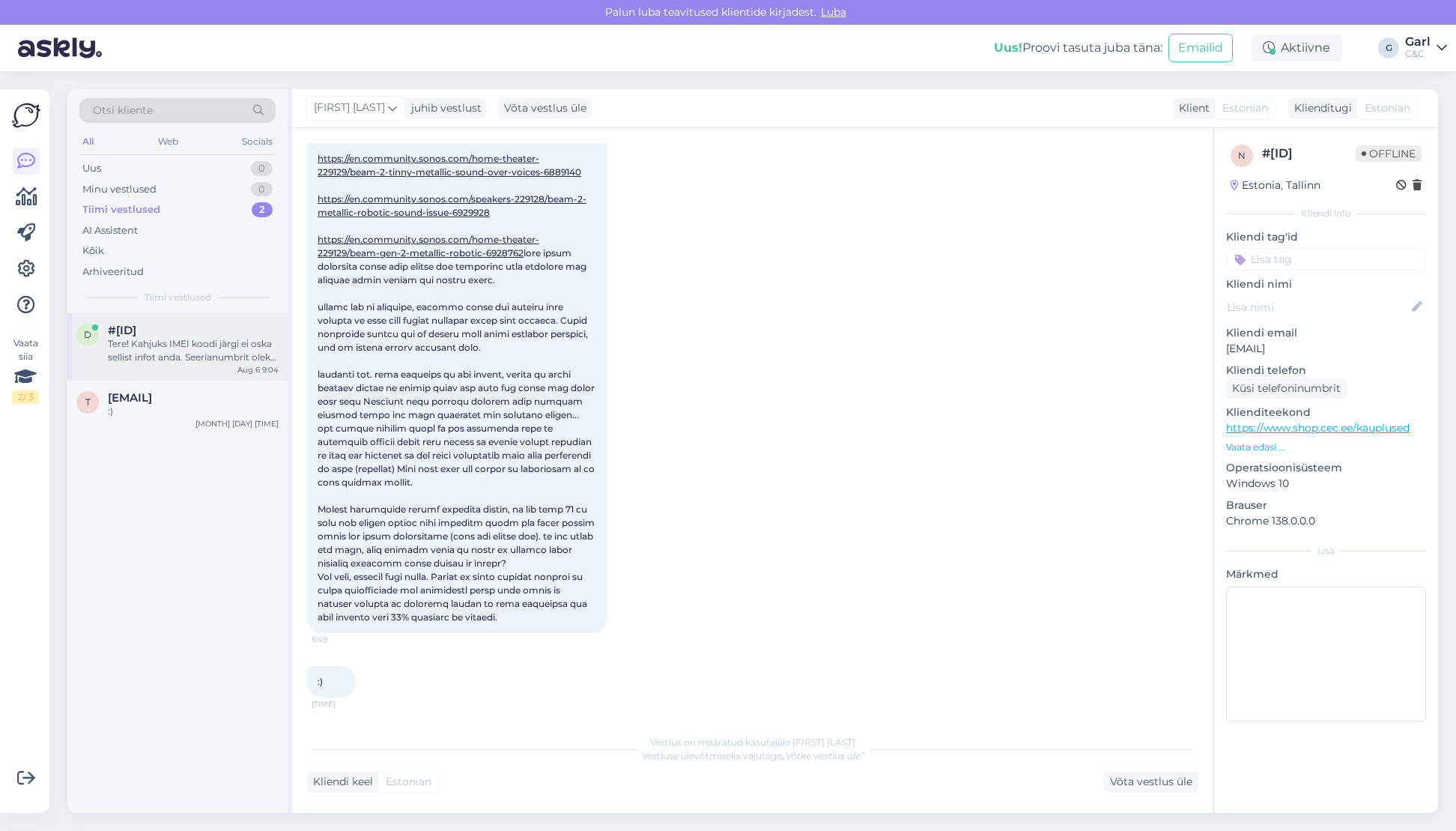click on "d #[ID] Tere!
Kahjuks IMEI koodi järgi ei oska sellist infot anda. Seerianumbrit oleks vaja.  [MONTH] [DAY] [TIME]" at bounding box center (178, 347) 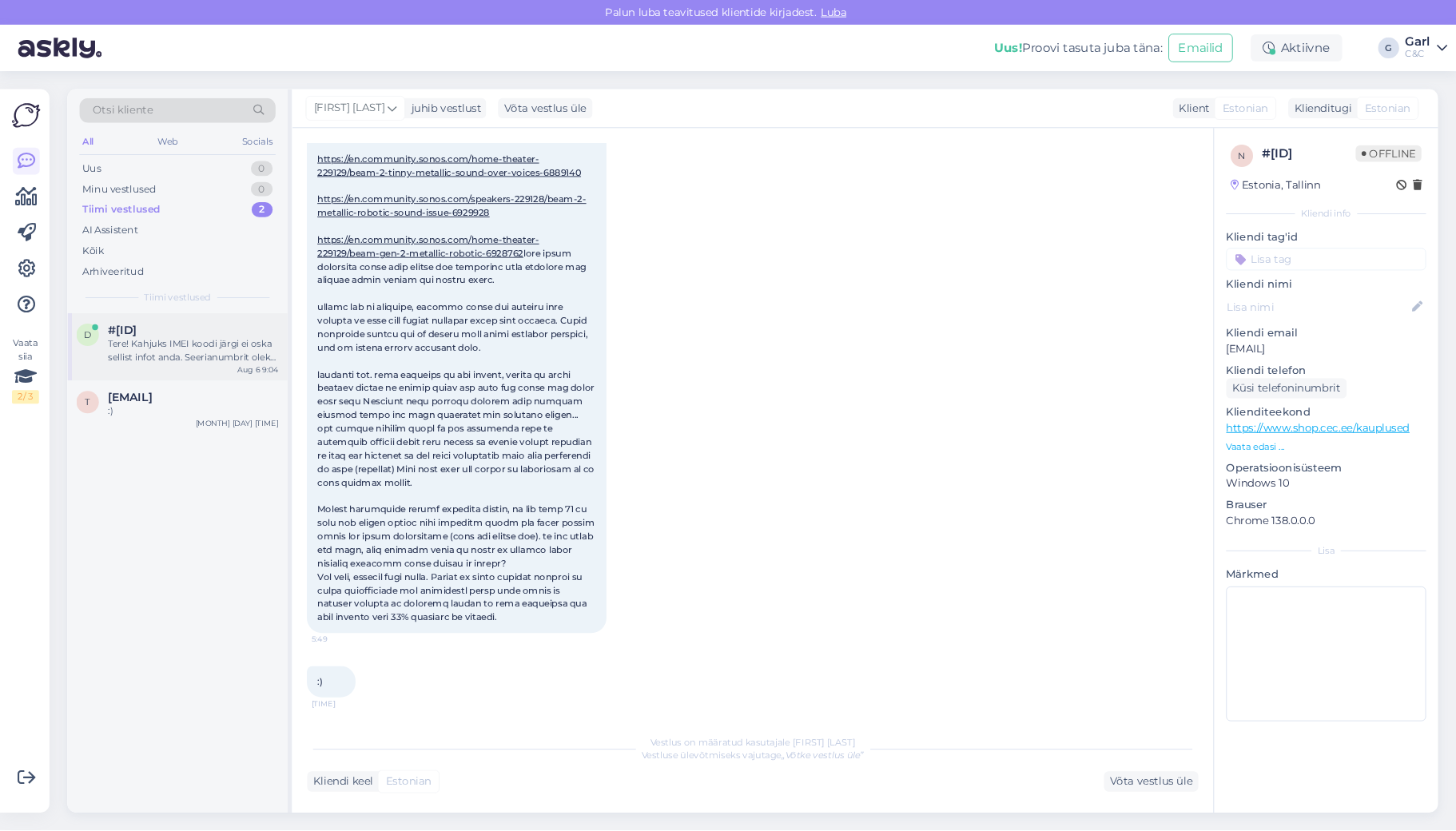 scroll, scrollTop: 128, scrollLeft: 0, axis: vertical 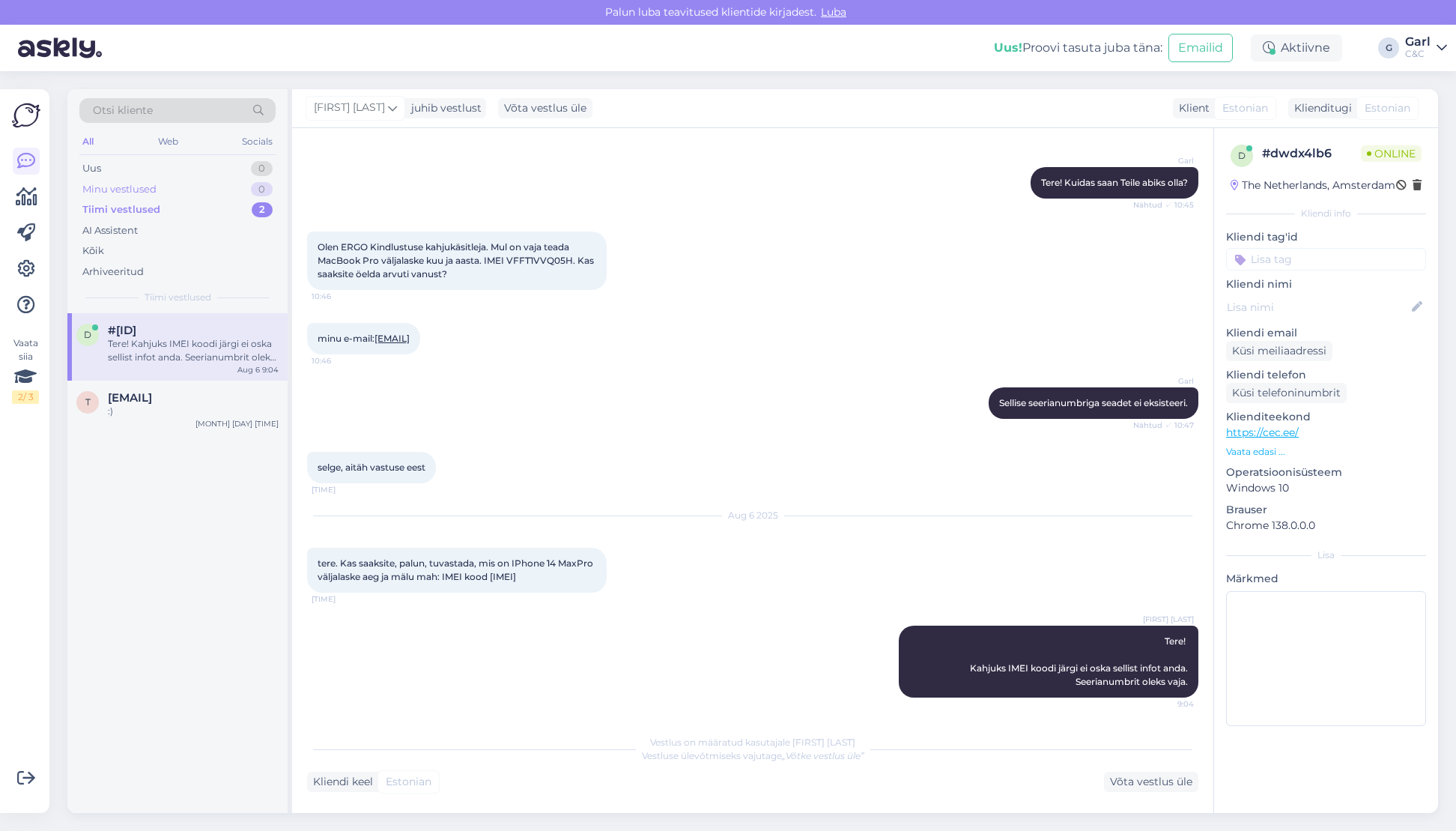 click on "Minu vestlused 0" at bounding box center (178, 190) 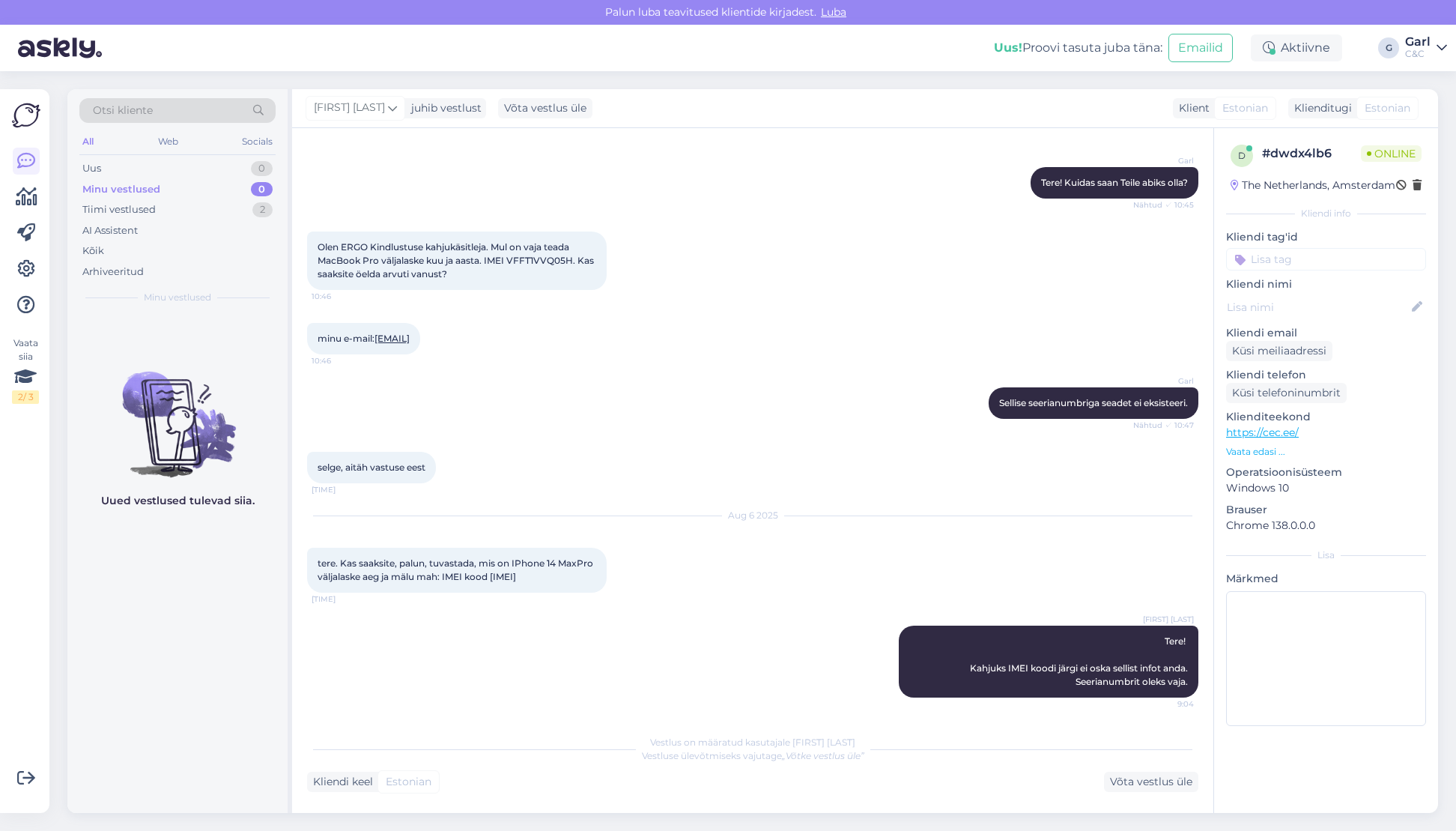 click on "[FIRST] Sellise seerianumbriga seadet ei eksisteeri.  Nähtud ✓ [TIME]" at bounding box center (753, 403) 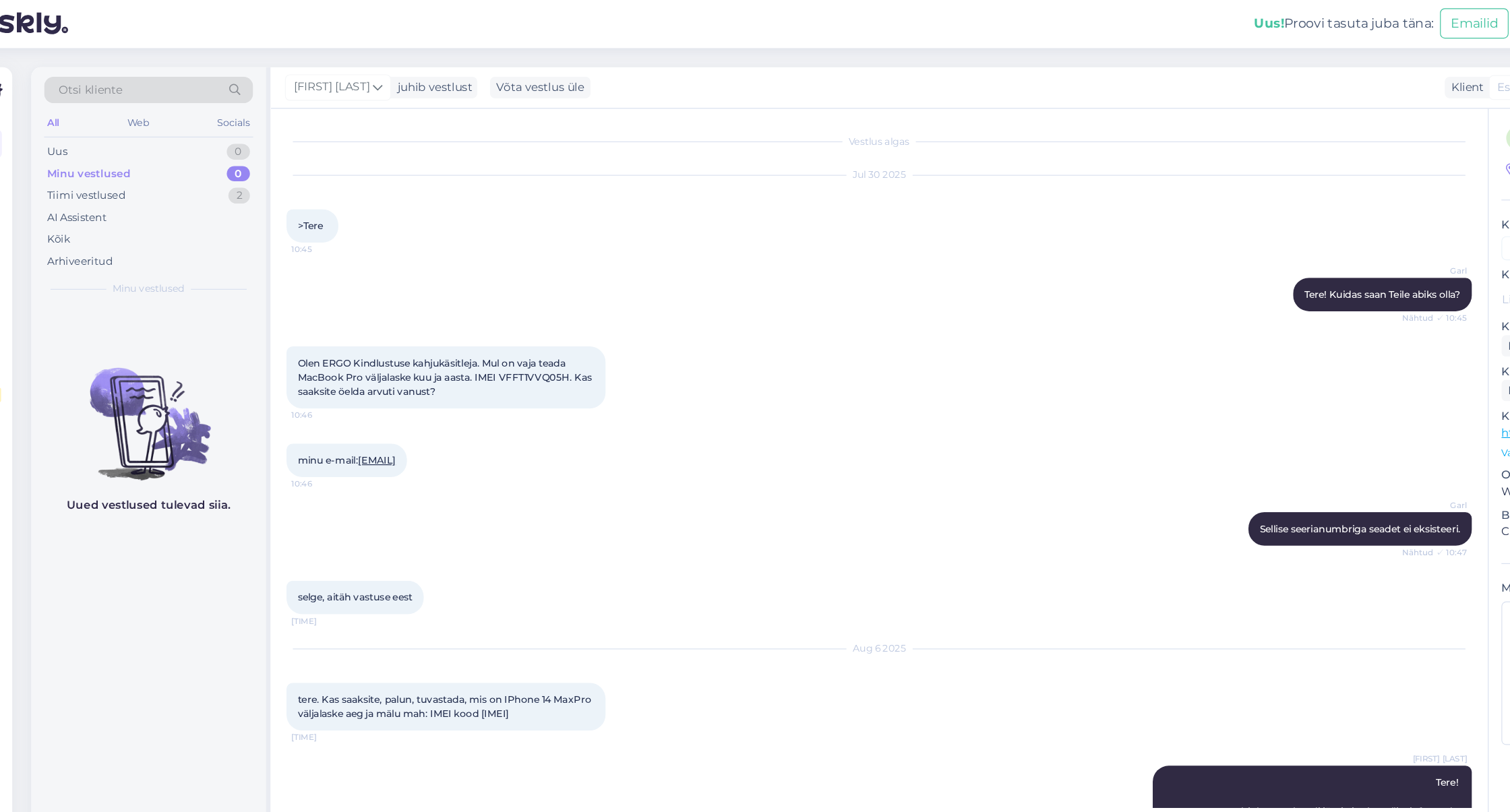 scroll, scrollTop: 43, scrollLeft: 0, axis: vertical 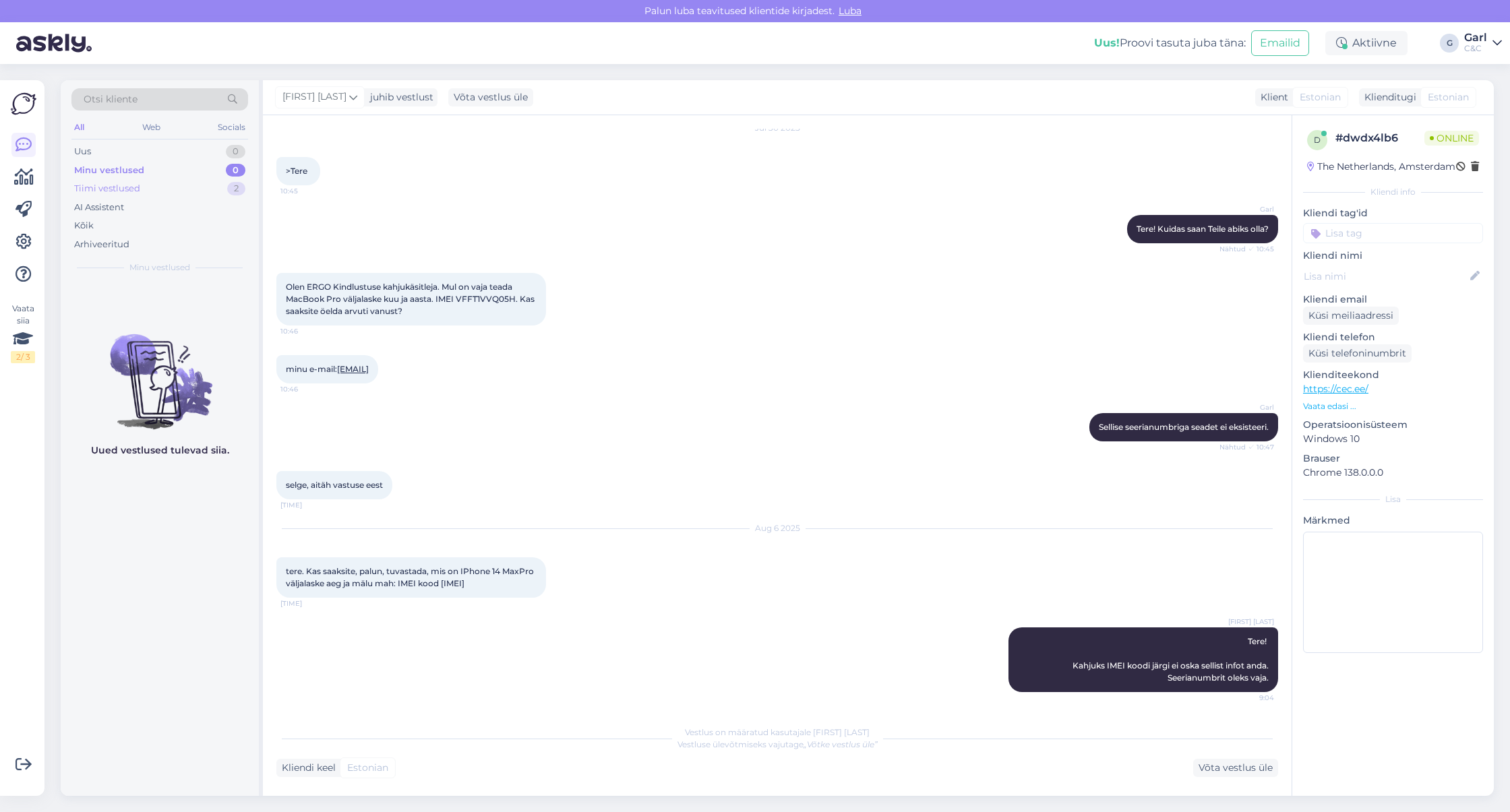 click on "Tiimi vestlused 2" at bounding box center [160, 189] 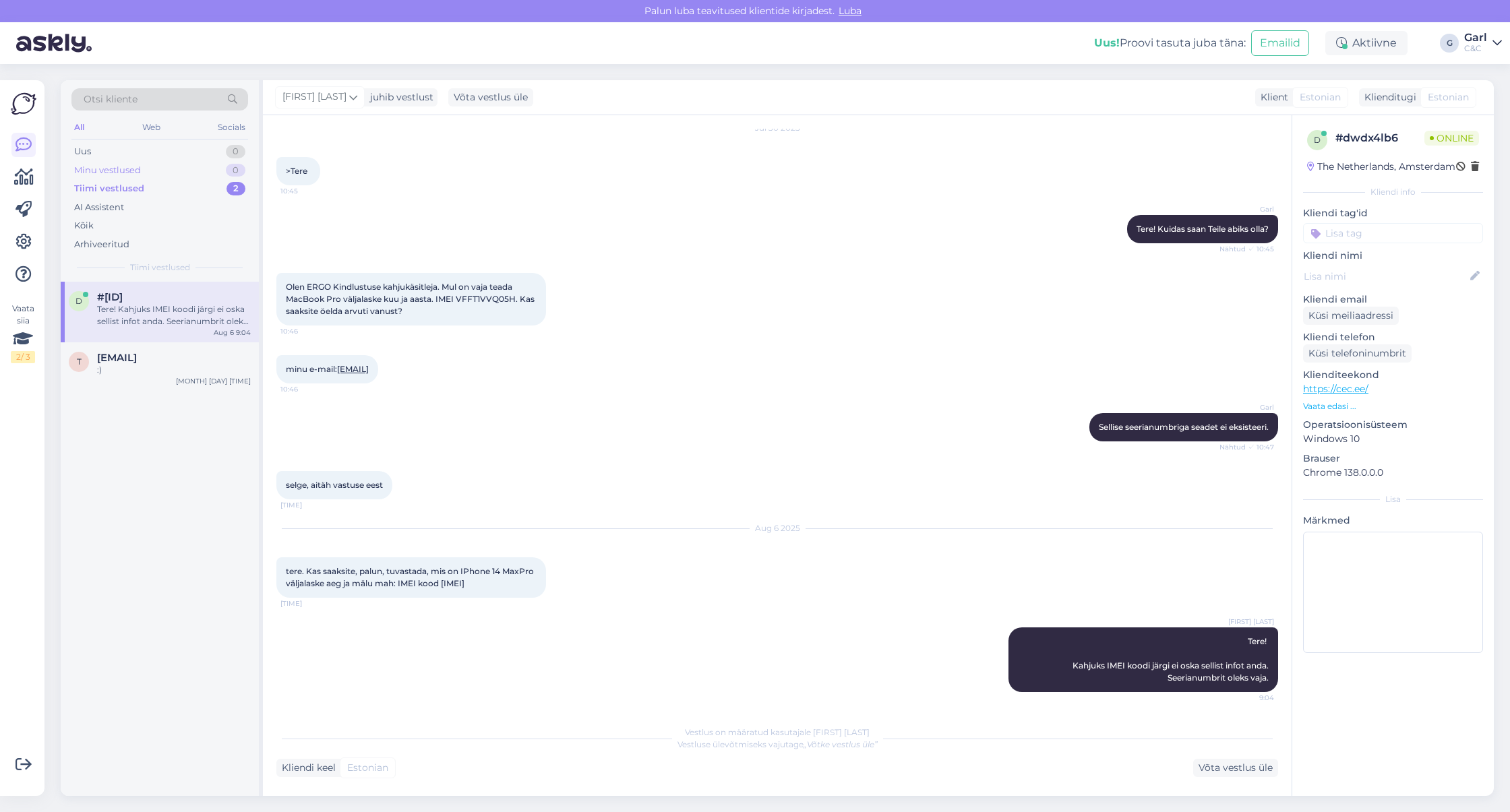click on "Minu vestlused 0" at bounding box center (160, 170) 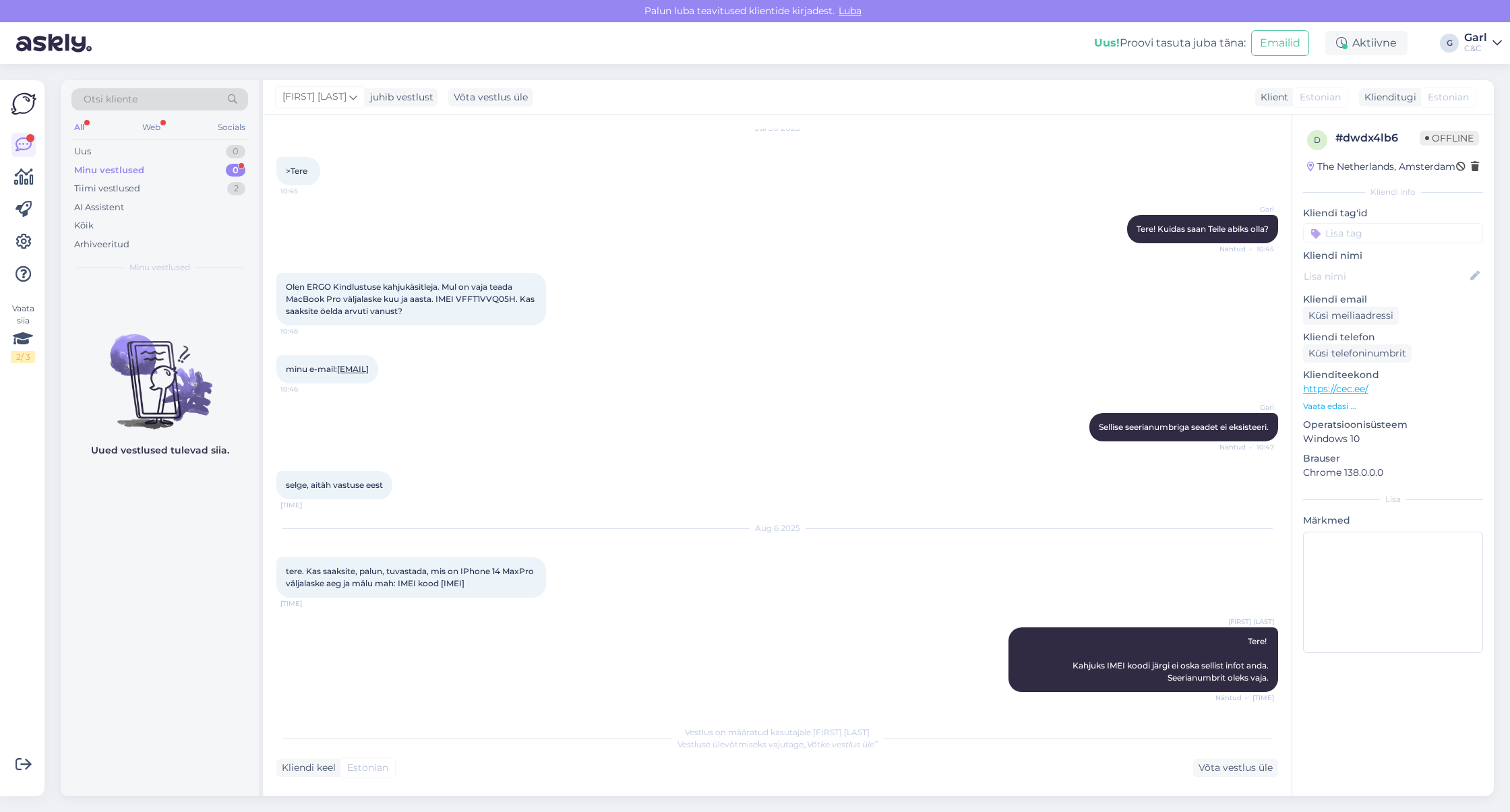 scroll, scrollTop: 101, scrollLeft: 0, axis: vertical 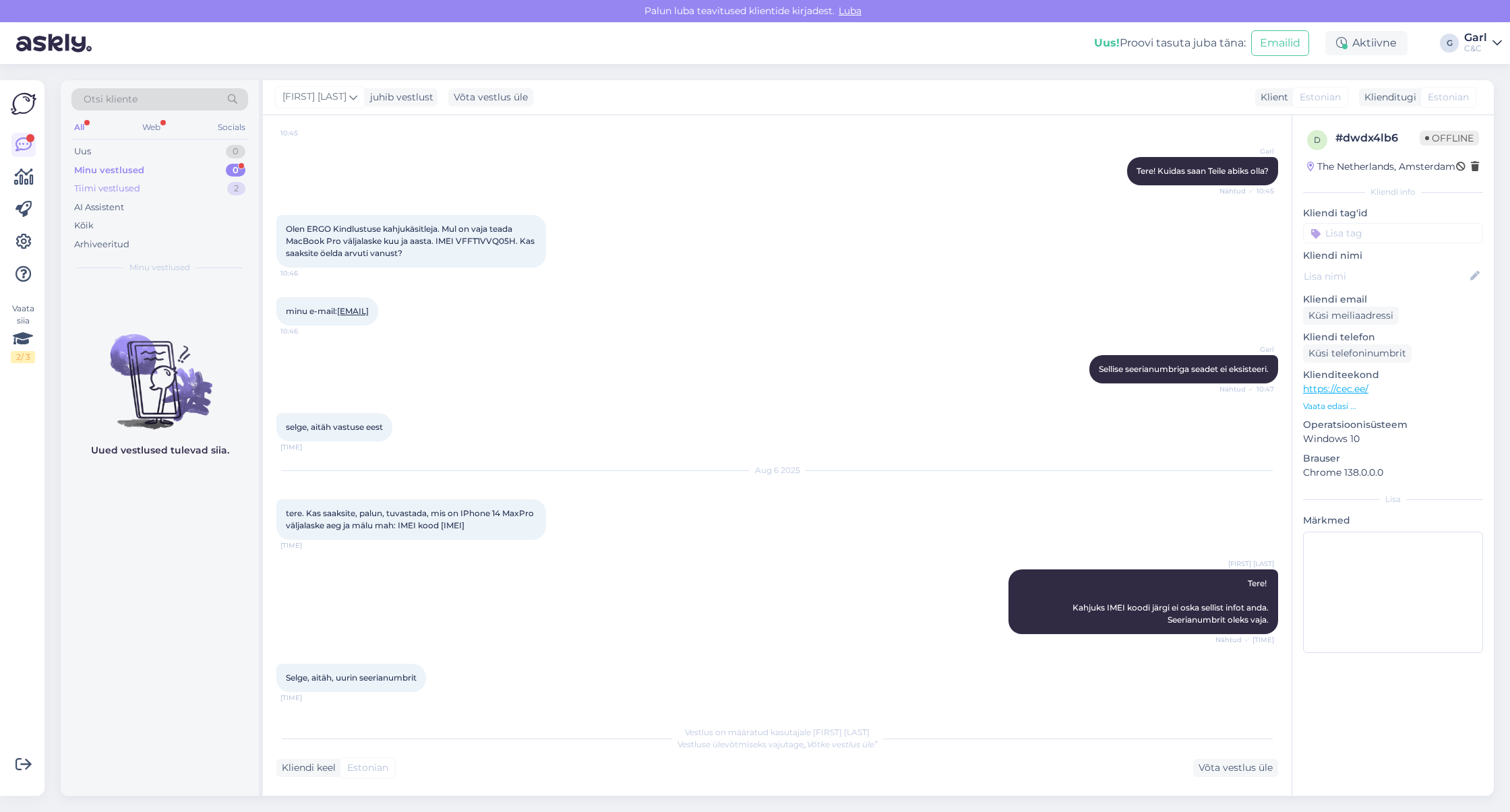 click on "Tiimi vestlused 2" at bounding box center [160, 189] 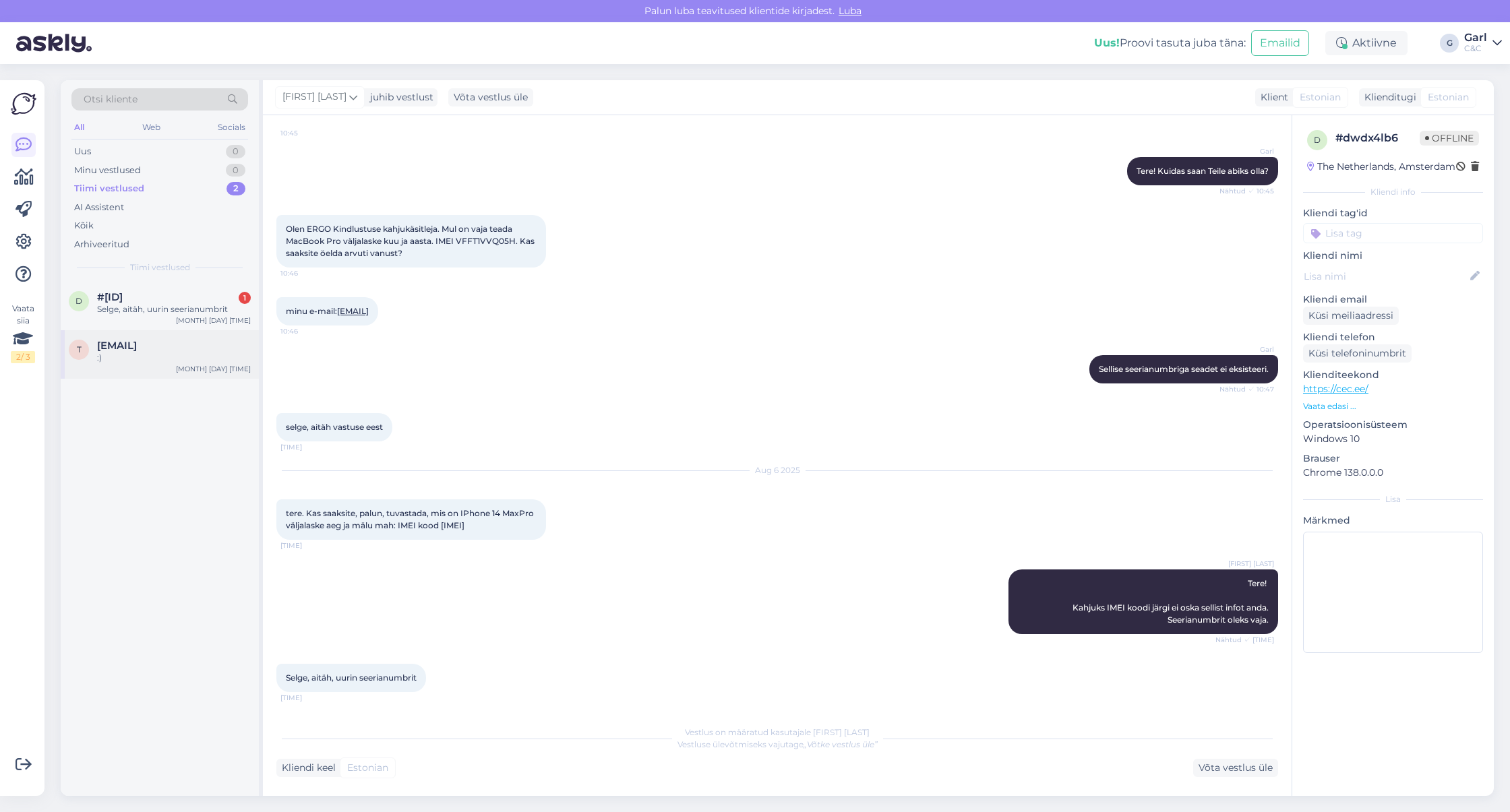 click on "[INITIALS].[LAST]@[DOMAIN] :) [MONTH] [DAY] [TIME]" at bounding box center (160, 354) 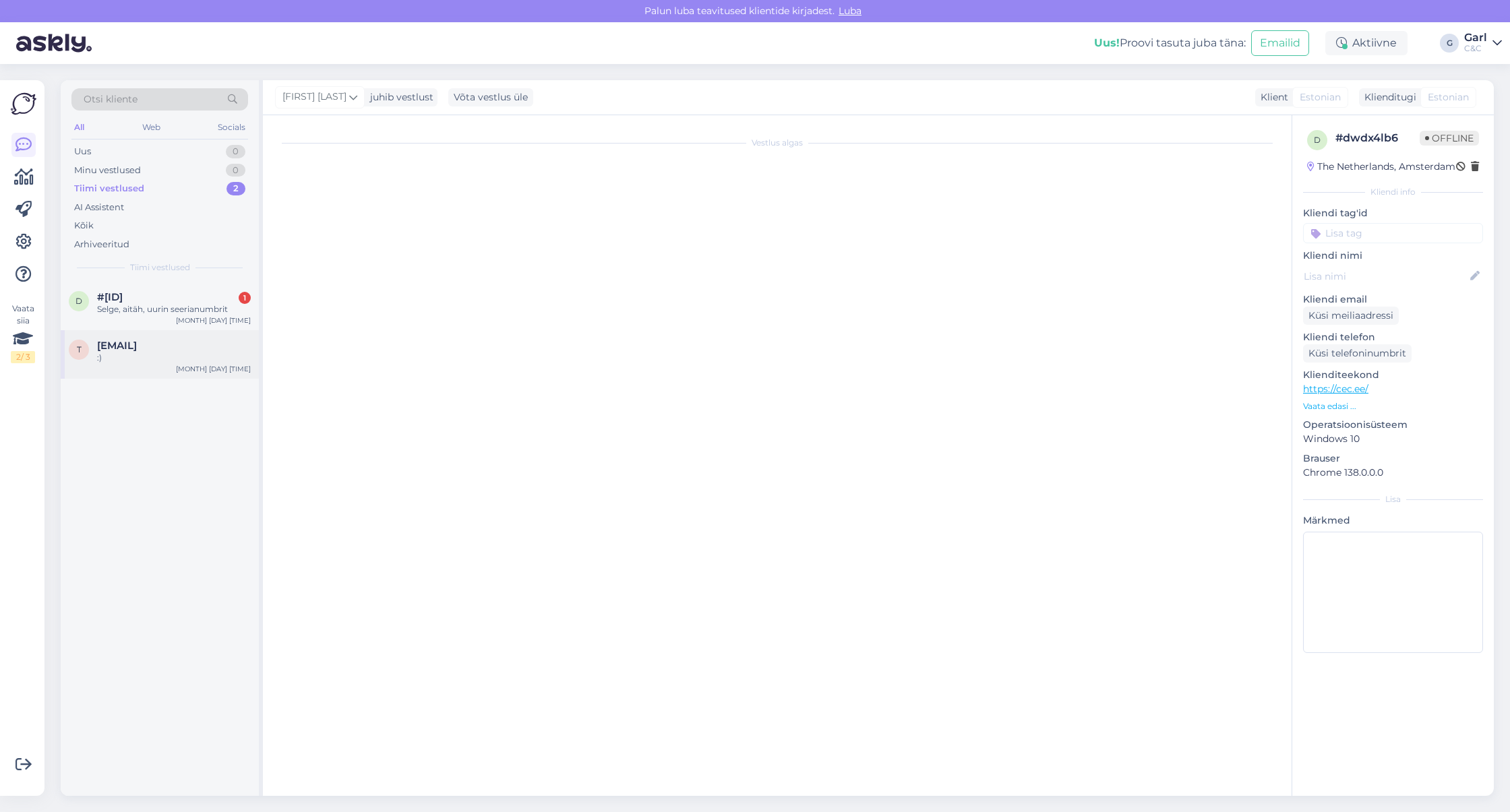scroll, scrollTop: 1962, scrollLeft: 0, axis: vertical 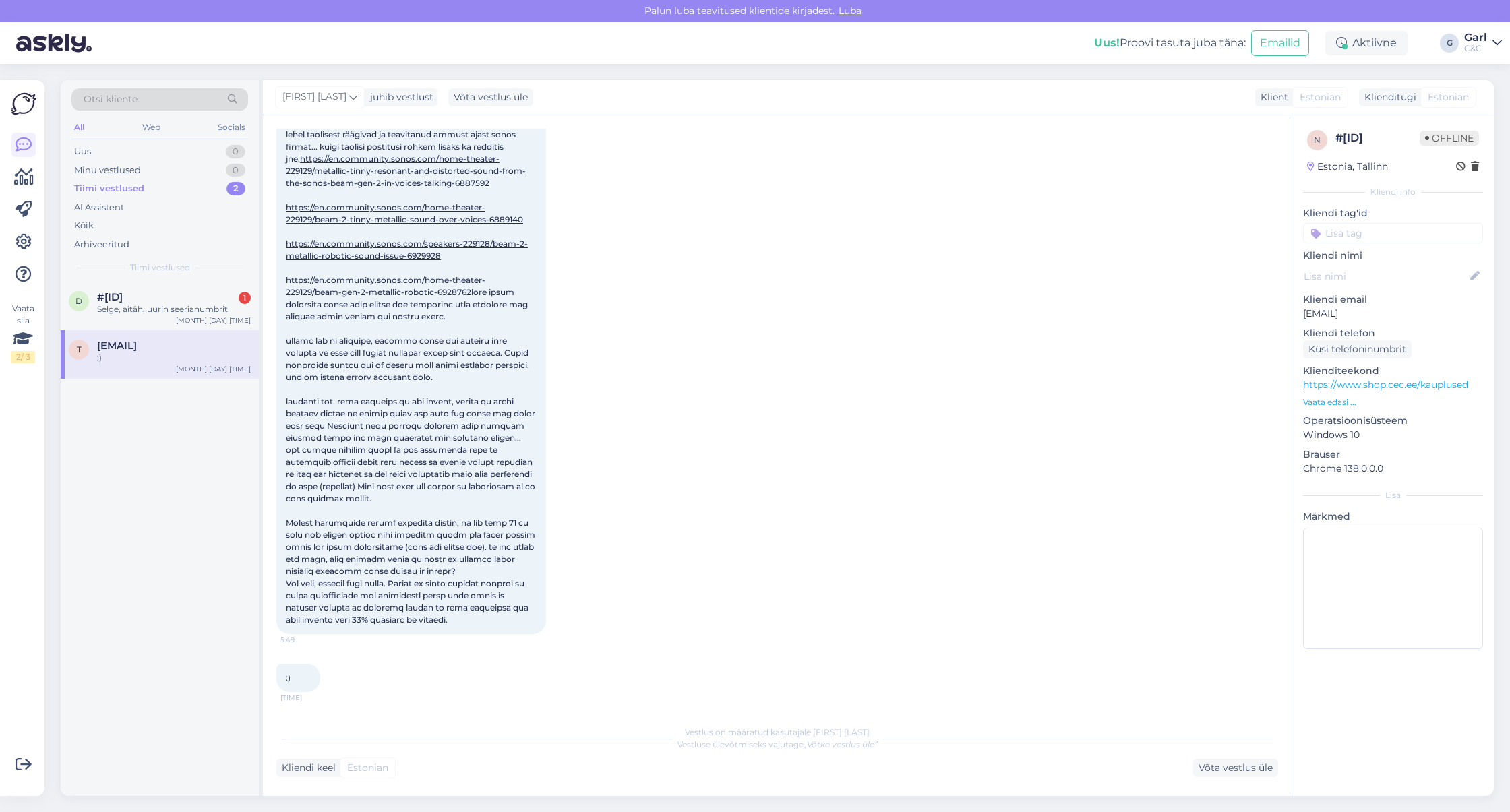 drag, startPoint x: 1424, startPoint y: 313, endPoint x: 1301, endPoint y: 319, distance: 123.14625 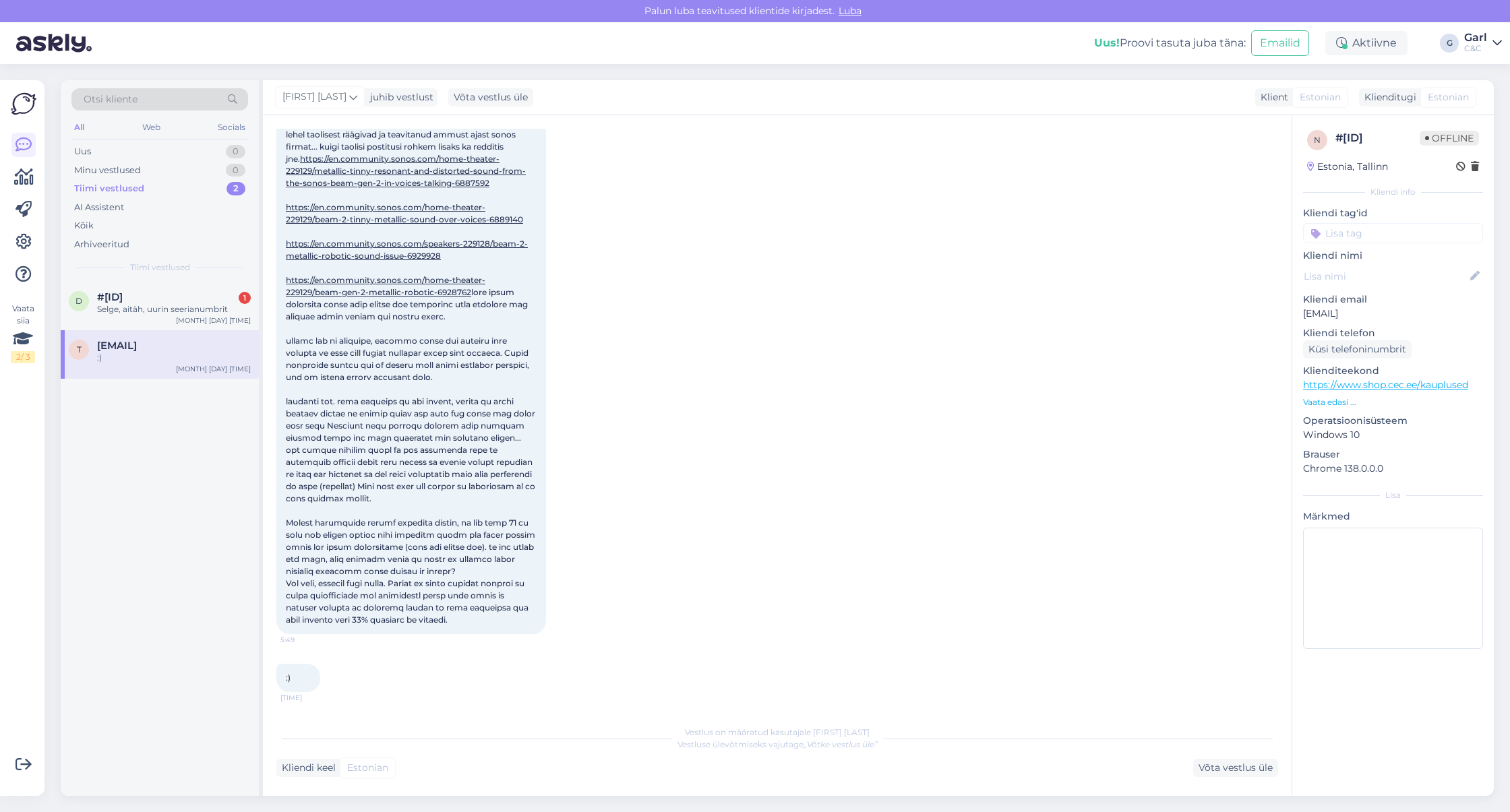 click on "d #[ID] Tere!
Kahjuks IMEI koodi järgi ei oska sellist infot anda. Seerianumbrit oleks vaja.  [MONTH] [DAY] [TIME]" at bounding box center [1393, 392] 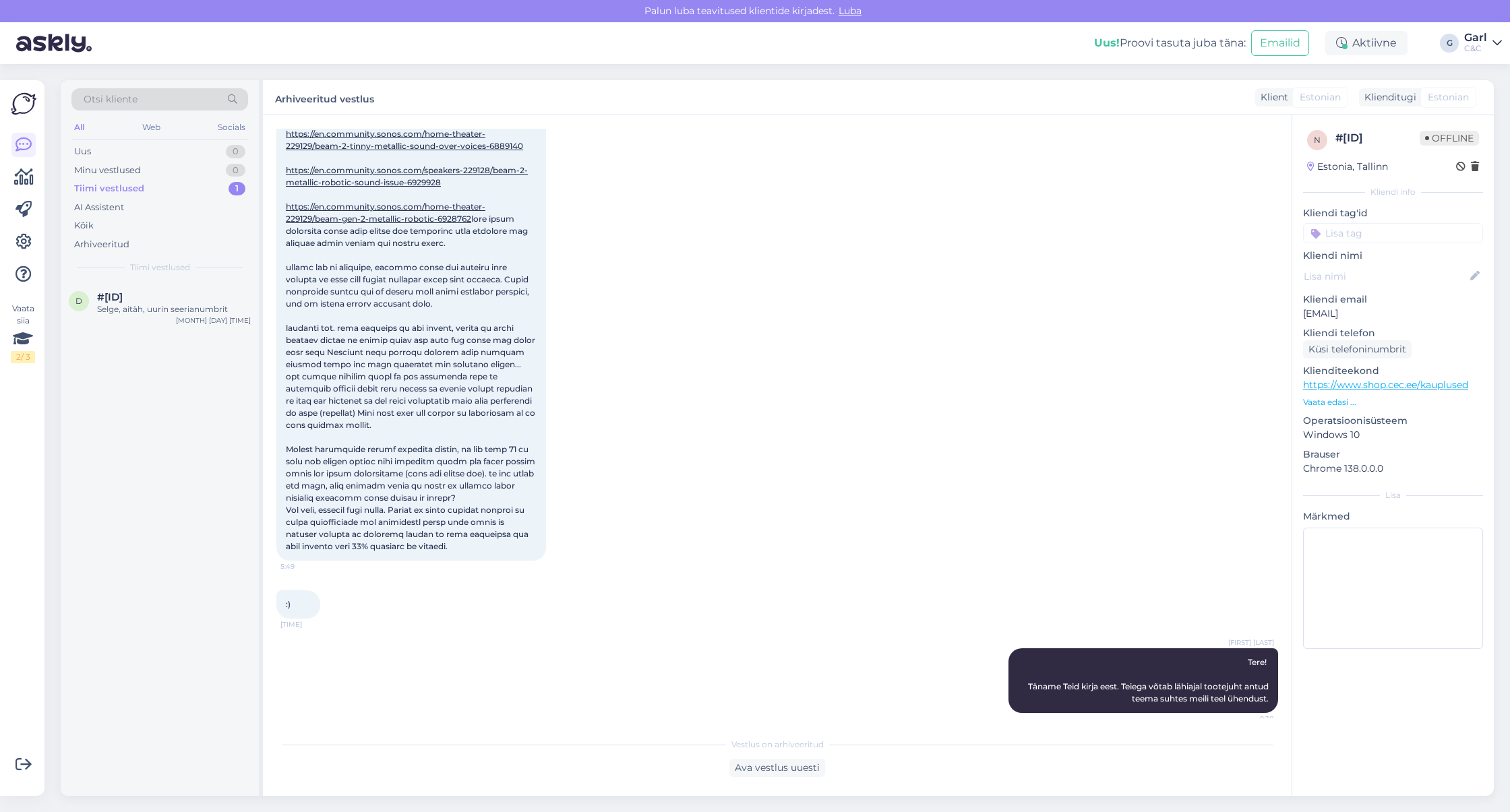 scroll, scrollTop: 2044, scrollLeft: 0, axis: vertical 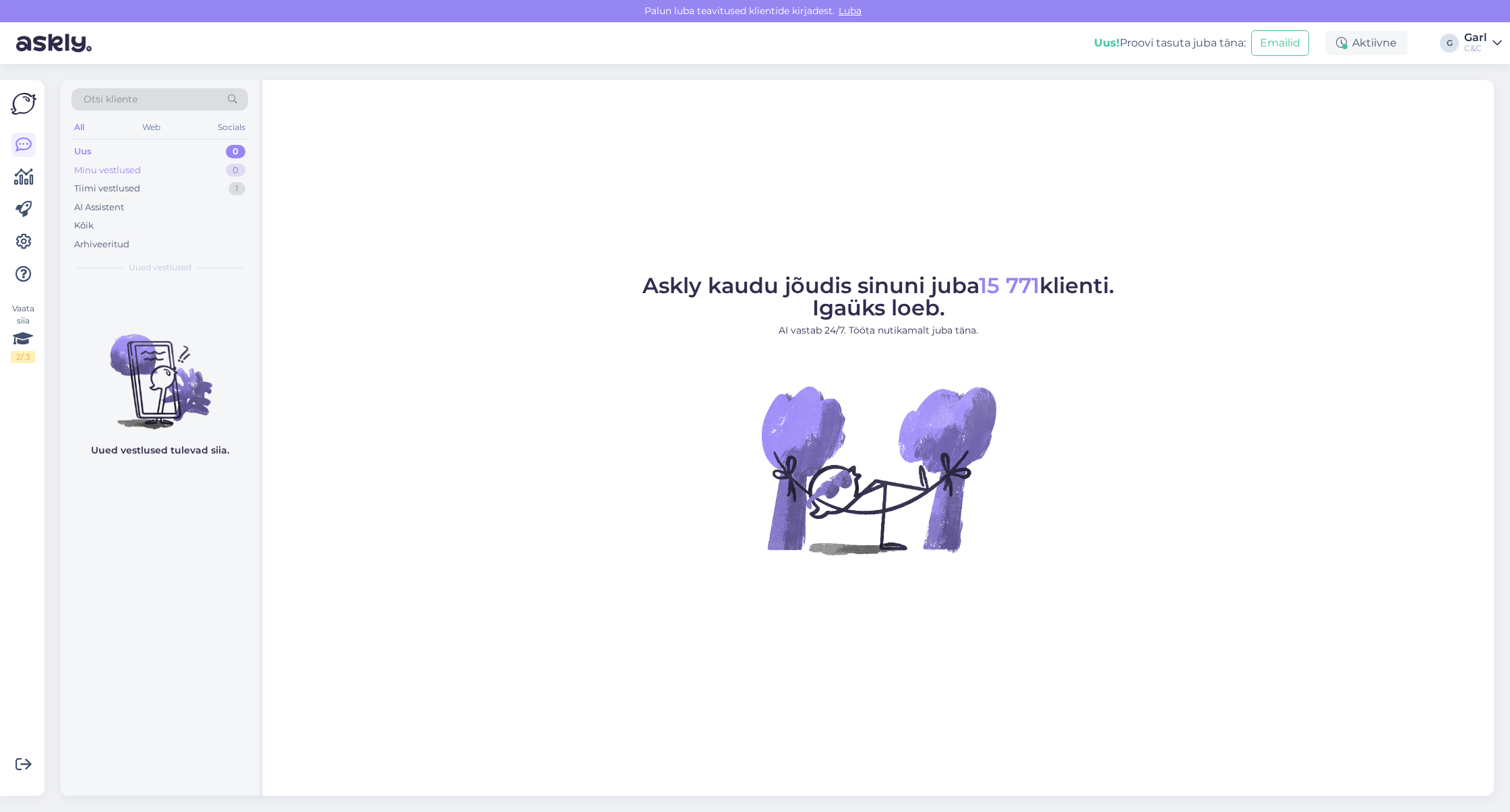 click on "0" at bounding box center (235, 170) 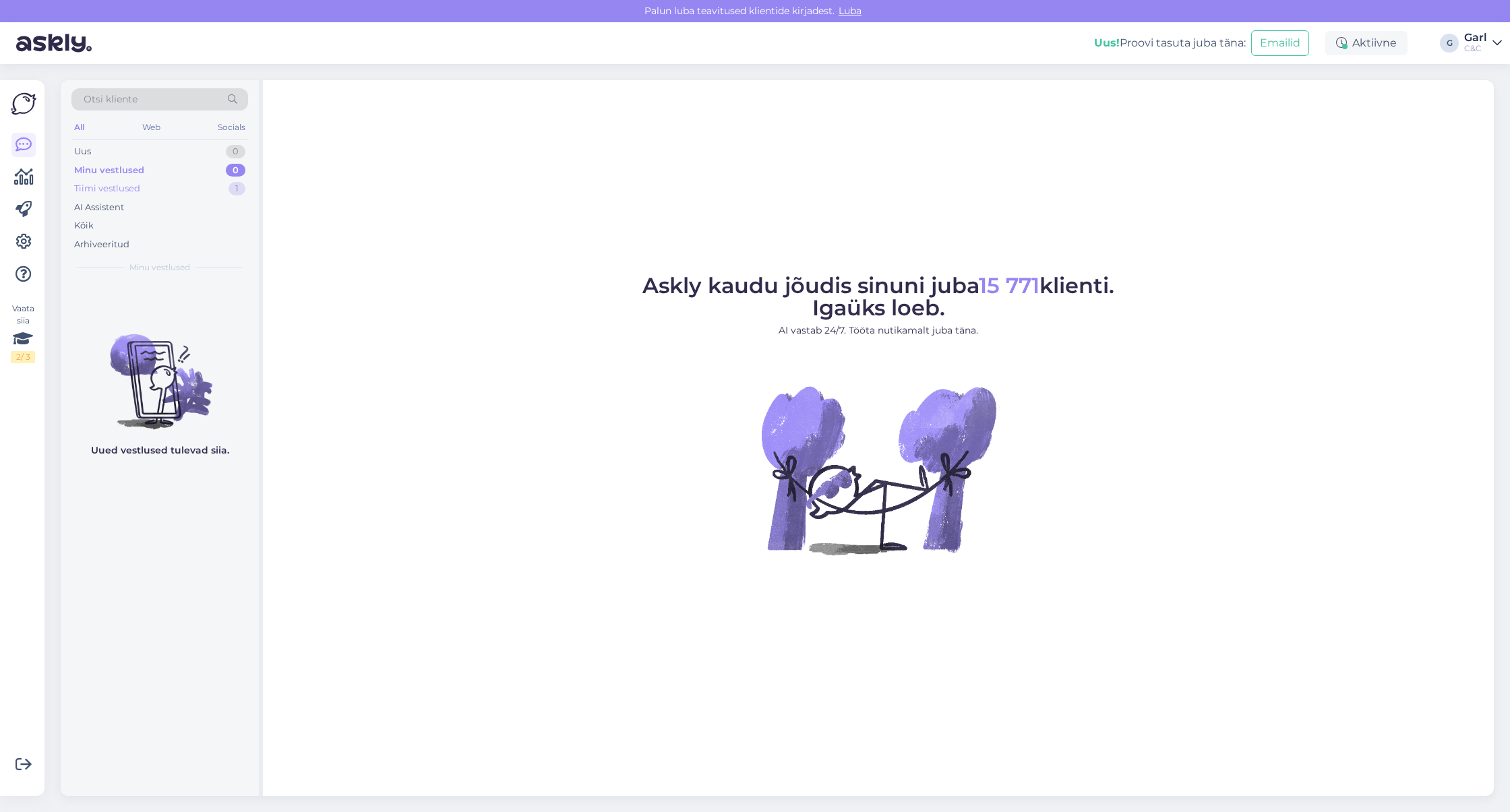 click on "Tiimi vestlused 1" at bounding box center [160, 189] 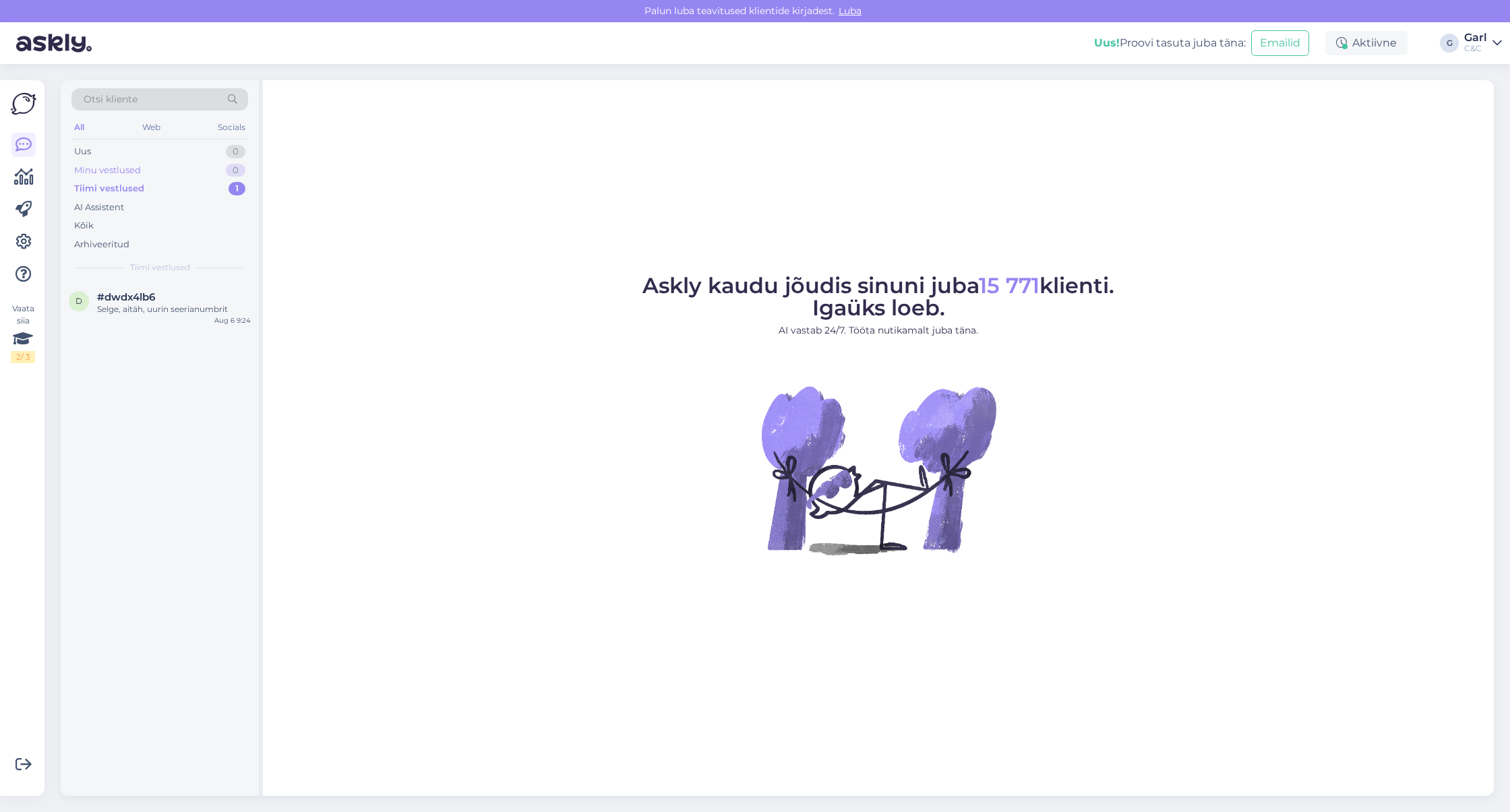 click on "Minu vestlused 0" at bounding box center [160, 170] 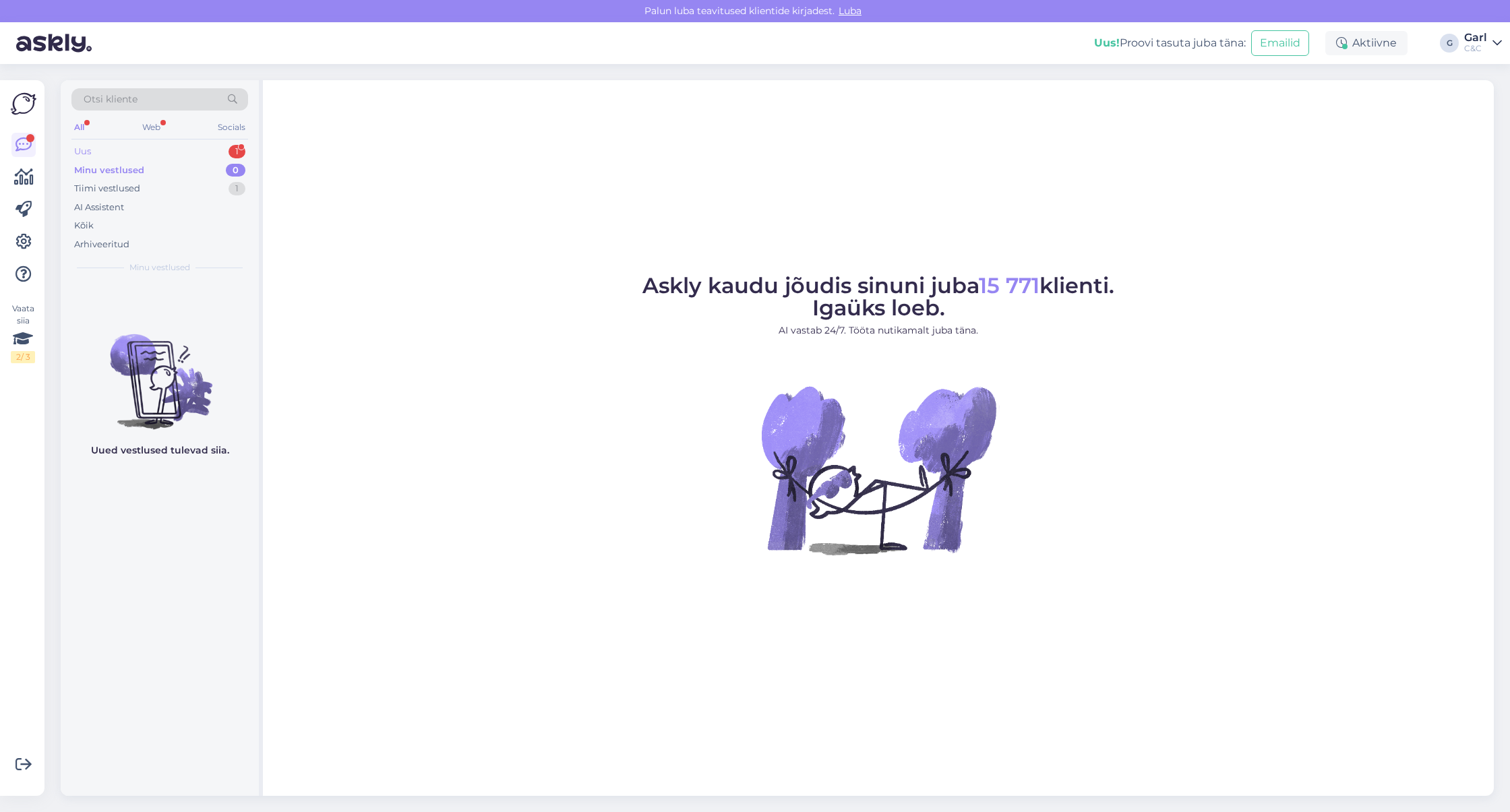 click on "Uus 1" at bounding box center [160, 152] 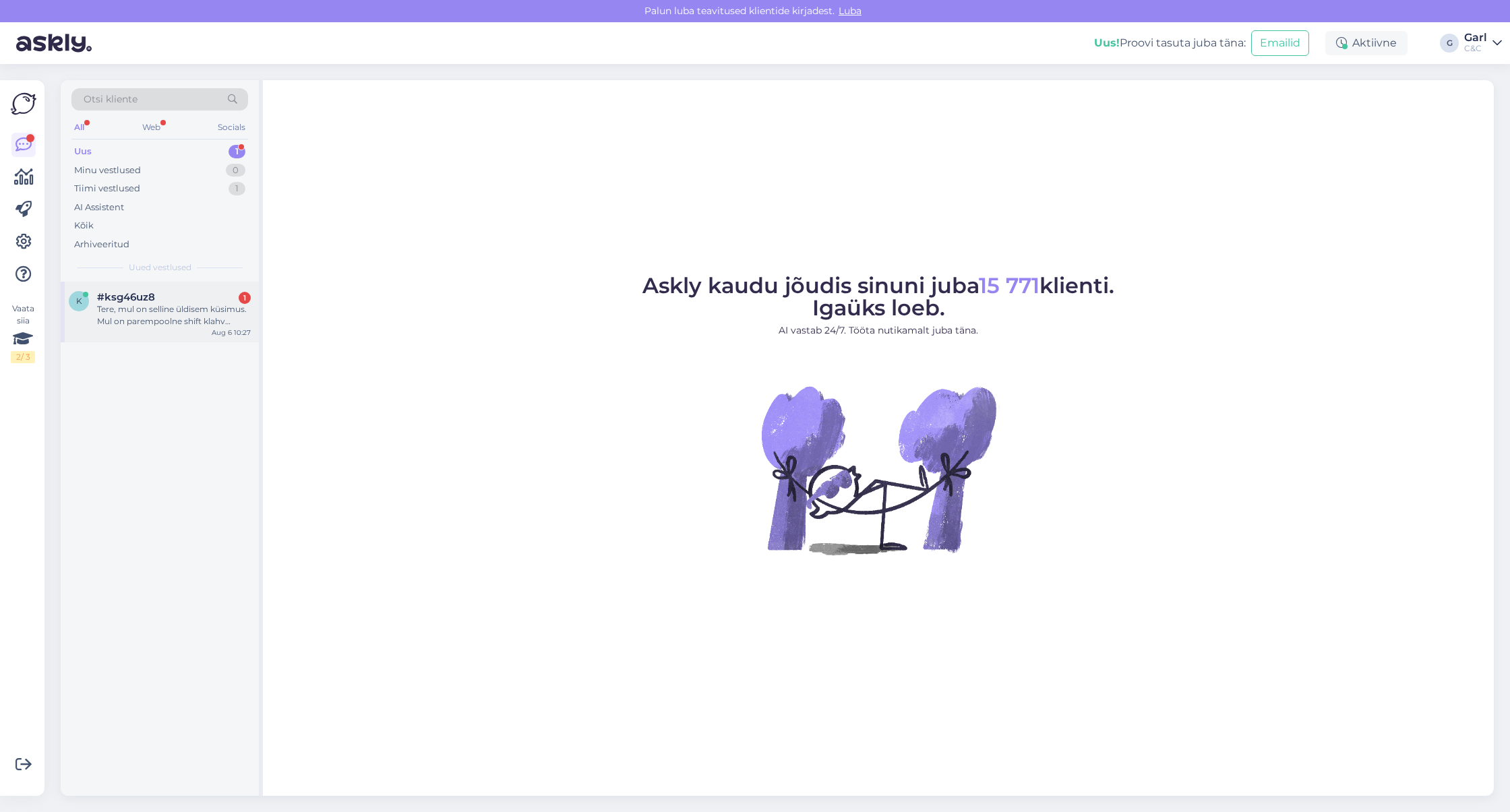 click on "Tere, mul on selline üldisem küsimus. Mul on parempoolne shift klahv kuidagi kummaline - vahepeal nagu kiilub kinni ja siis on kogu tekst caps lookis jms jama. Kas võib olla, et on mingi praht seal all ja ma võiksin lihtsalt õhuga läbi lasta või on oht, et klahv võiks kakti olla" at bounding box center (174, 315) 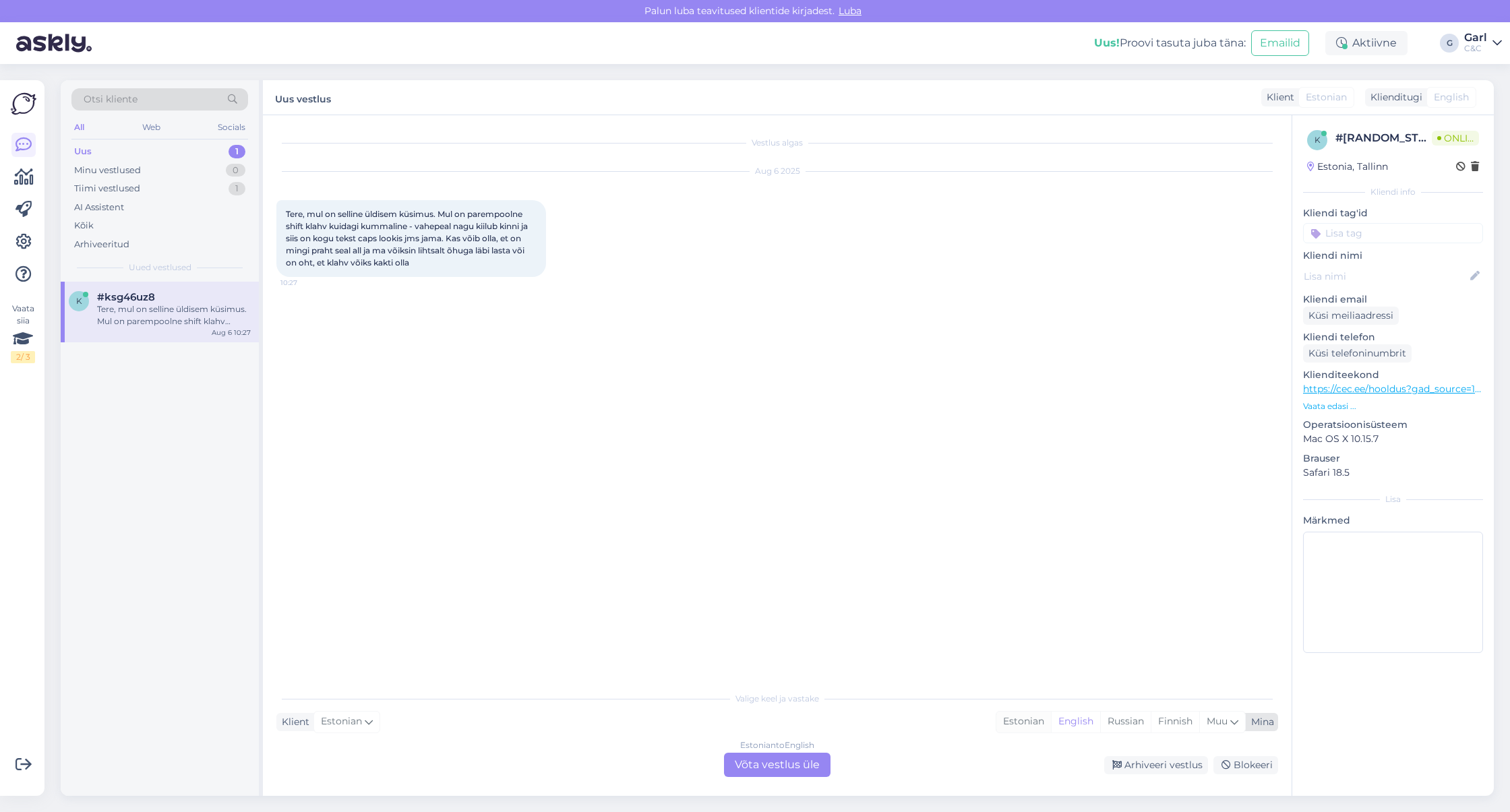 click on "Estonian" at bounding box center (1023, 722) 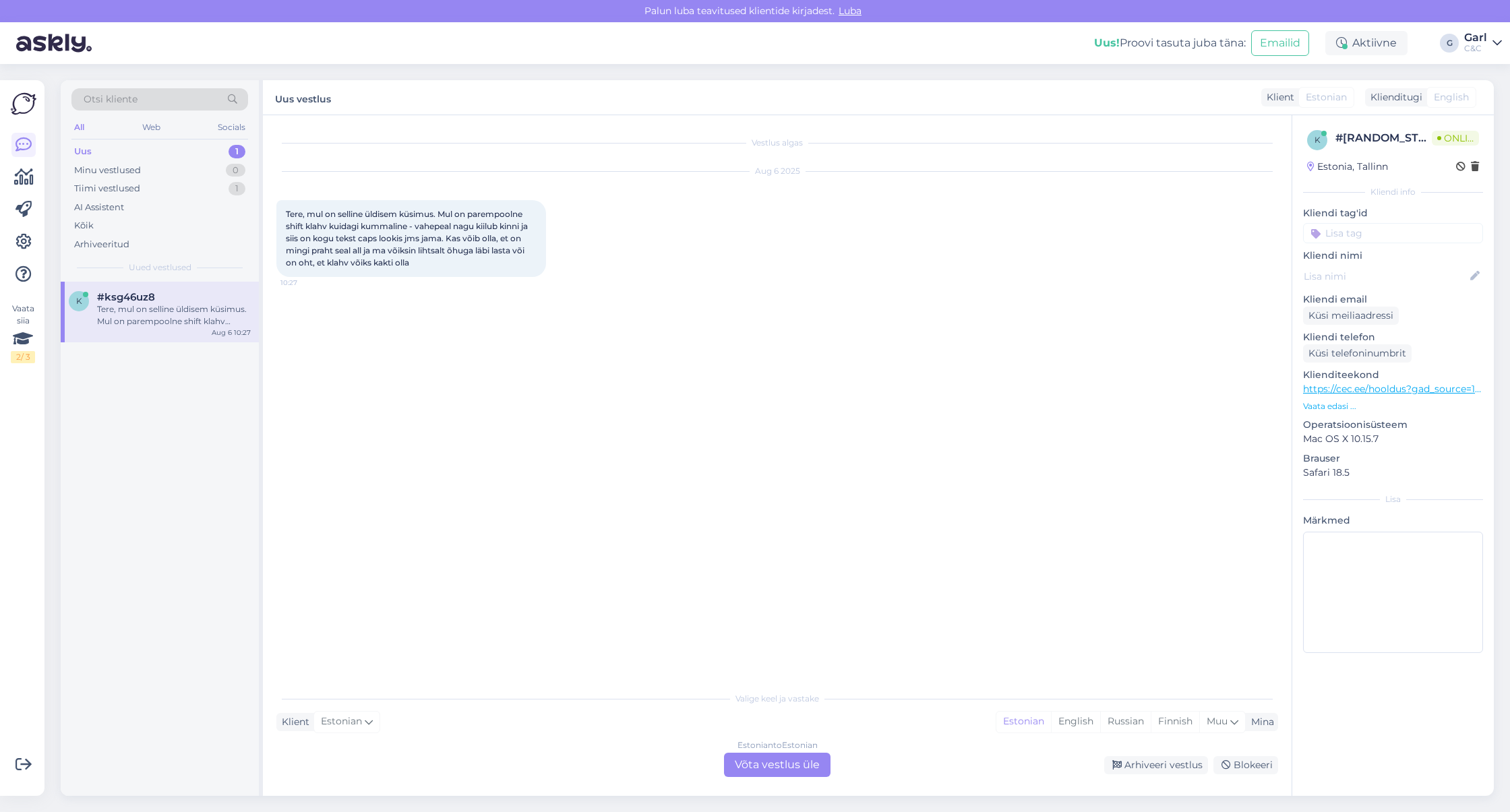 click on "Estonian  to  Estonian Võta vestlus üle" at bounding box center [777, 765] 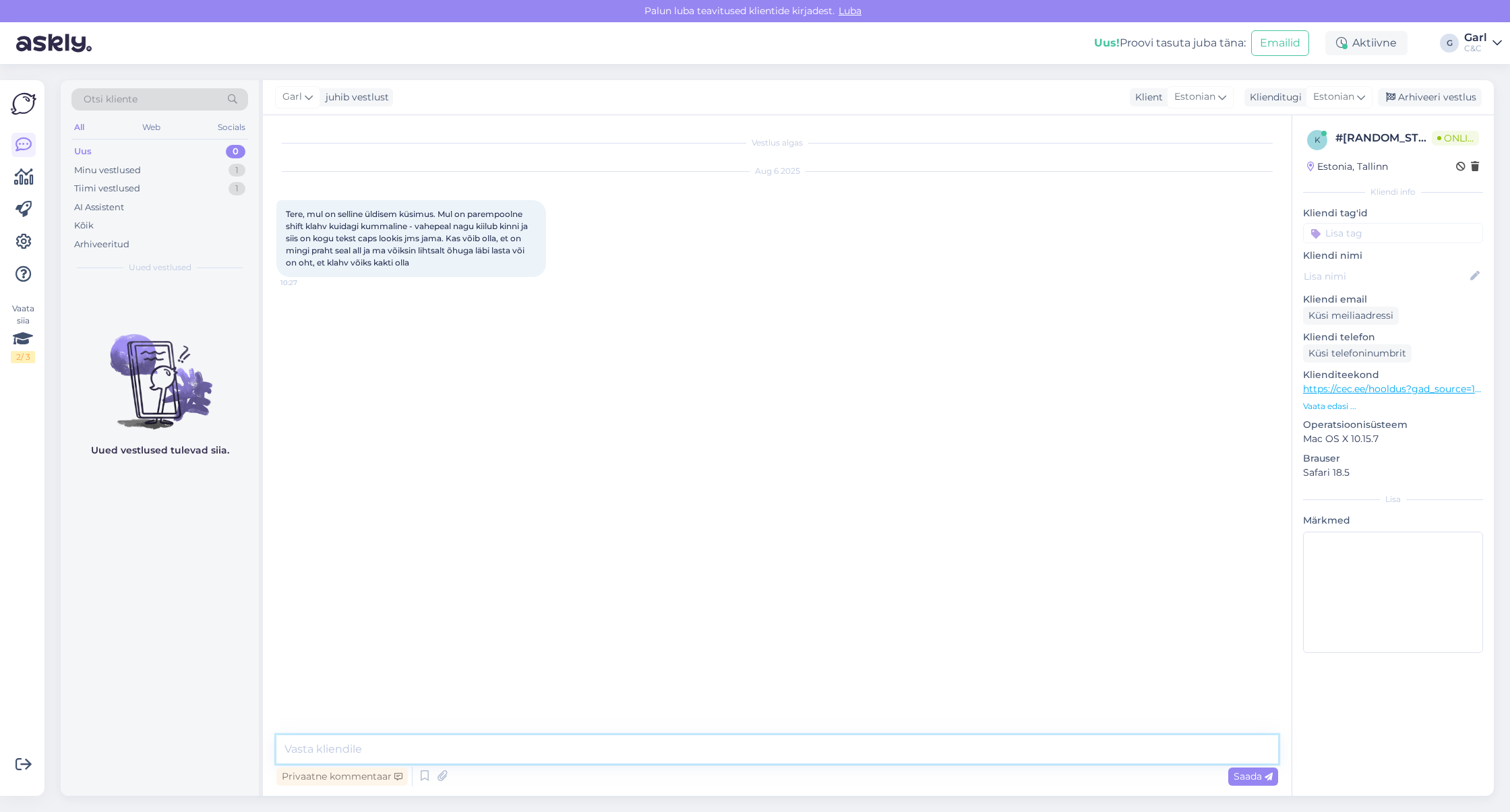 click at bounding box center [777, 749] 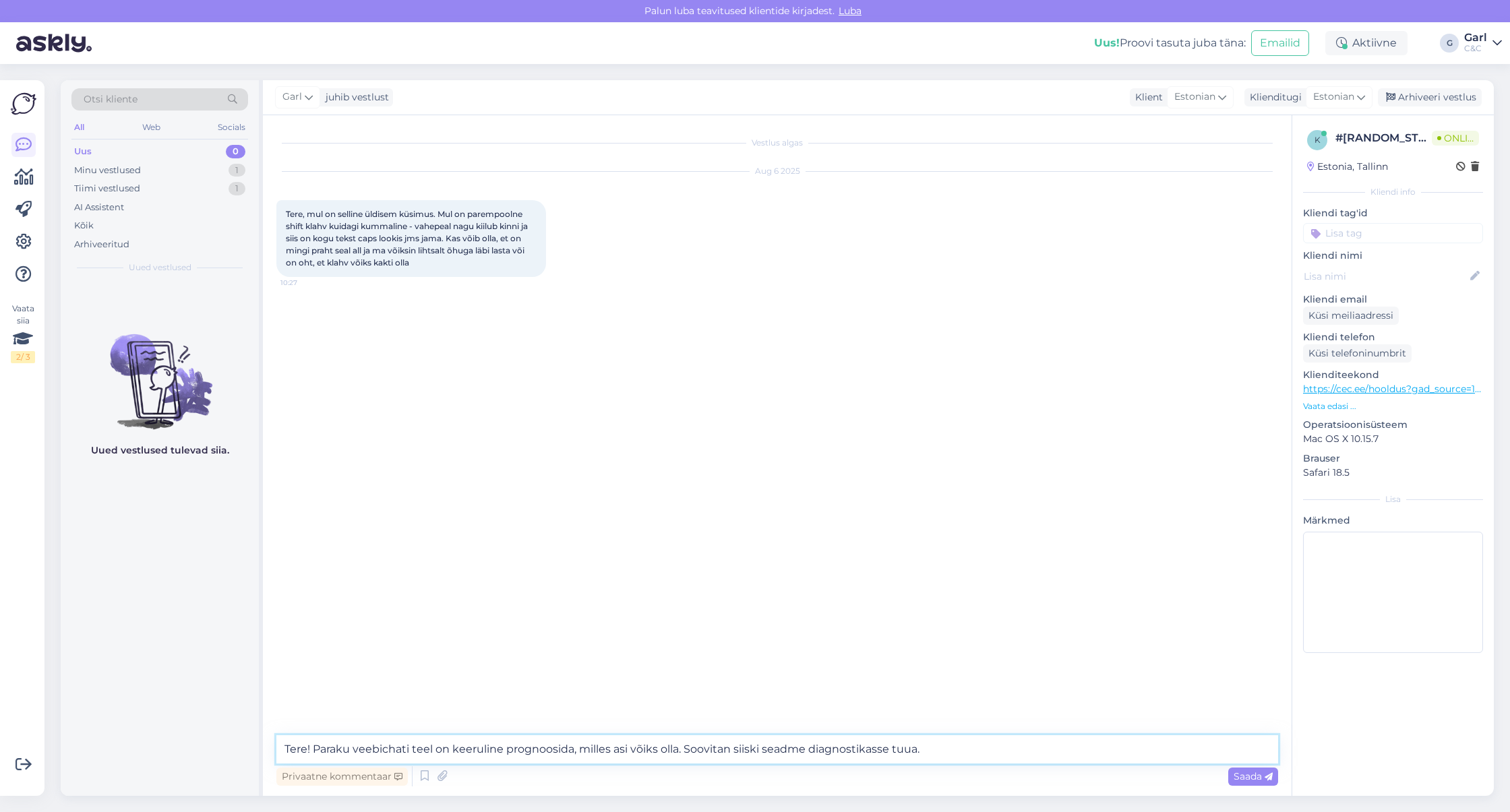 type on "Tere! Paraku veebichati teel on keeruline prognoosida, milles asi võiks olla. Soovitan siiski seadme diagnostikasse tuua." 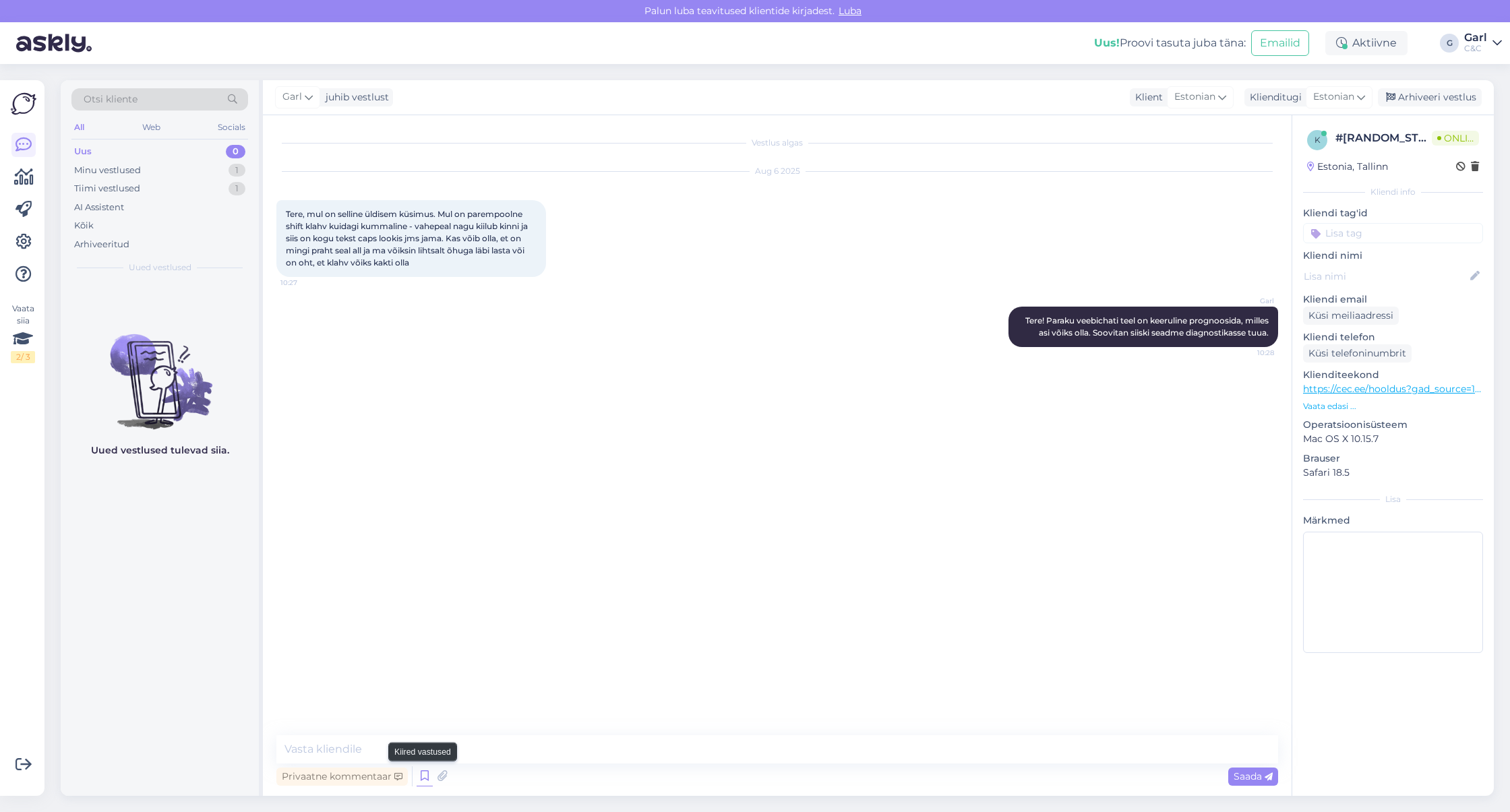 click at bounding box center (425, 776) 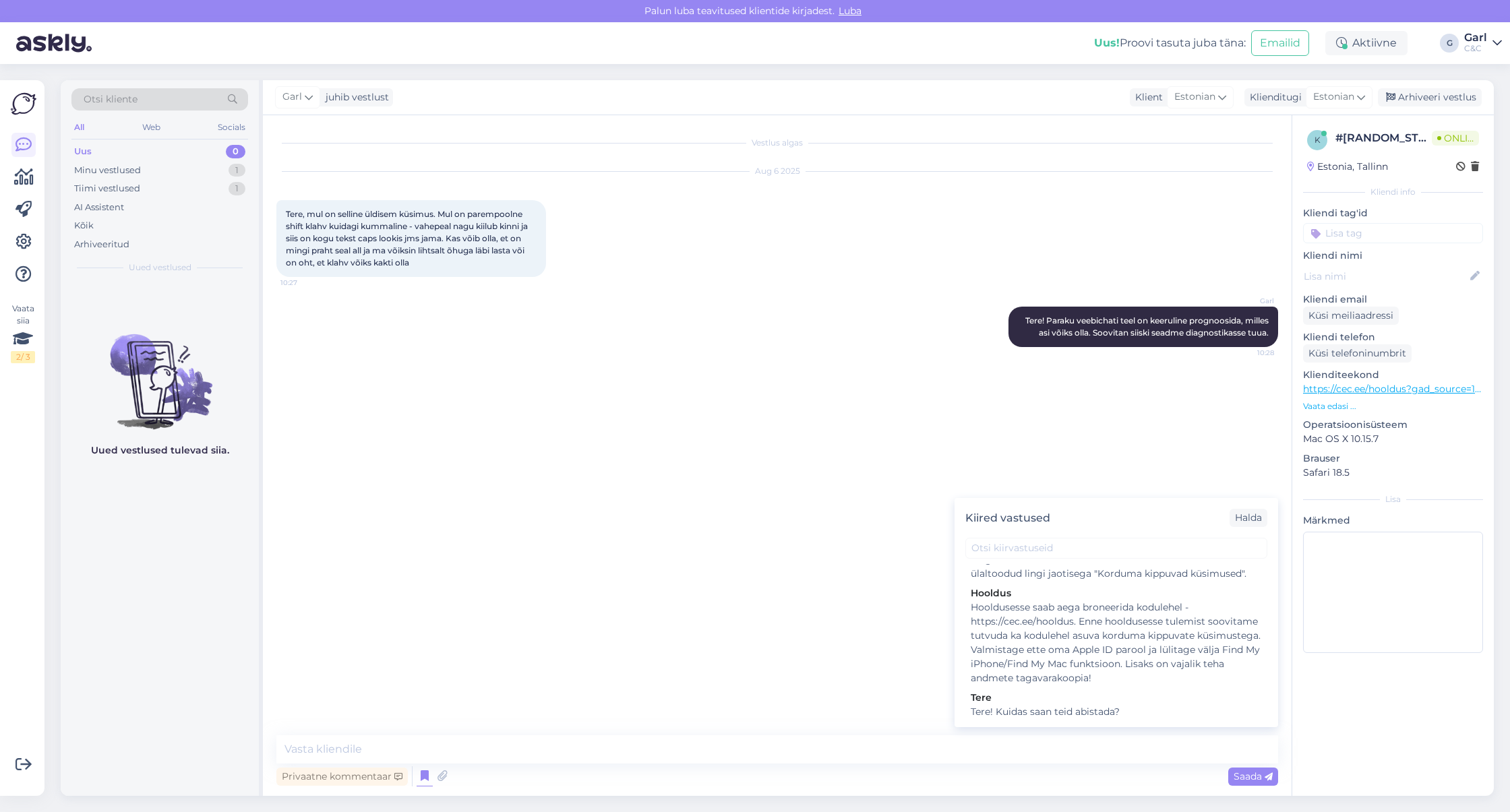 scroll, scrollTop: 1981, scrollLeft: 0, axis: vertical 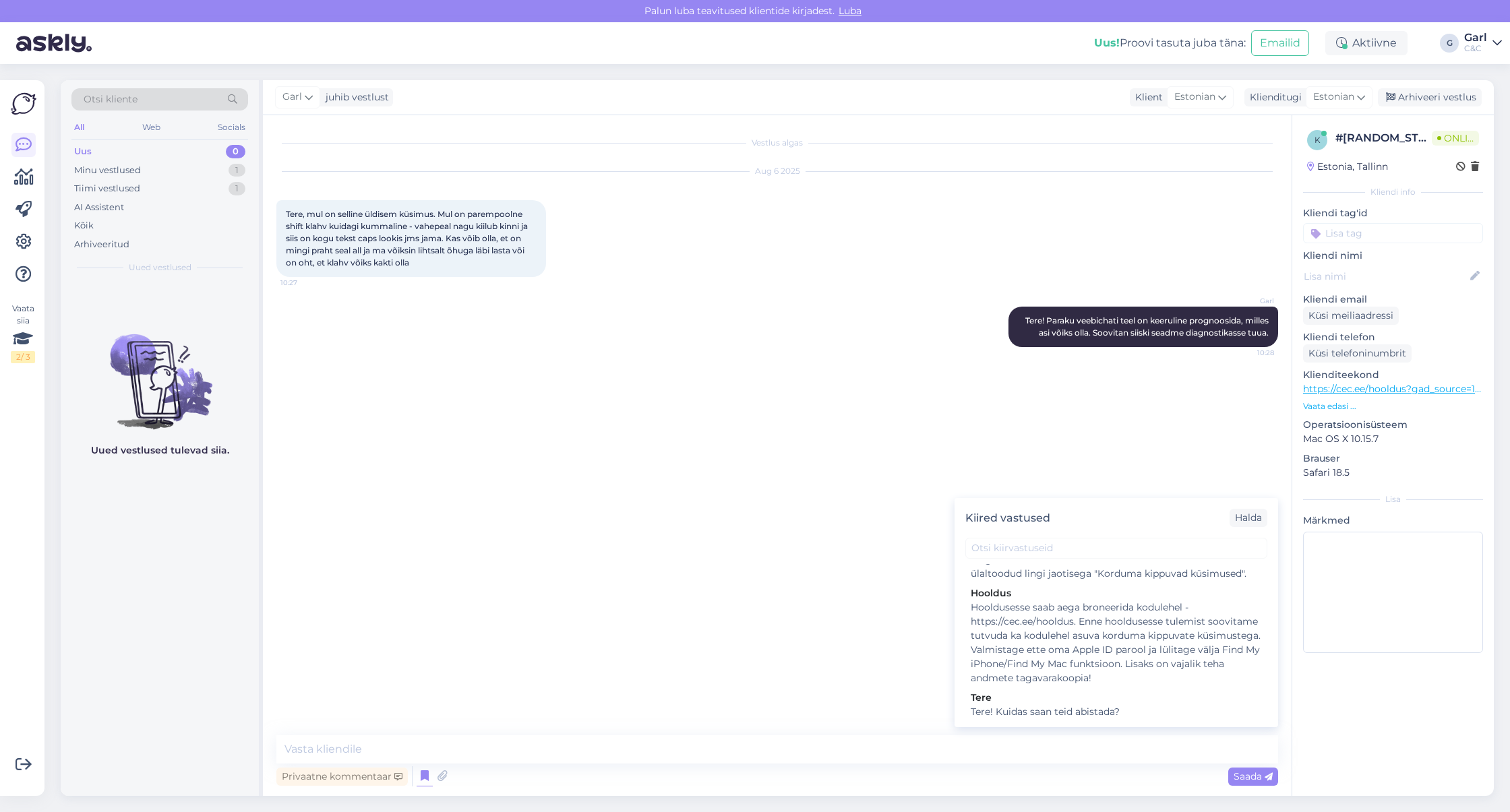 click on "Hooldusesse saab aega broneerida kodulehel - https://cec.ee/hooldus.
Enne hooldusesse tulemist soovitame tutvuda ka kodulehel asuva korduma kippuvate küsimustega.
Valmistage ette oma Apple ID parool ja lülitage välja Find My iPhone/Find My Mac funktsioon.
Lisaks on vajalik teha andmete tagavarakoopia!" at bounding box center (1116, 643) 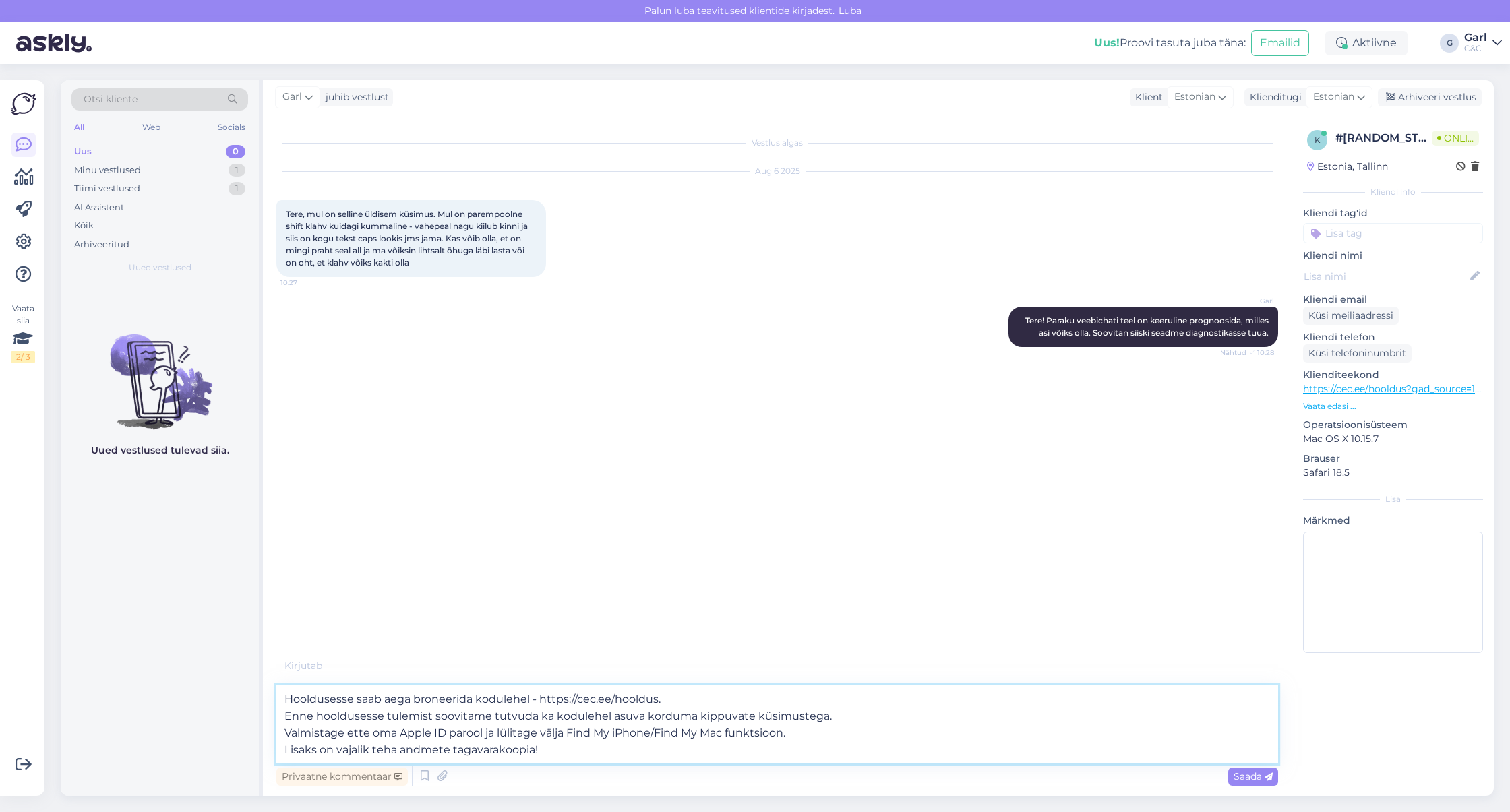 click on "Hooldusesse saab aega broneerida kodulehel - https://cec.ee/hooldus.
Enne hooldusesse tulemist soovitame tutvuda ka kodulehel asuva korduma kippuvate küsimustega.
Valmistage ette oma Apple ID parool ja lülitage välja Find My iPhone/Find My Mac funktsioon.
Lisaks on vajalik teha andmete tagavarakoopia!" at bounding box center [777, 724] 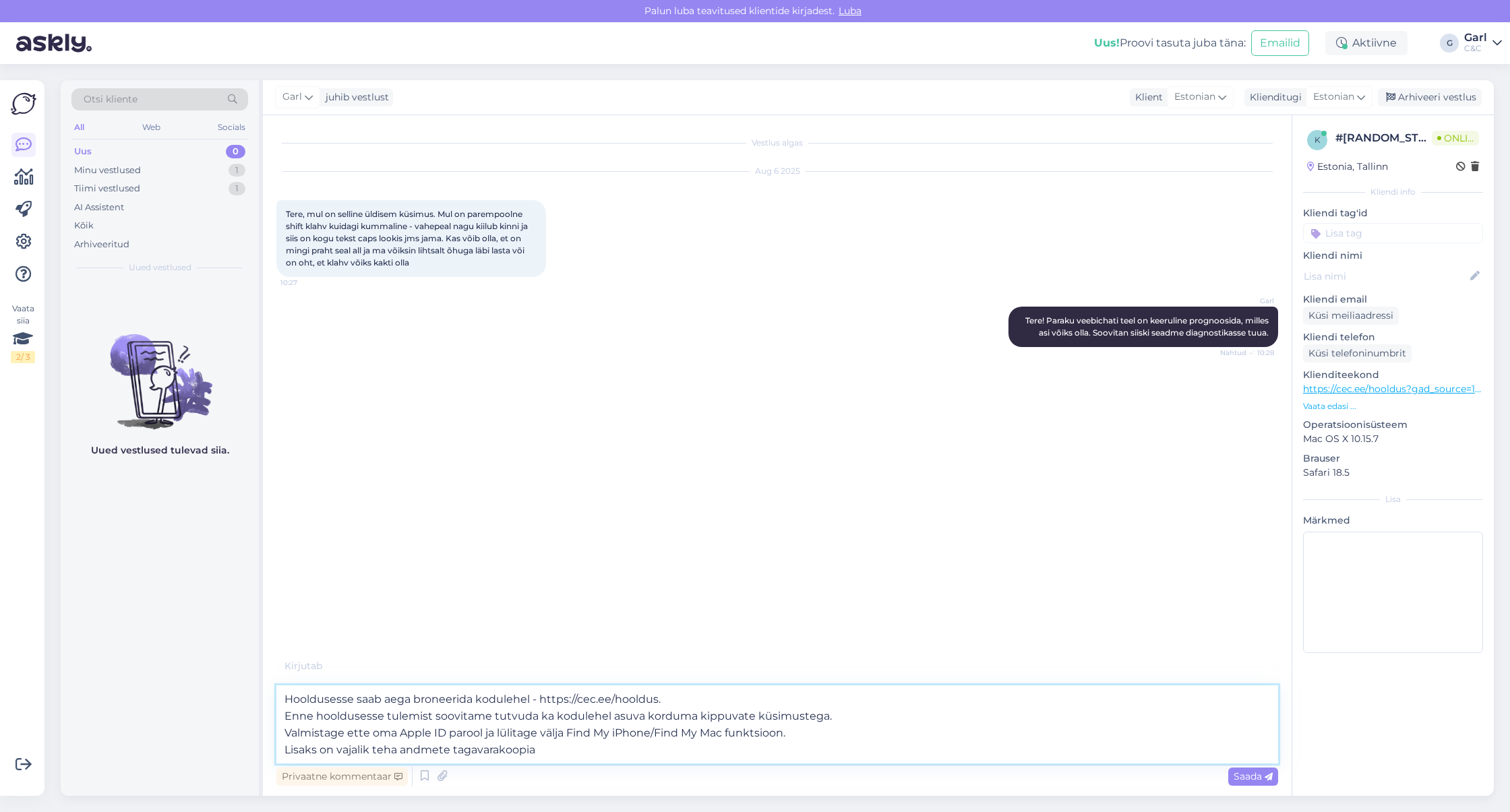 drag, startPoint x: 592, startPoint y: 750, endPoint x: 282, endPoint y: 754, distance: 310.02581 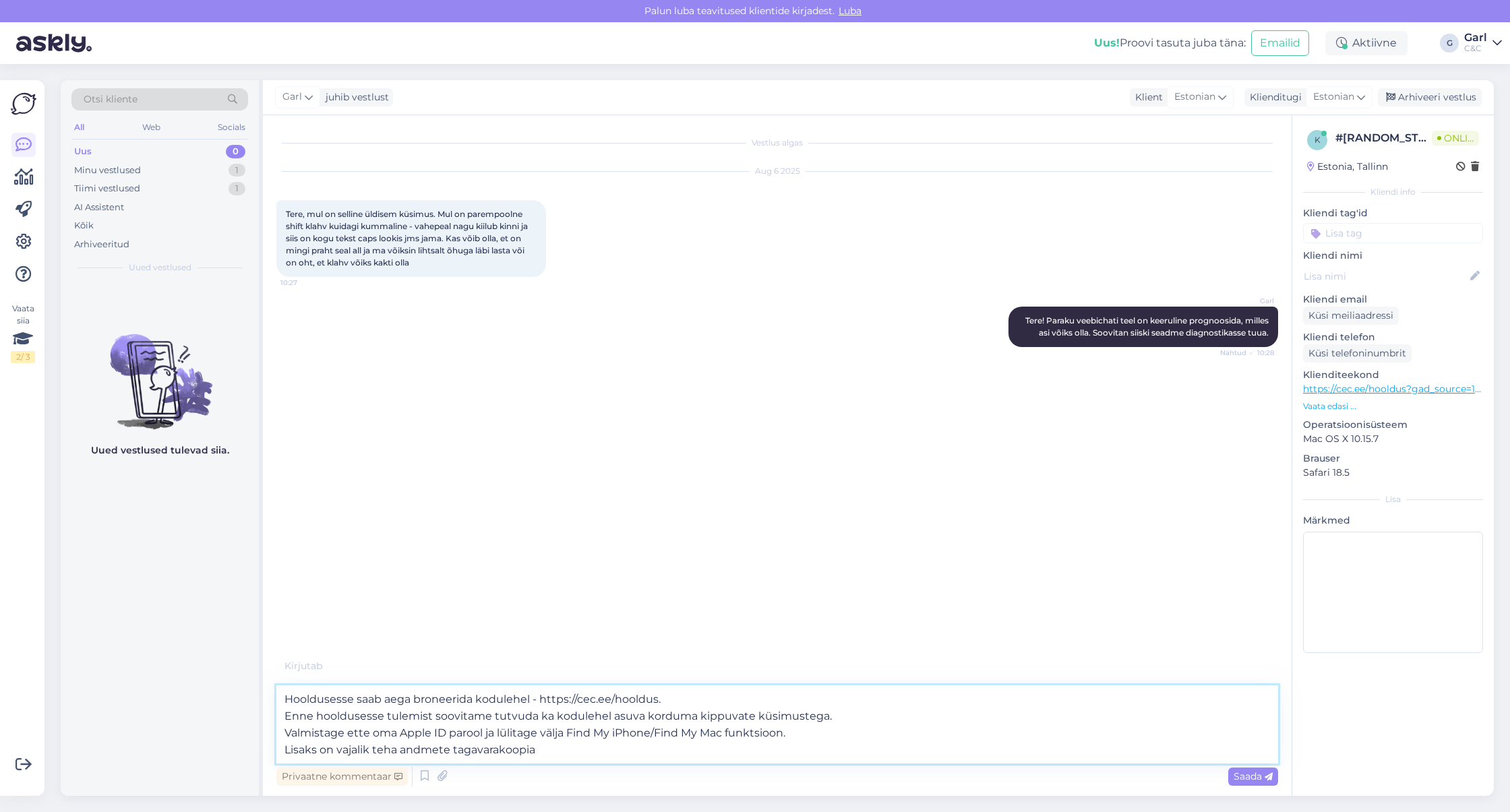 click on "Hooldusesse saab aega broneerida kodulehel - https://cec.ee/hooldus.
Enne hooldusesse tulemist soovitame tutvuda ka kodulehel asuva korduma kippuvate küsimustega.
Valmistage ette oma Apple ID parool ja lülitage välja Find My iPhone/Find My Mac funktsioon.
Lisaks on vajalik teha andmete tagavarakoopia" at bounding box center [777, 724] 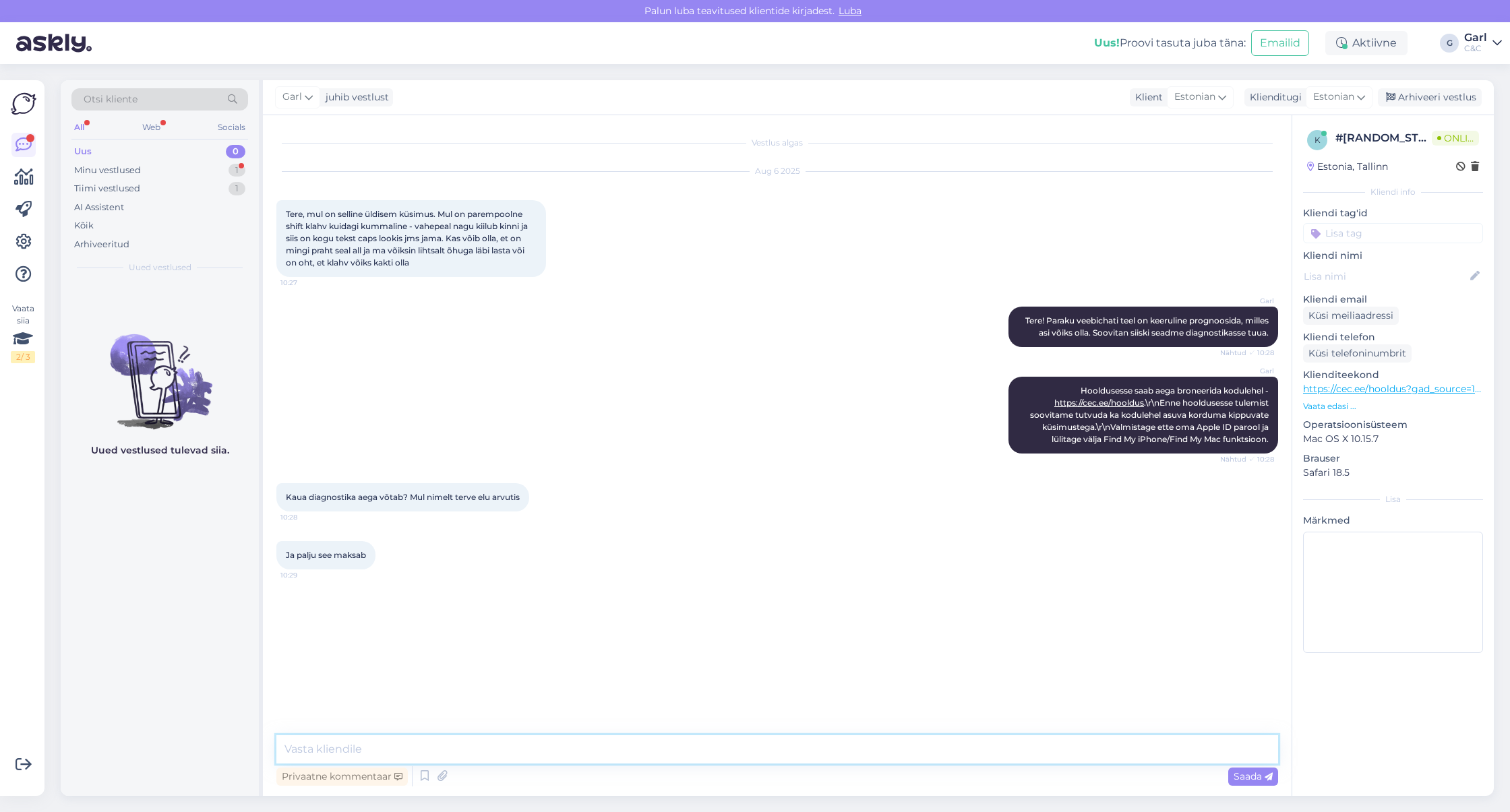 click at bounding box center (777, 749) 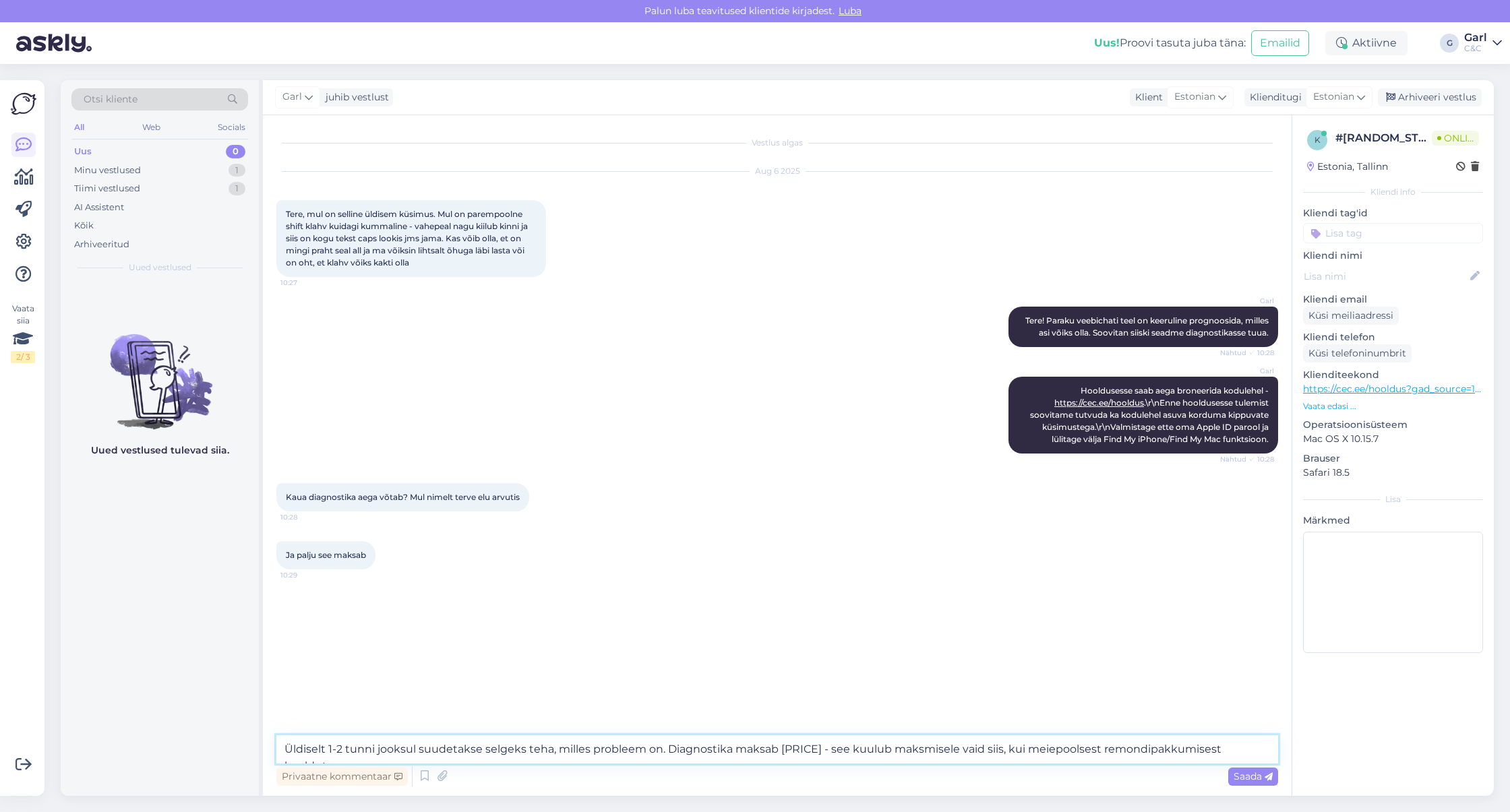 type on "Üldiselt 1-2 tunni jooksul suudetakse selgeks teha, milles probleem on. Diagnostika maksab [PRICE] - see kuulub maksmisele vaid siis, kui meiepoolsest remondipakkumisest keeldute." 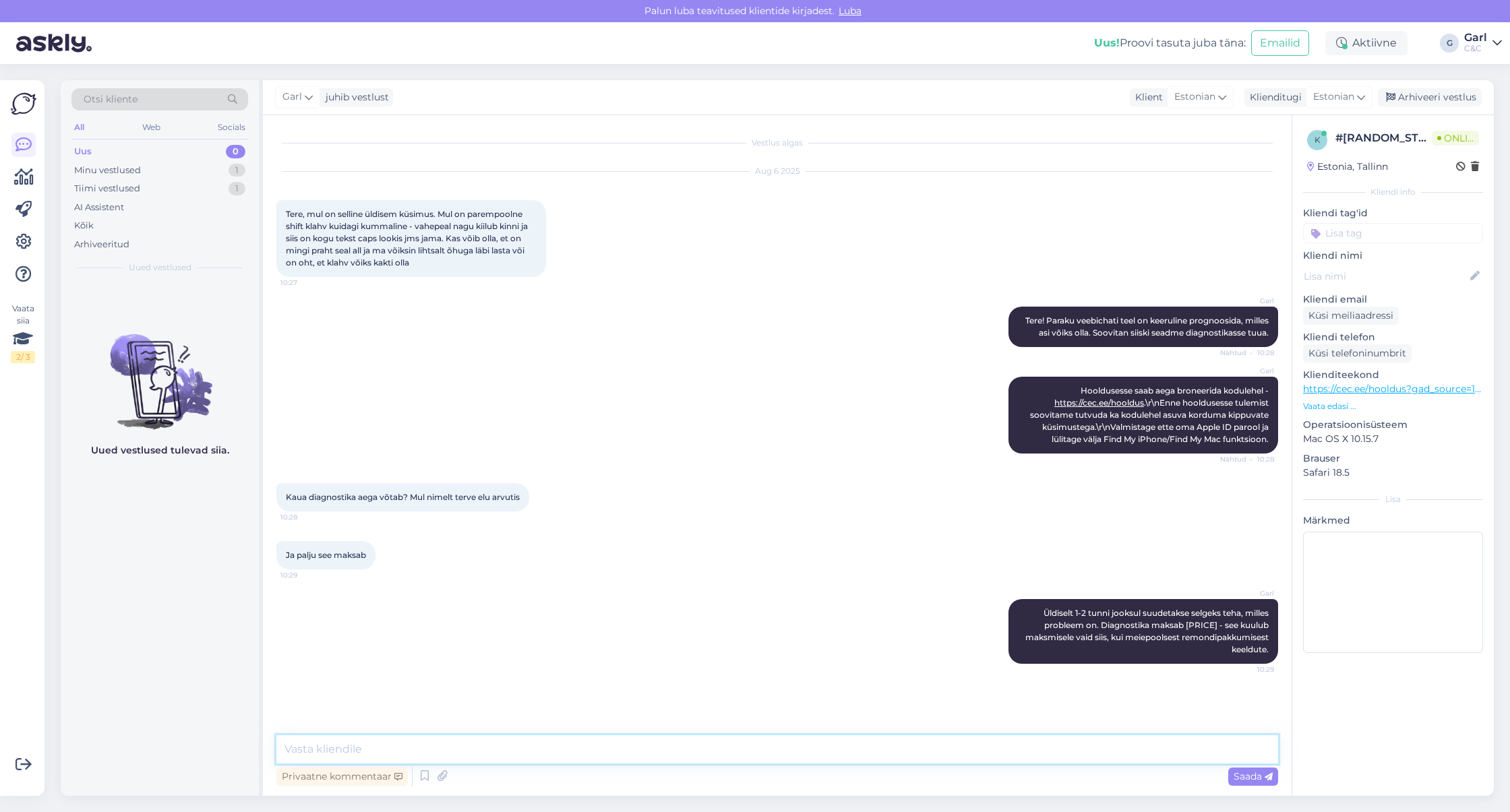 click at bounding box center [777, 749] 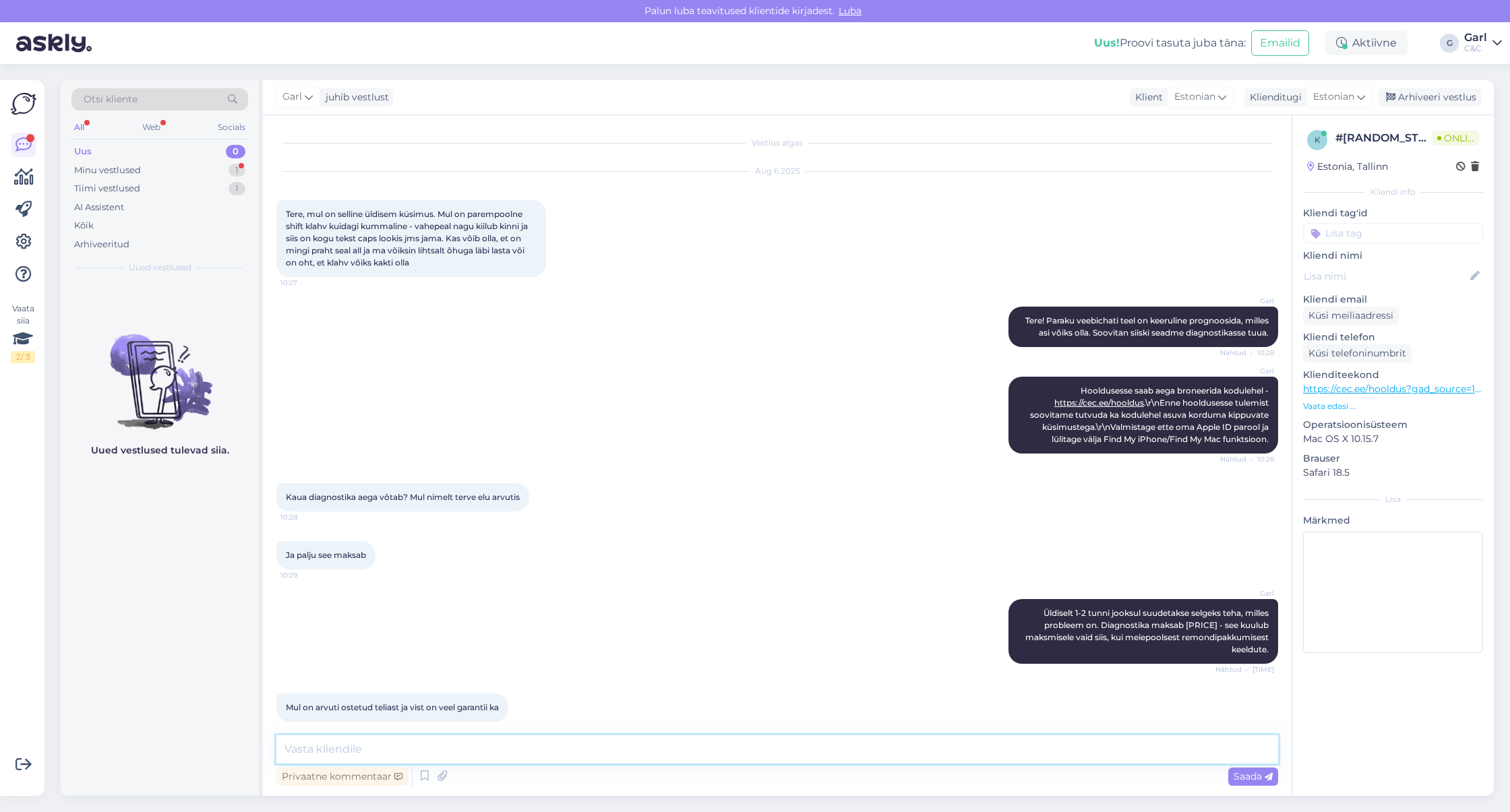 scroll, scrollTop: 25, scrollLeft: 0, axis: vertical 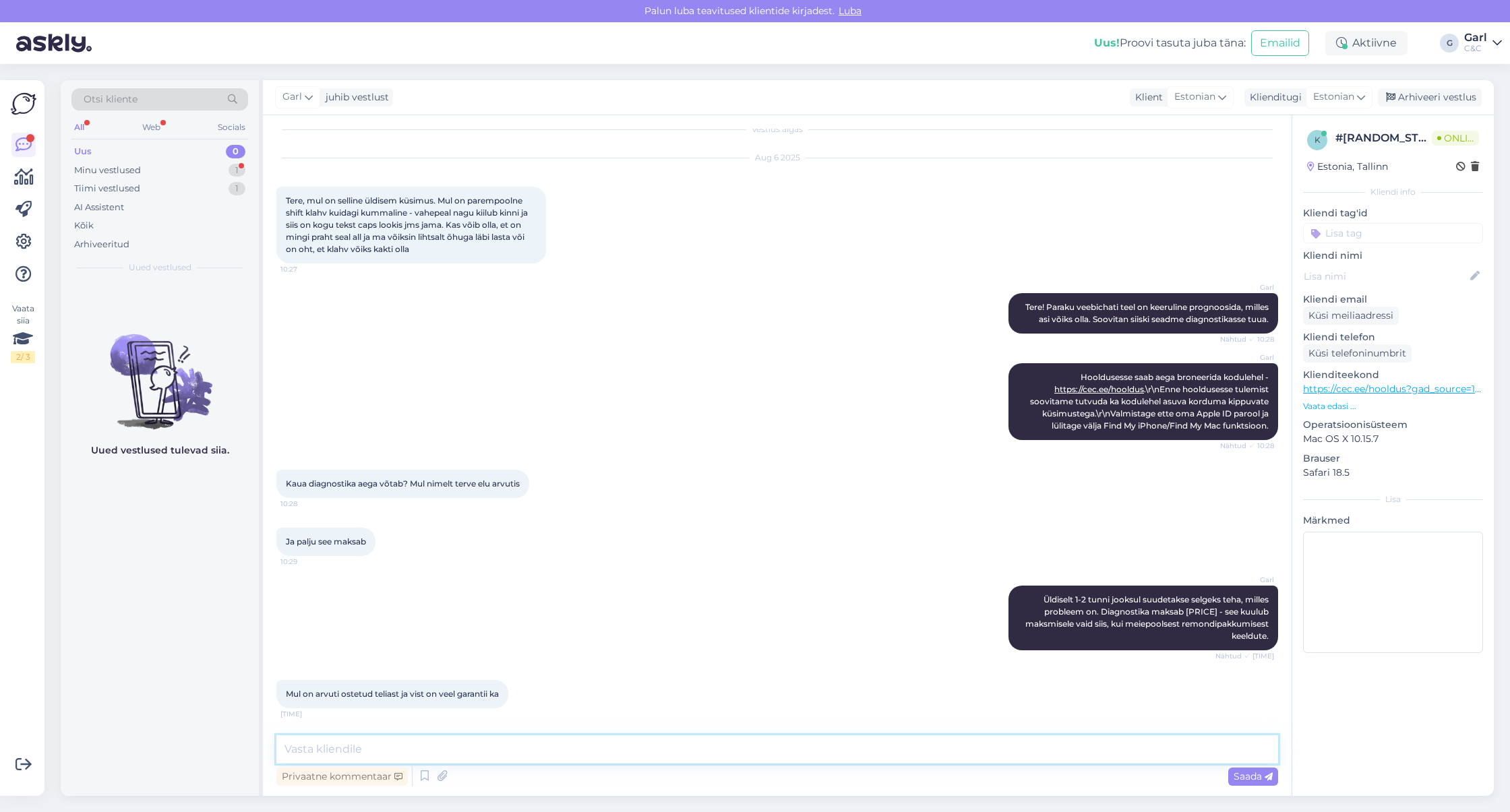 click at bounding box center (777, 749) 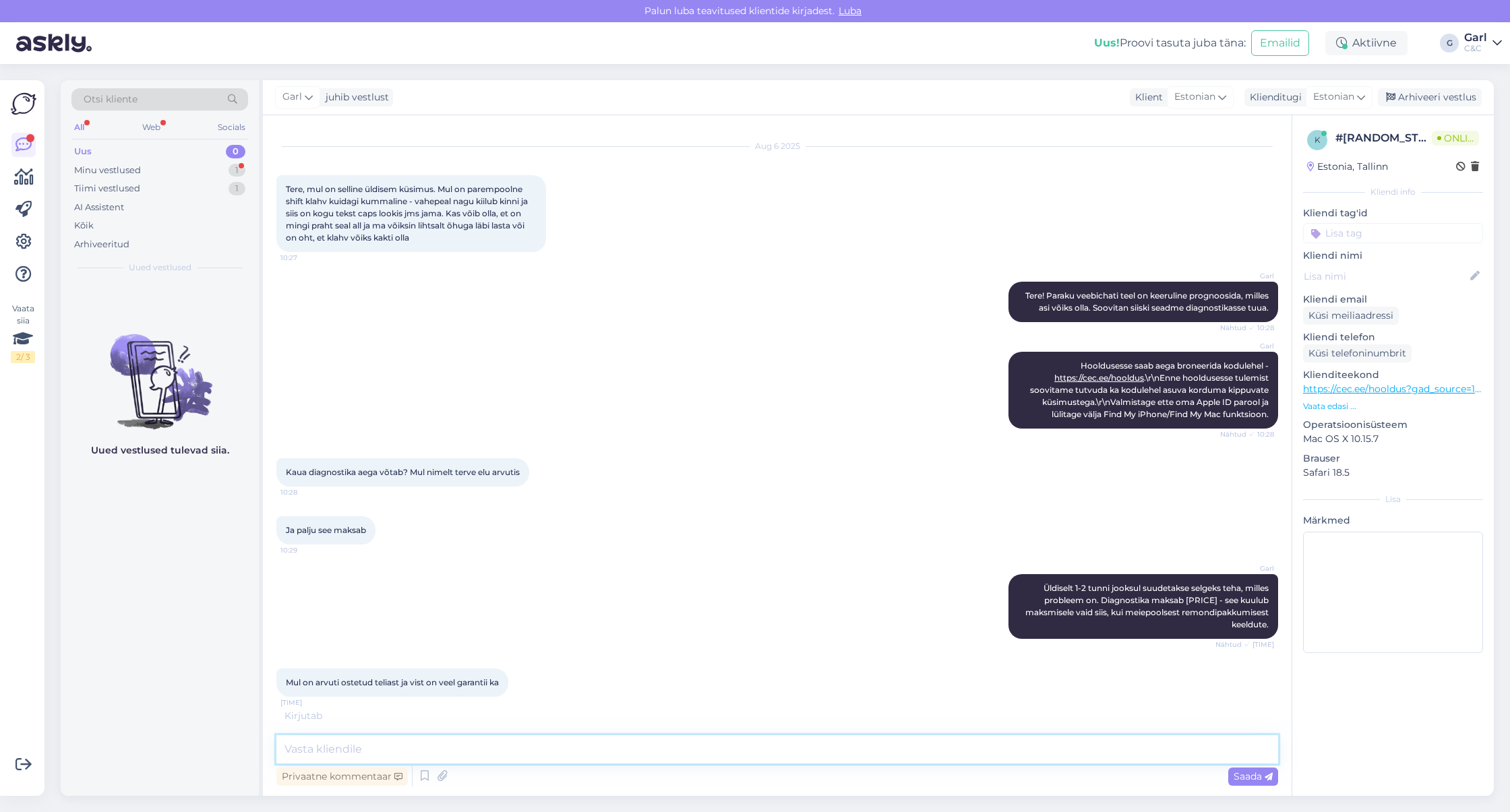 scroll, scrollTop: 83, scrollLeft: 0, axis: vertical 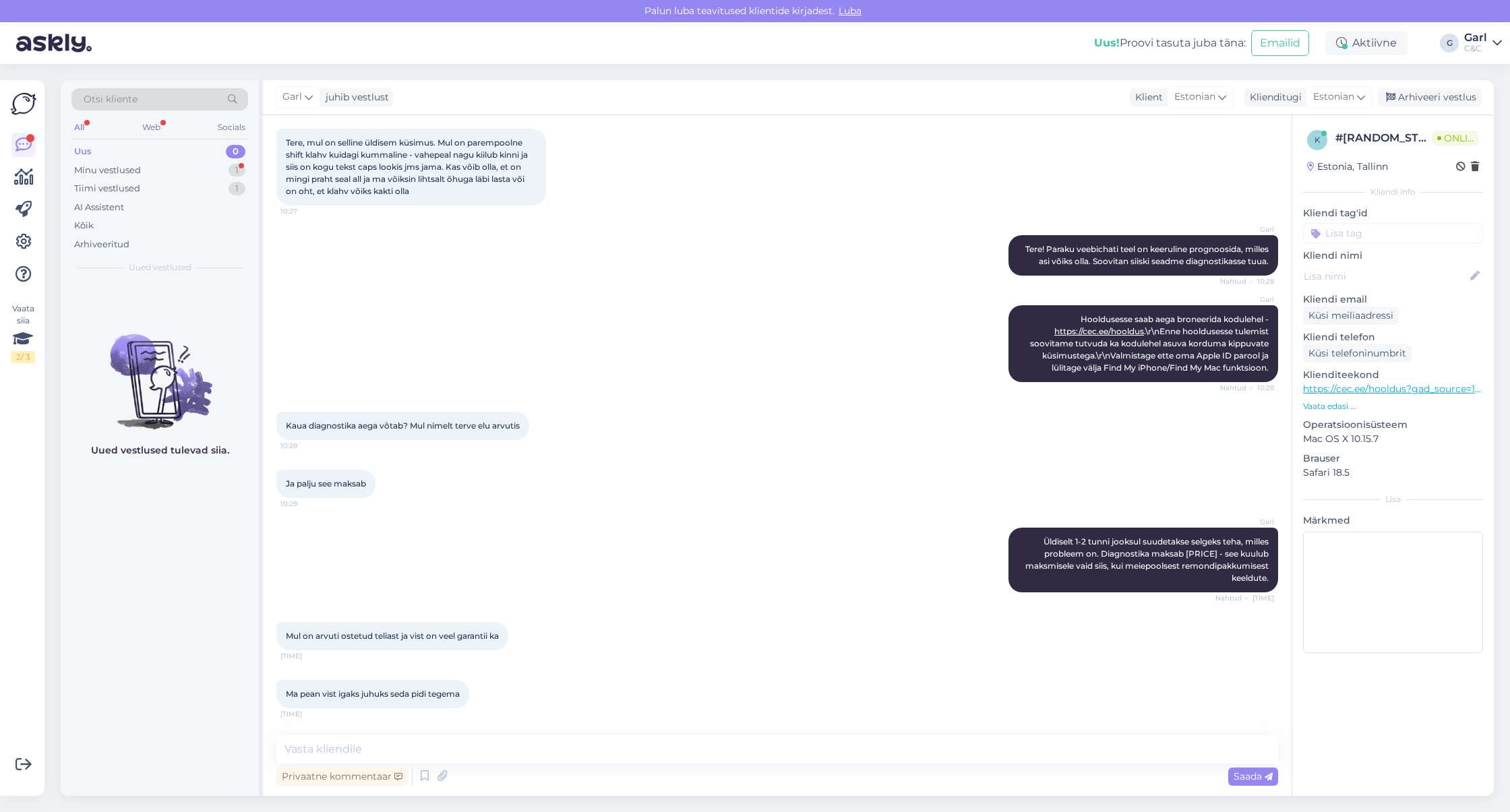 click on "Ma pean vist igaks juhuks seda pidi tegema [TIME]" at bounding box center (777, 694) 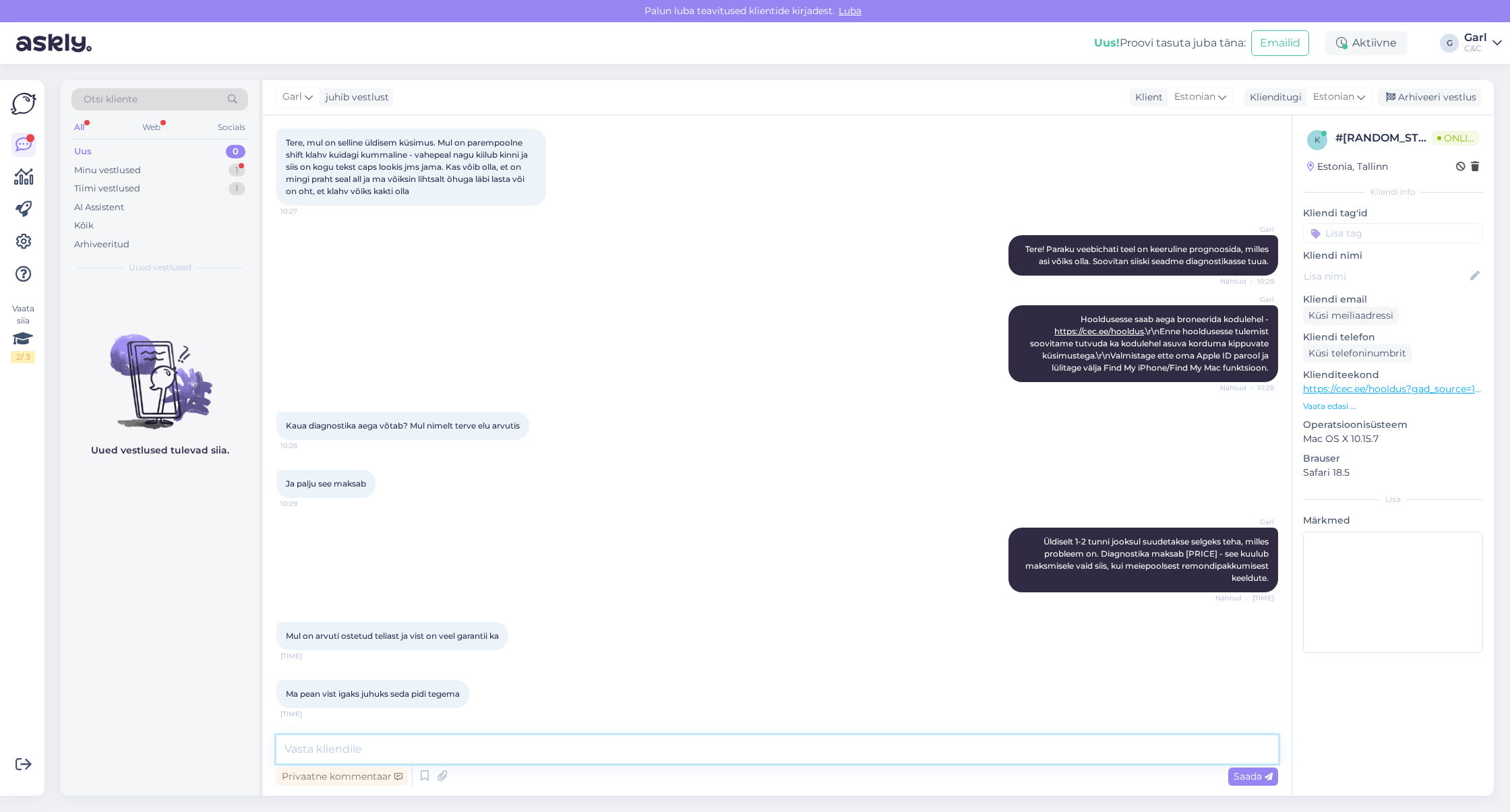 click at bounding box center (777, 749) 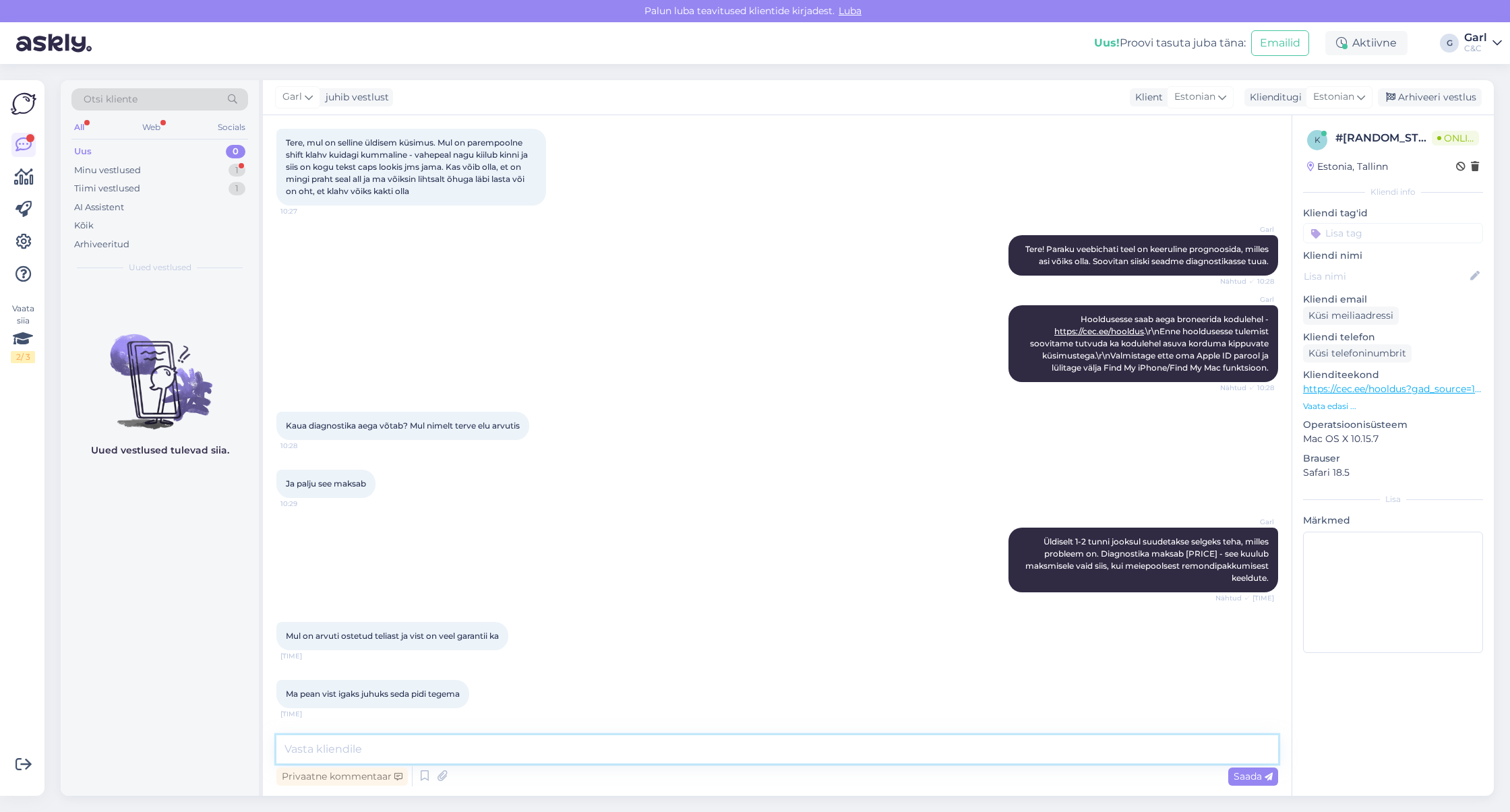 click at bounding box center [777, 749] 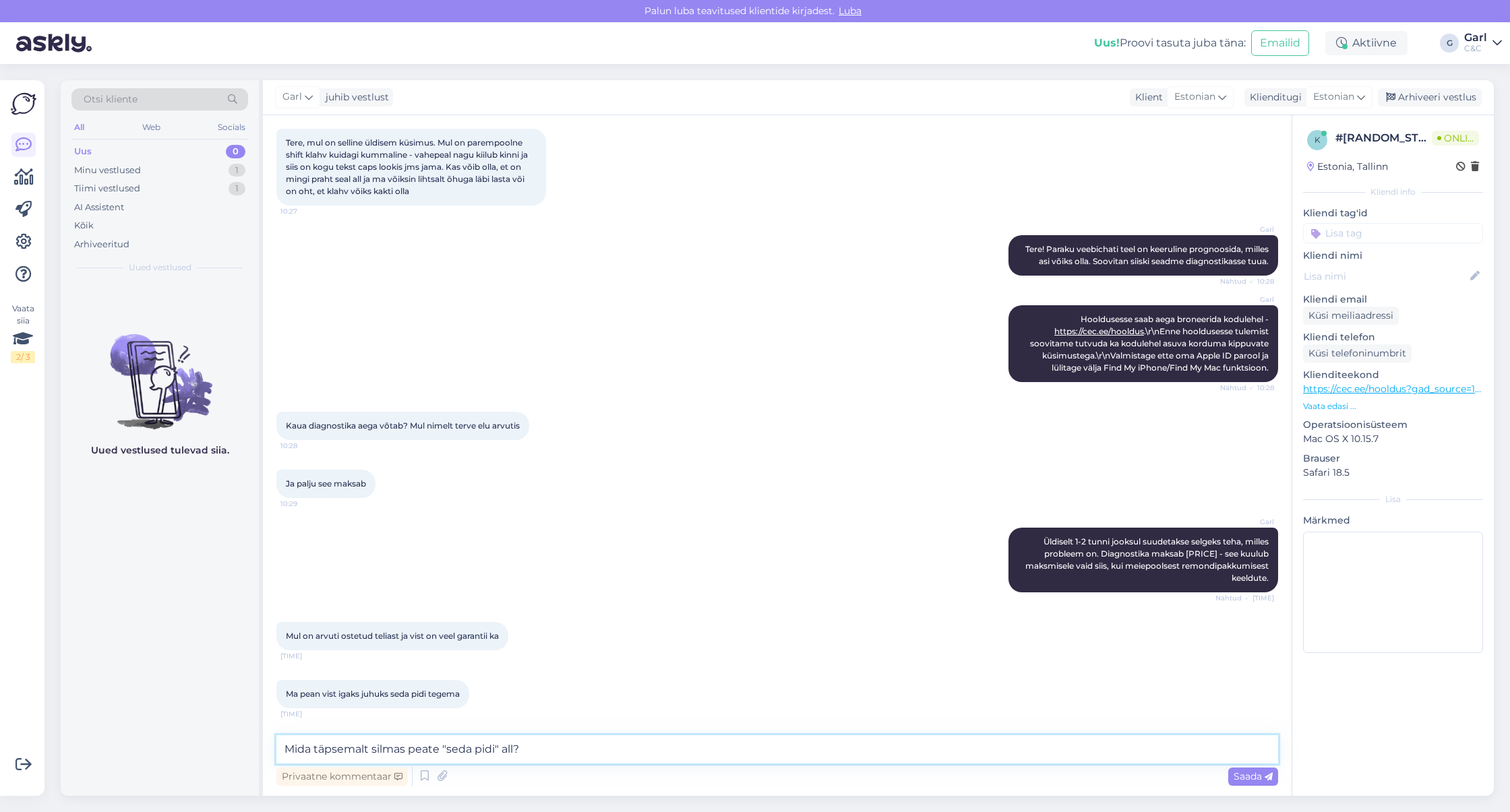 type on "Mida täpsemalt silmas peate "seda pidi" all?" 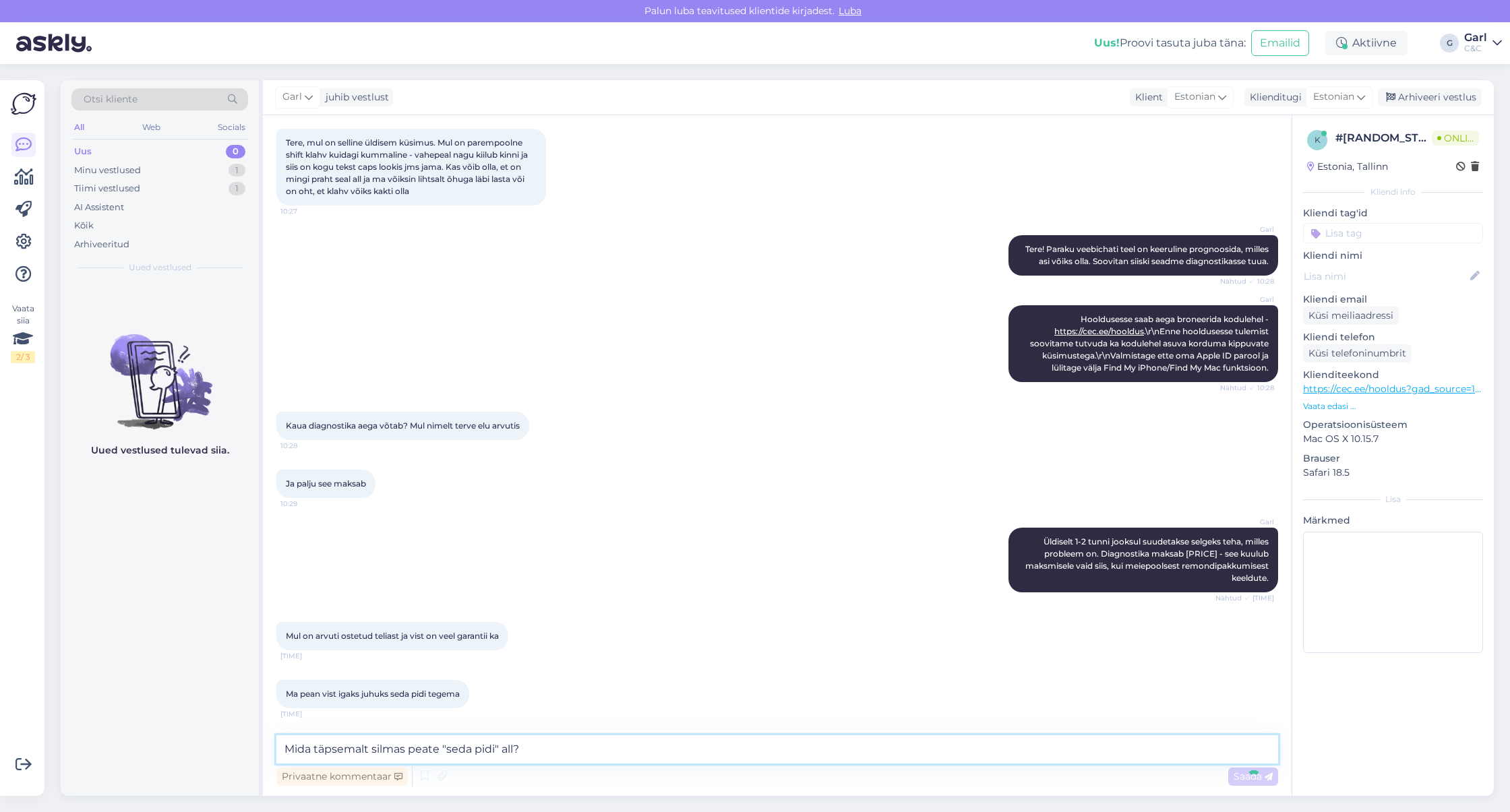 type 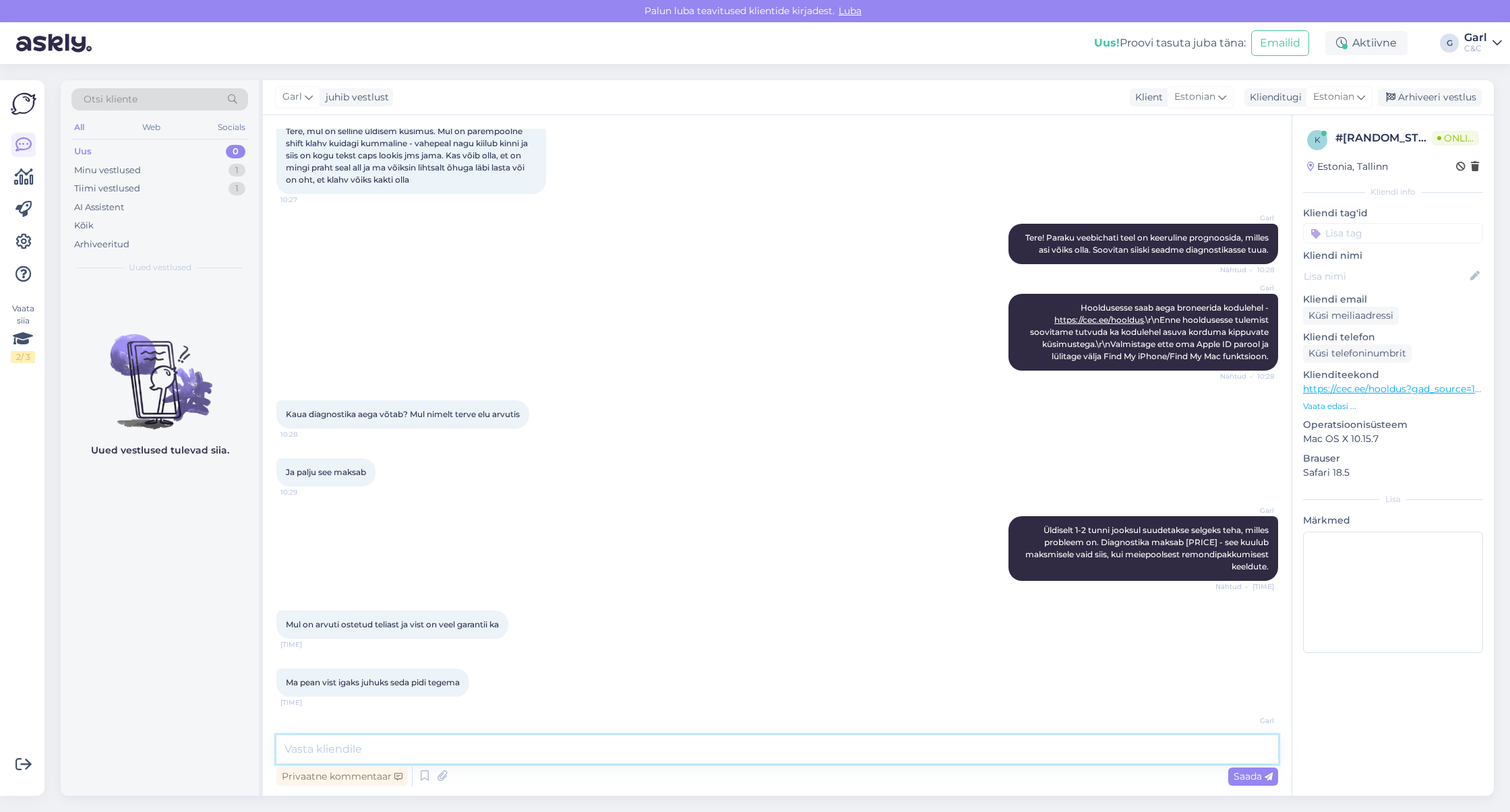 scroll, scrollTop: 141, scrollLeft: 0, axis: vertical 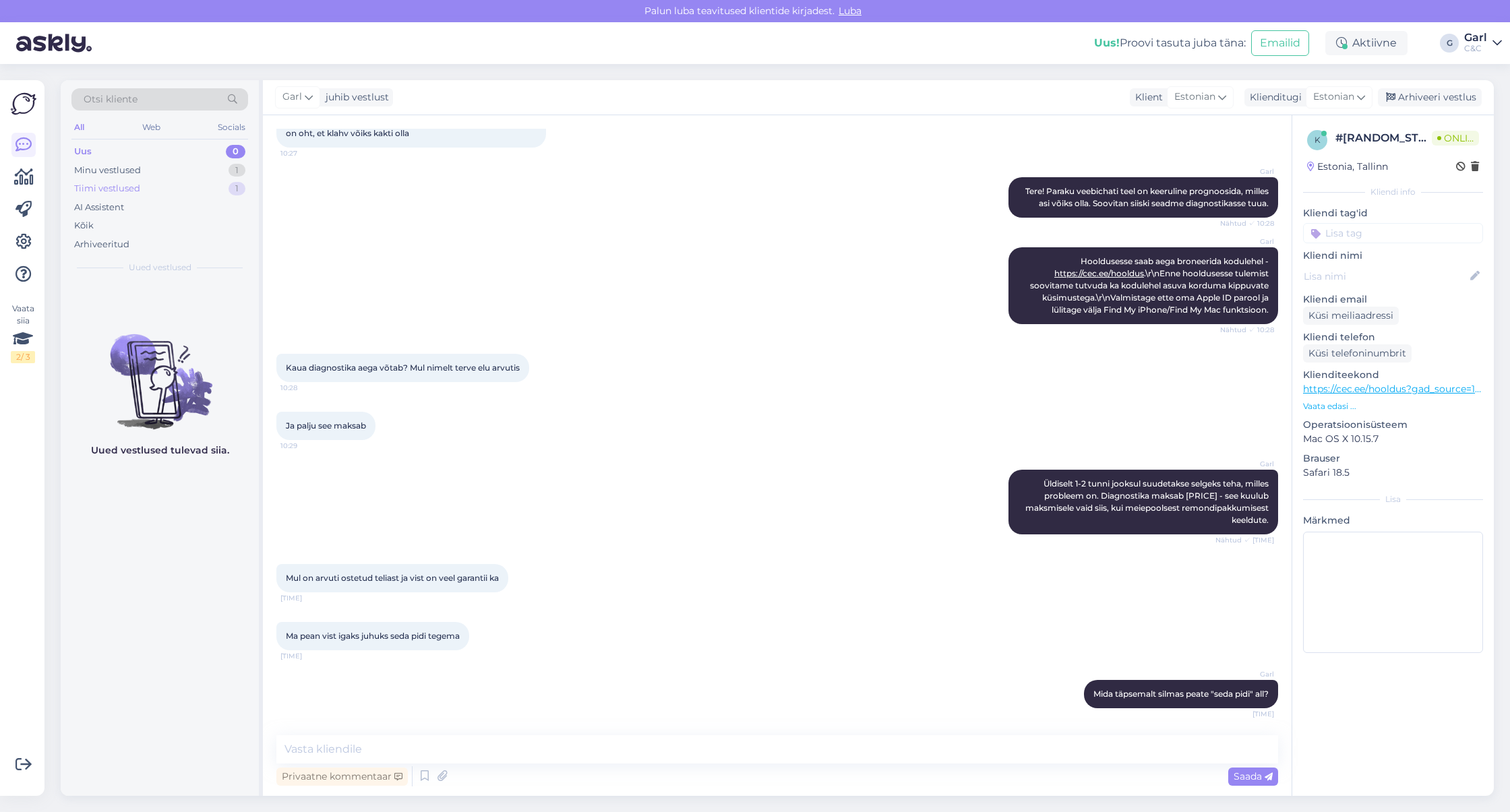 click on "Tiimi vestlused 1" at bounding box center (160, 189) 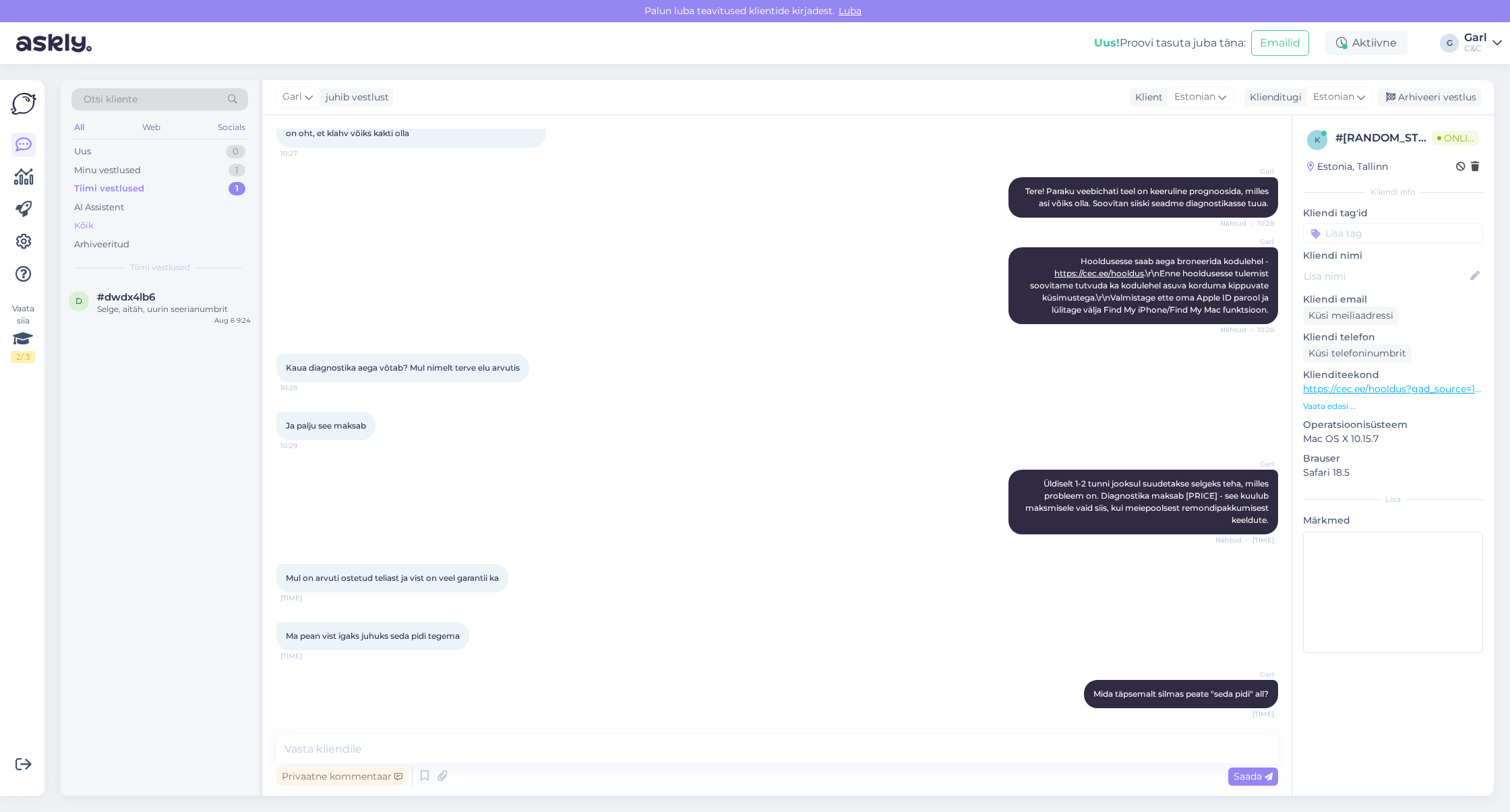 click on "Kõik" at bounding box center [160, 226] 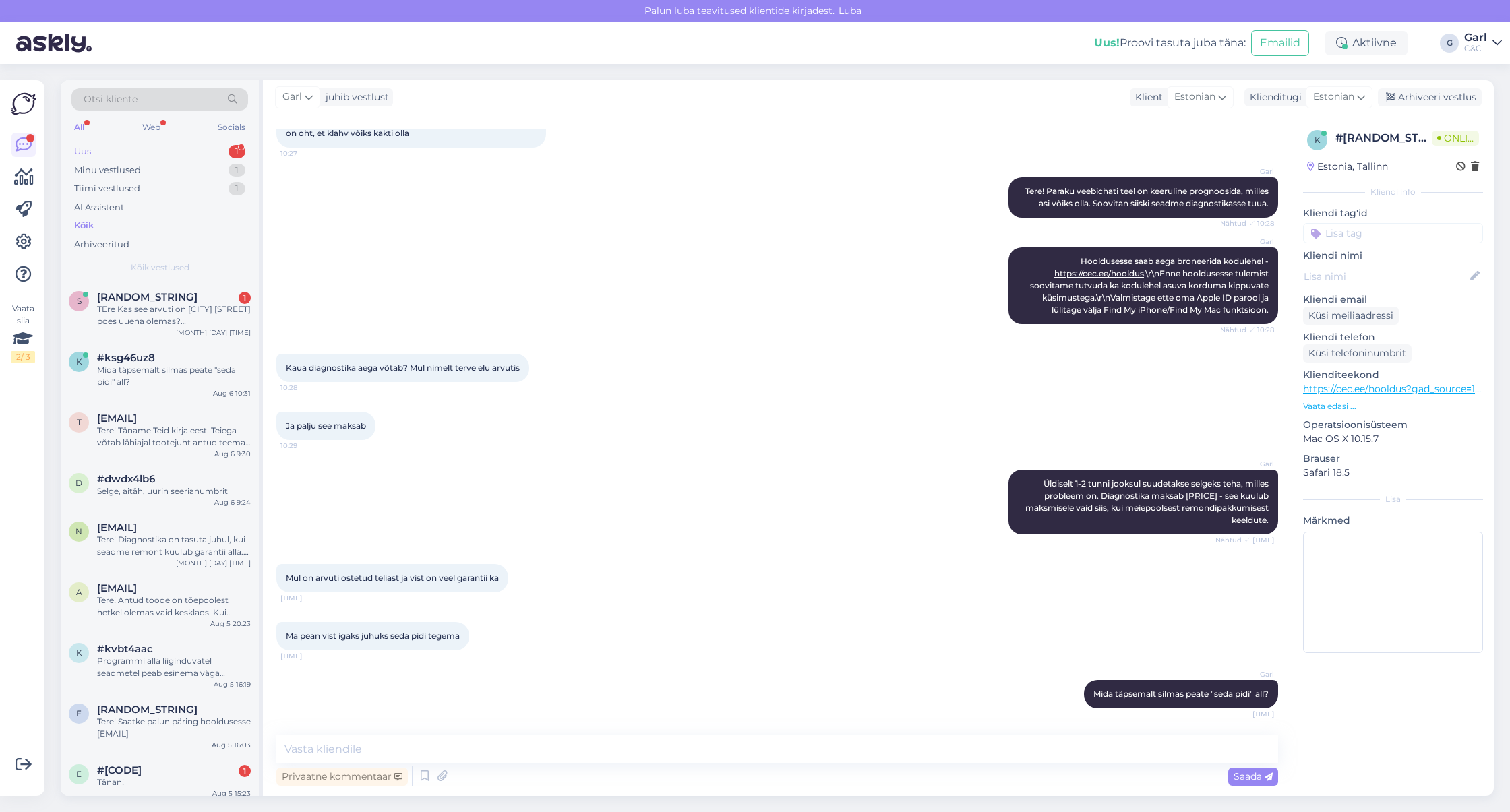 click on "Uus 1" at bounding box center [160, 152] 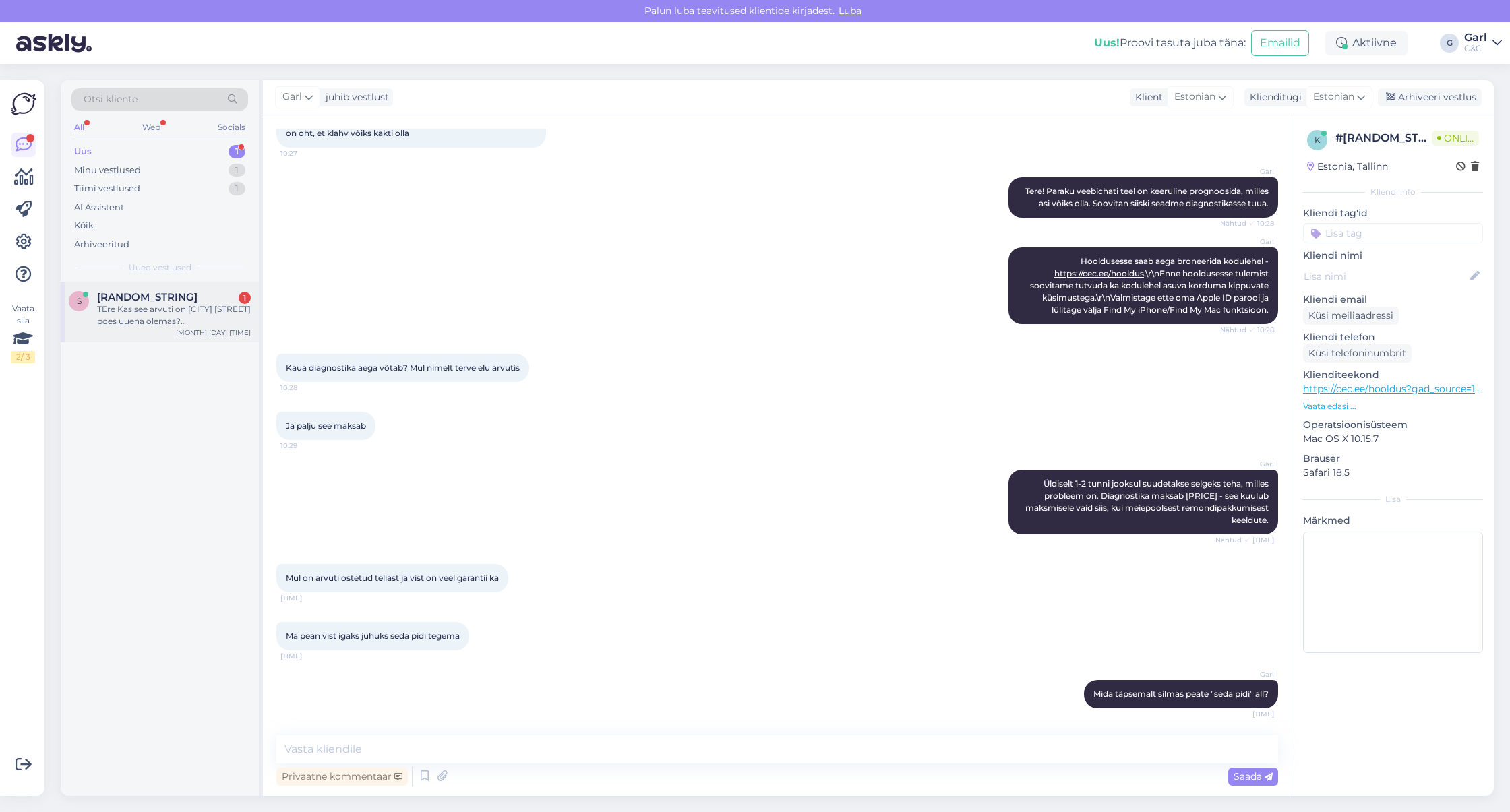 click on "TEre
Kas see arvuti on [CITY] [STREET] poes uuena olemas?
https://www.shop.cec.ee/macbook-pro-16-2024-apple-m4-pro?color=54&erply_storage=53&erply_language=60&erply_ram=455" at bounding box center (174, 315) 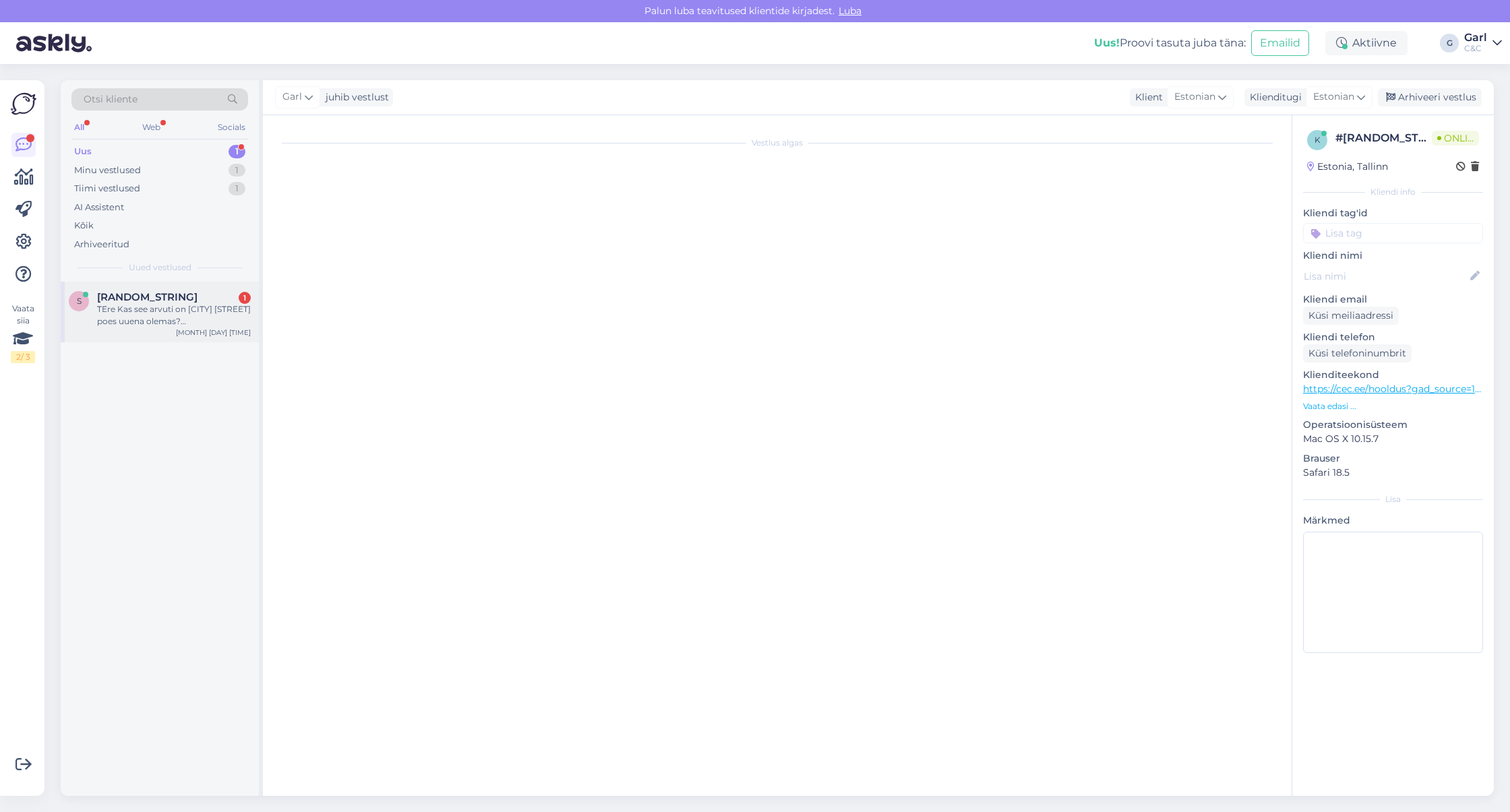 scroll, scrollTop: 0, scrollLeft: 0, axis: both 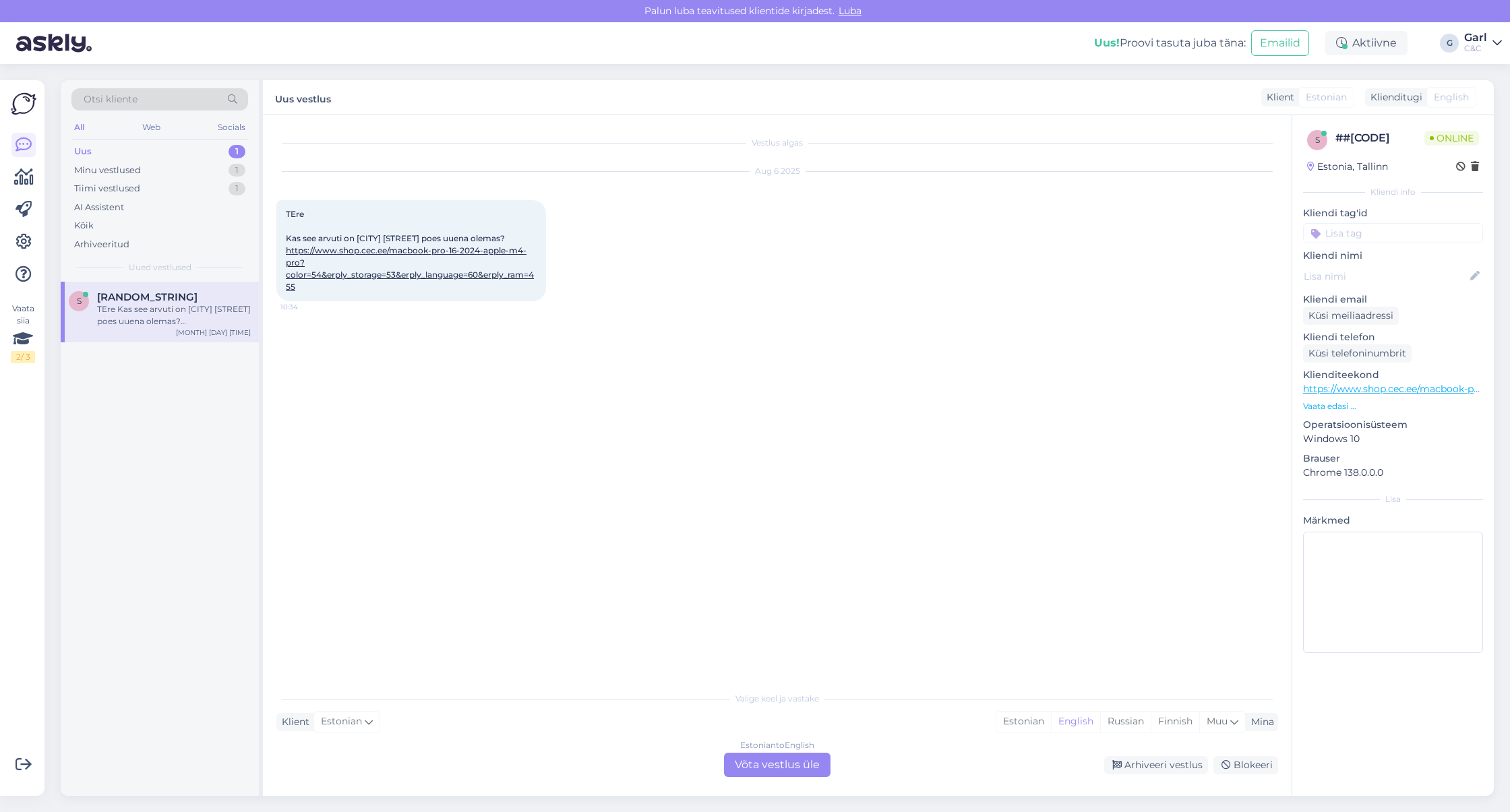 click on "https://www.shop.cec.ee/macbook-pro-16-2024-apple-m4-pro?color=54&erply_storage=53&erply_language=60&erply_ram=455" at bounding box center (410, 268) 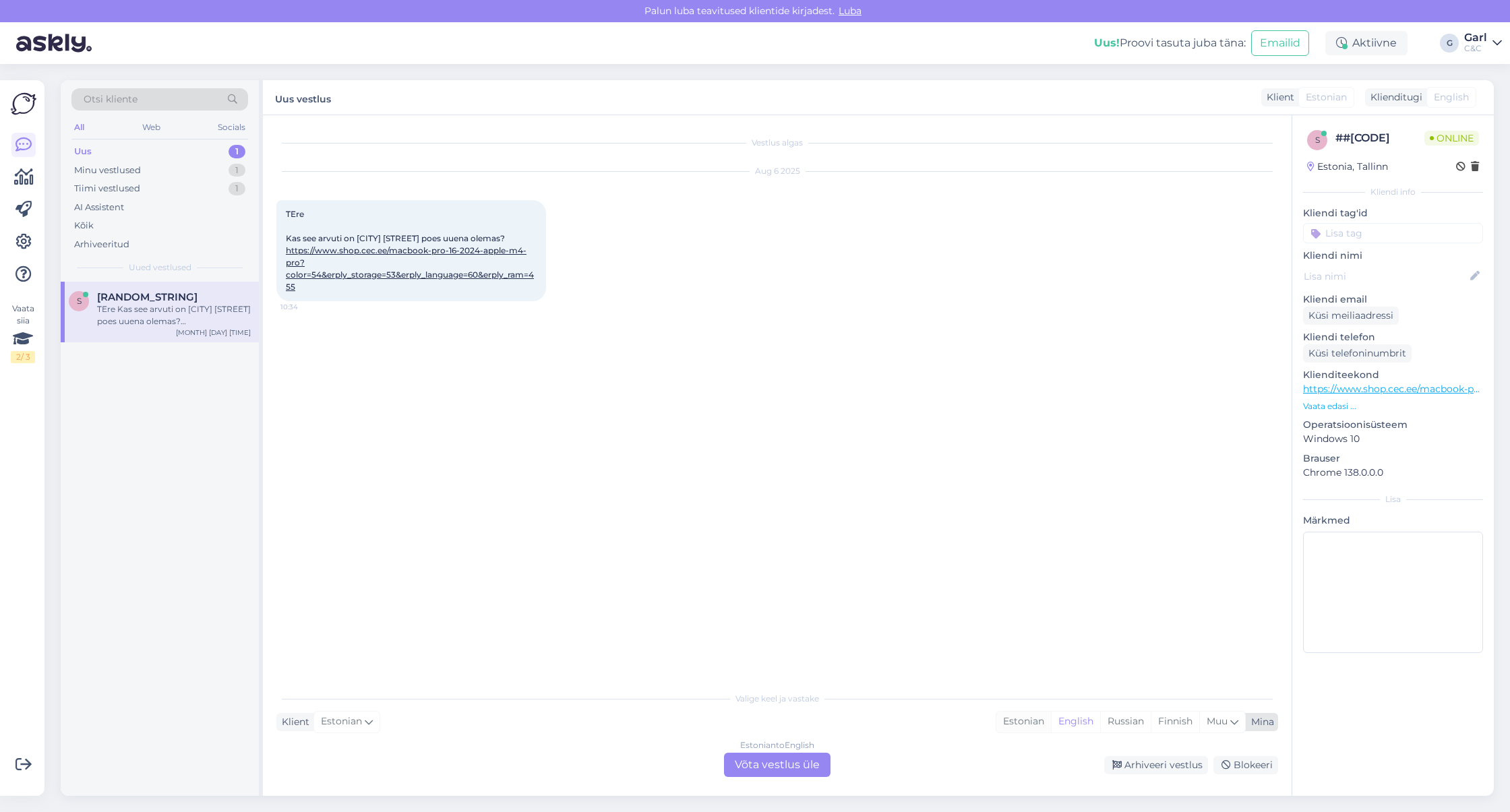 click on "Estonian" at bounding box center (1023, 722) 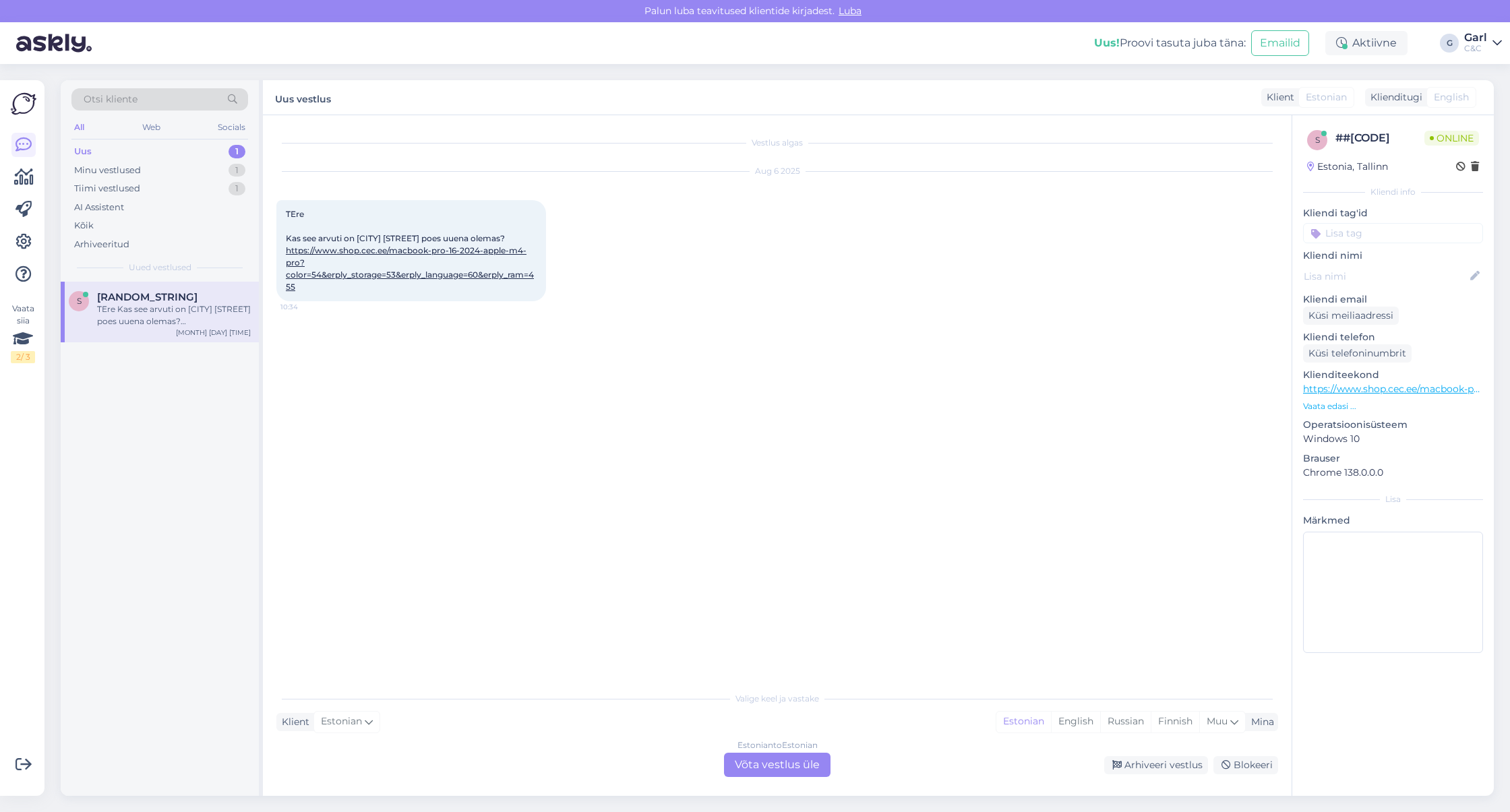 click on "Estonian  to  Estonian Võta vestlus üle" at bounding box center (777, 765) 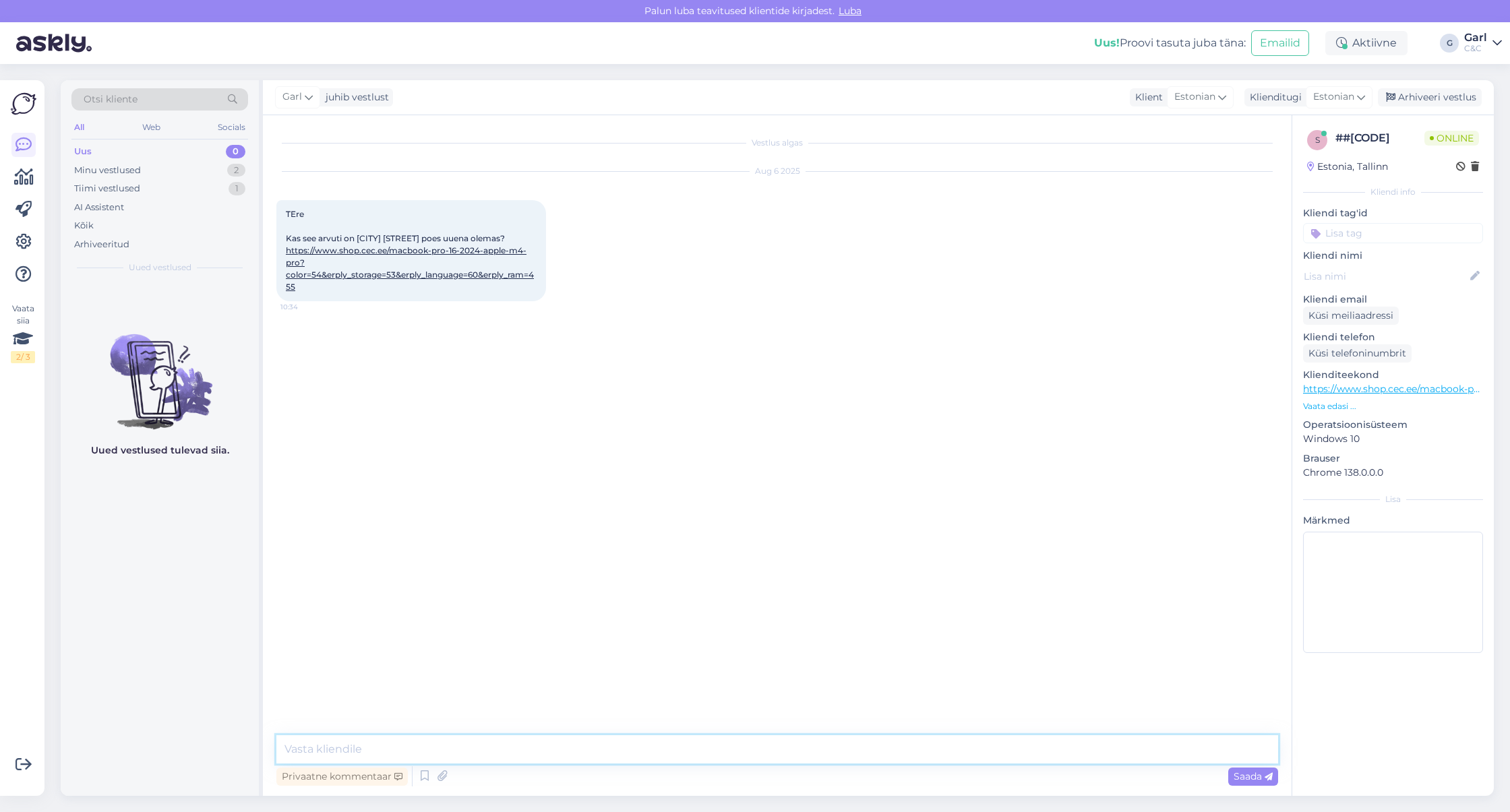 click at bounding box center [777, 749] 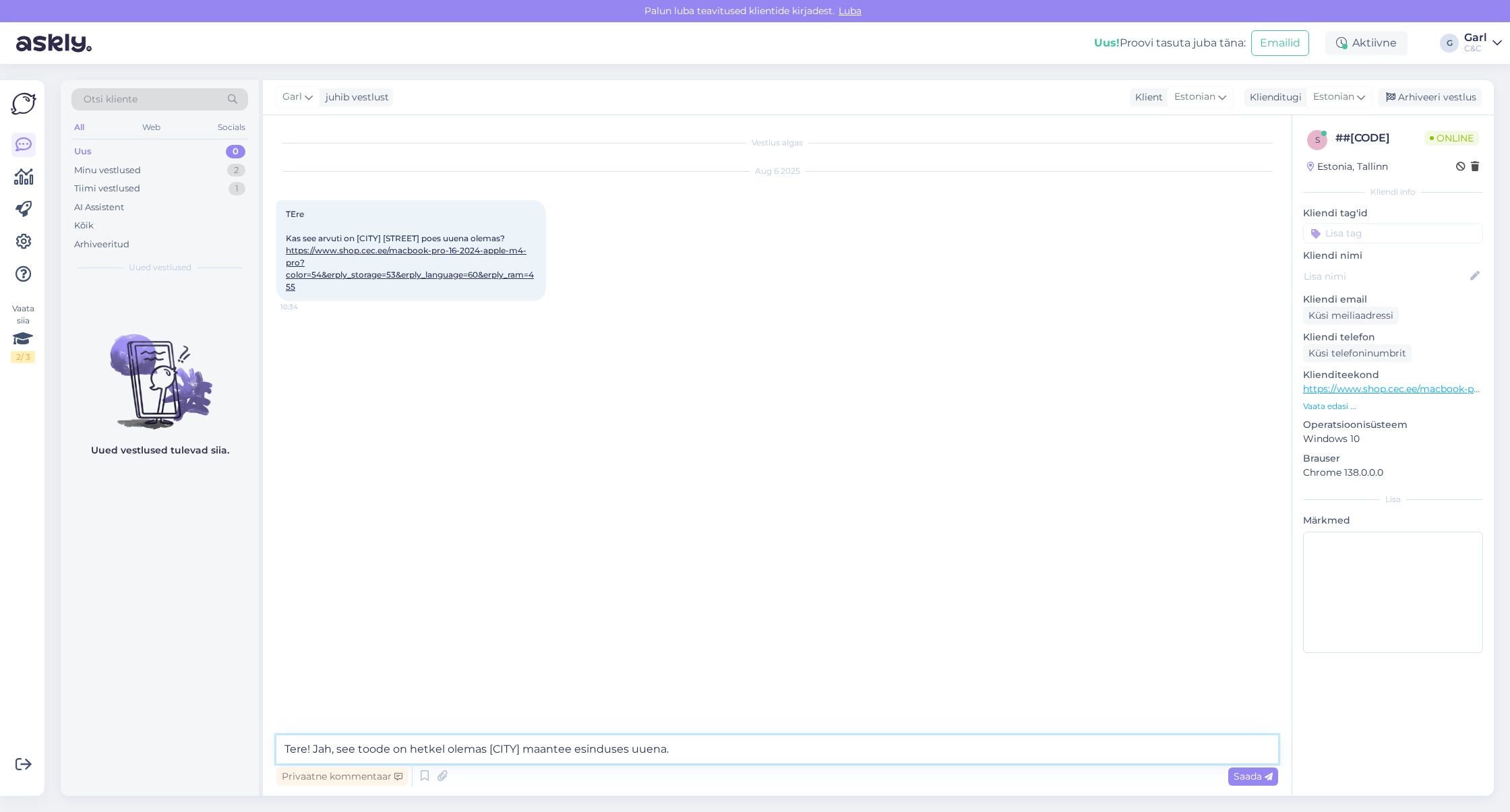 type on "Tere! Jah, see toode on hetkel olemas [CITY] maantee esinduses uuena." 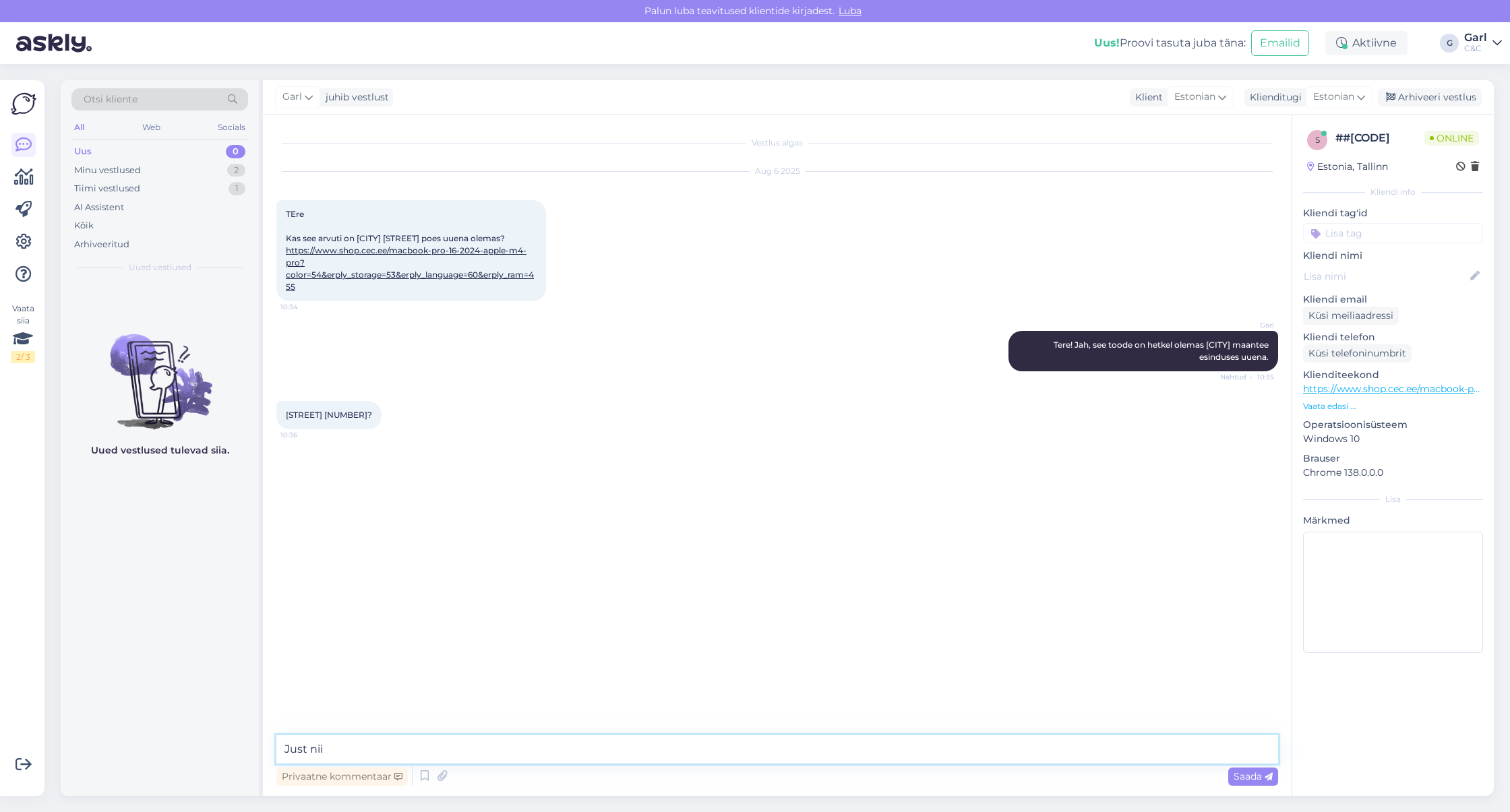 type on "Just nii." 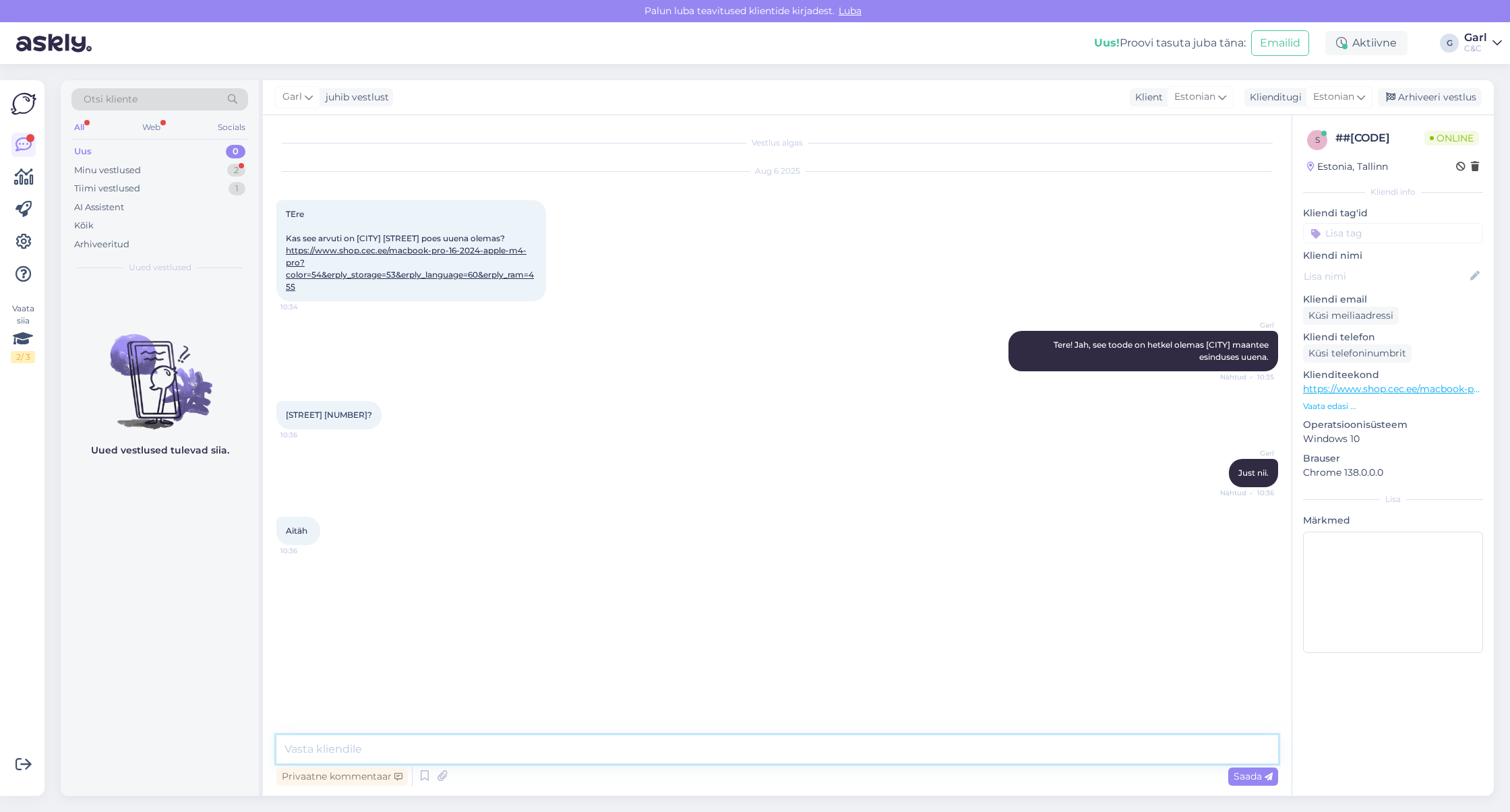 click at bounding box center (777, 749) 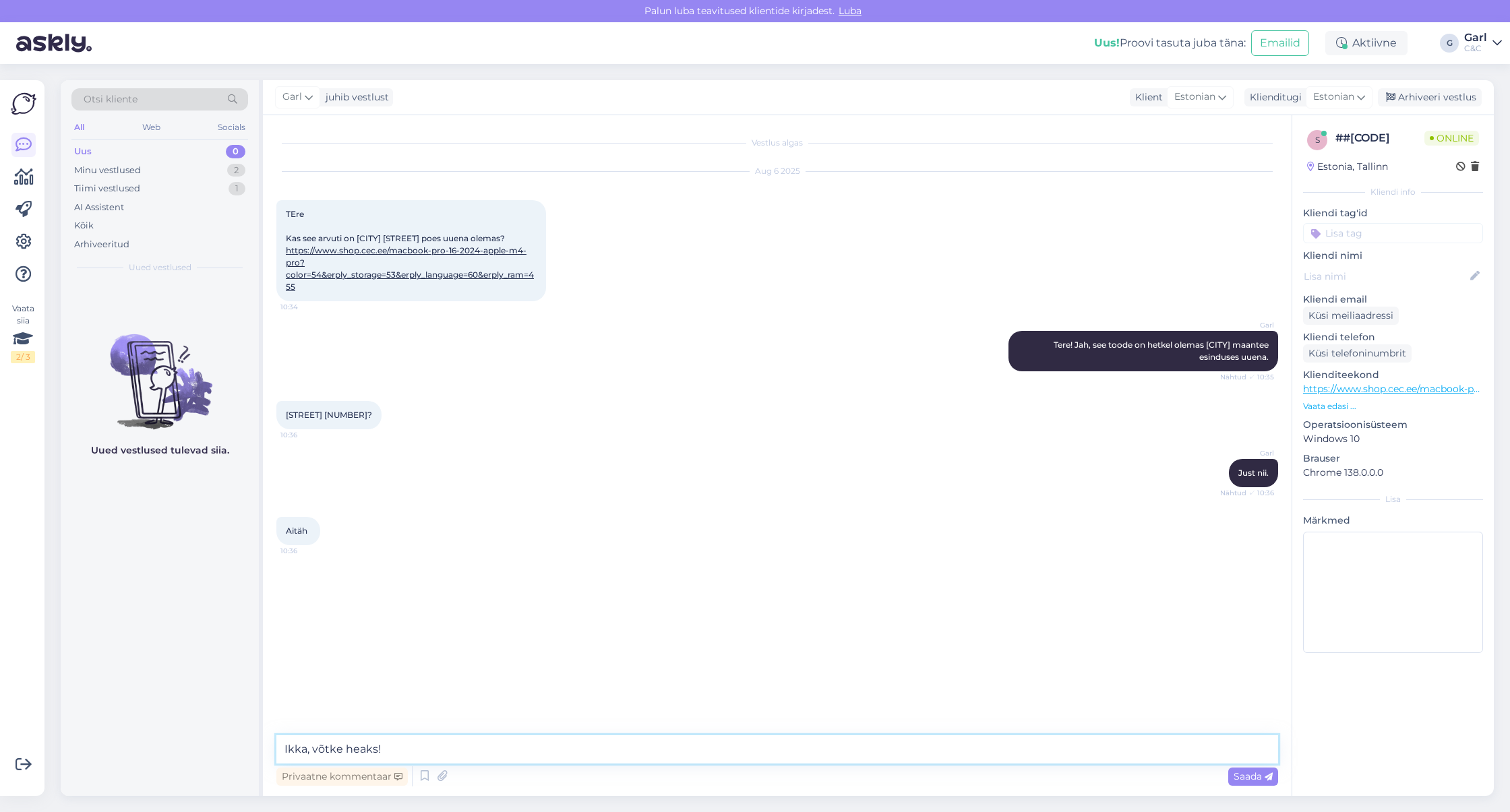 type on "Ikka, võtke heaks!" 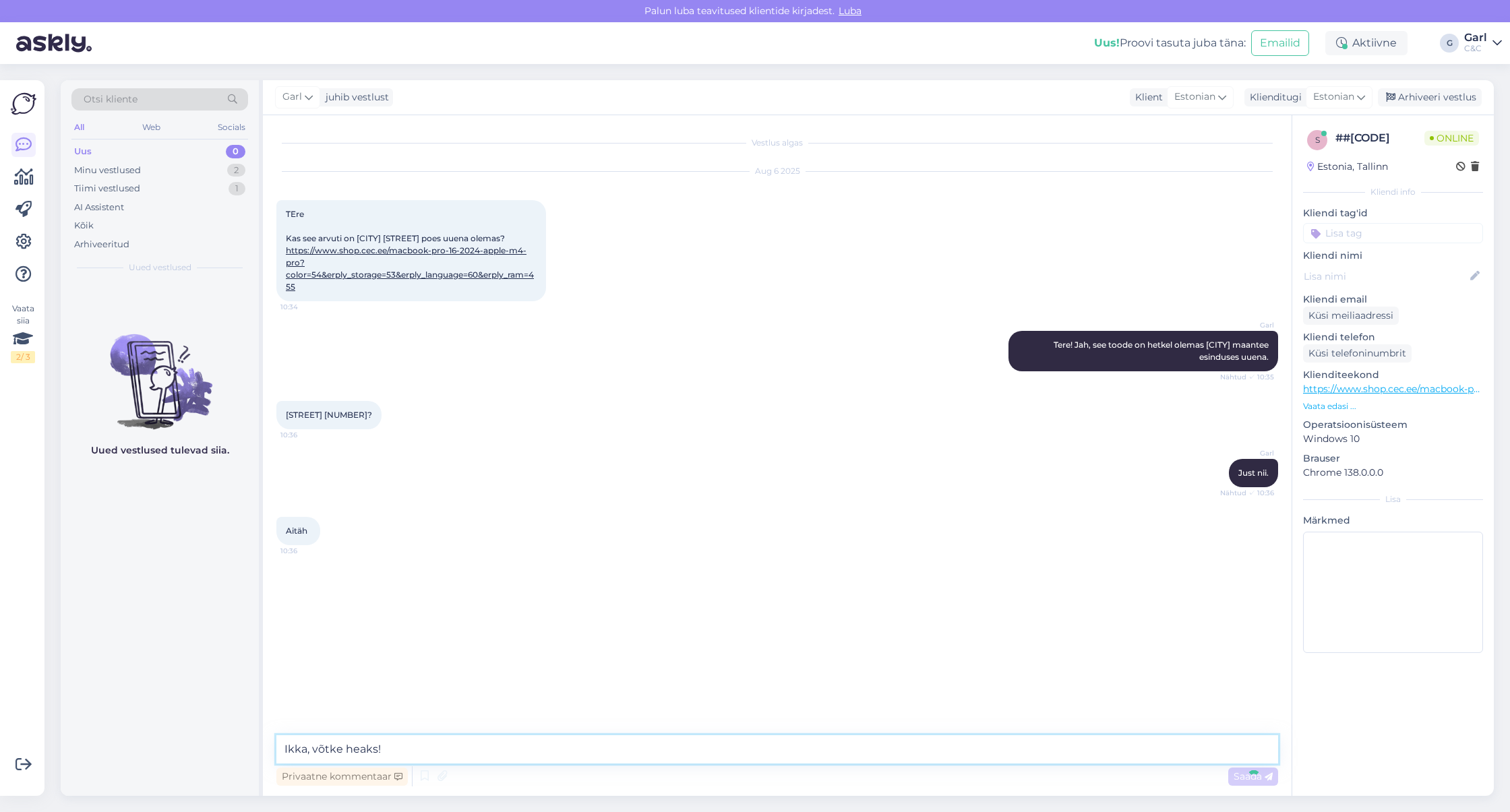 type 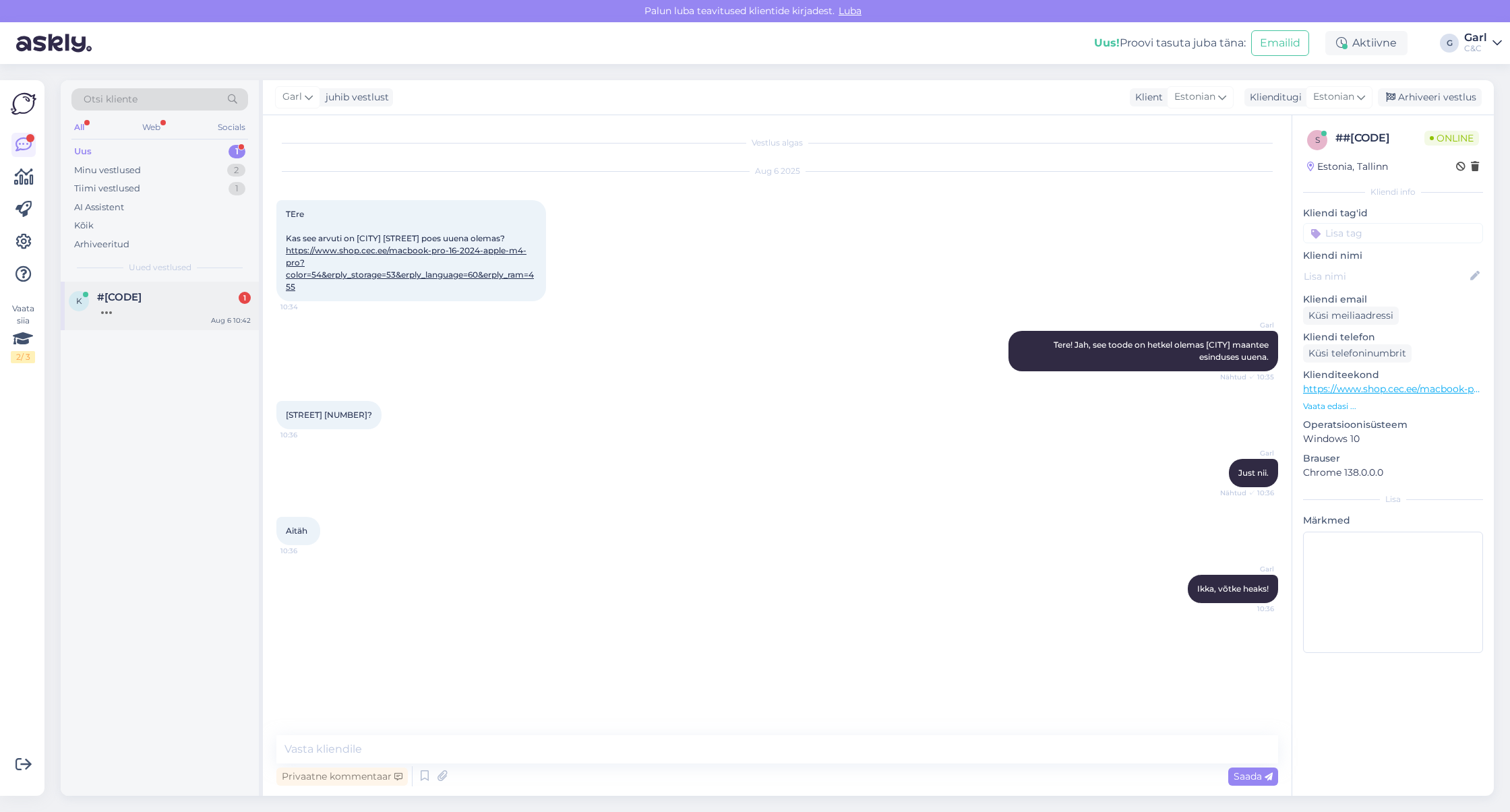 click at bounding box center [174, 309] 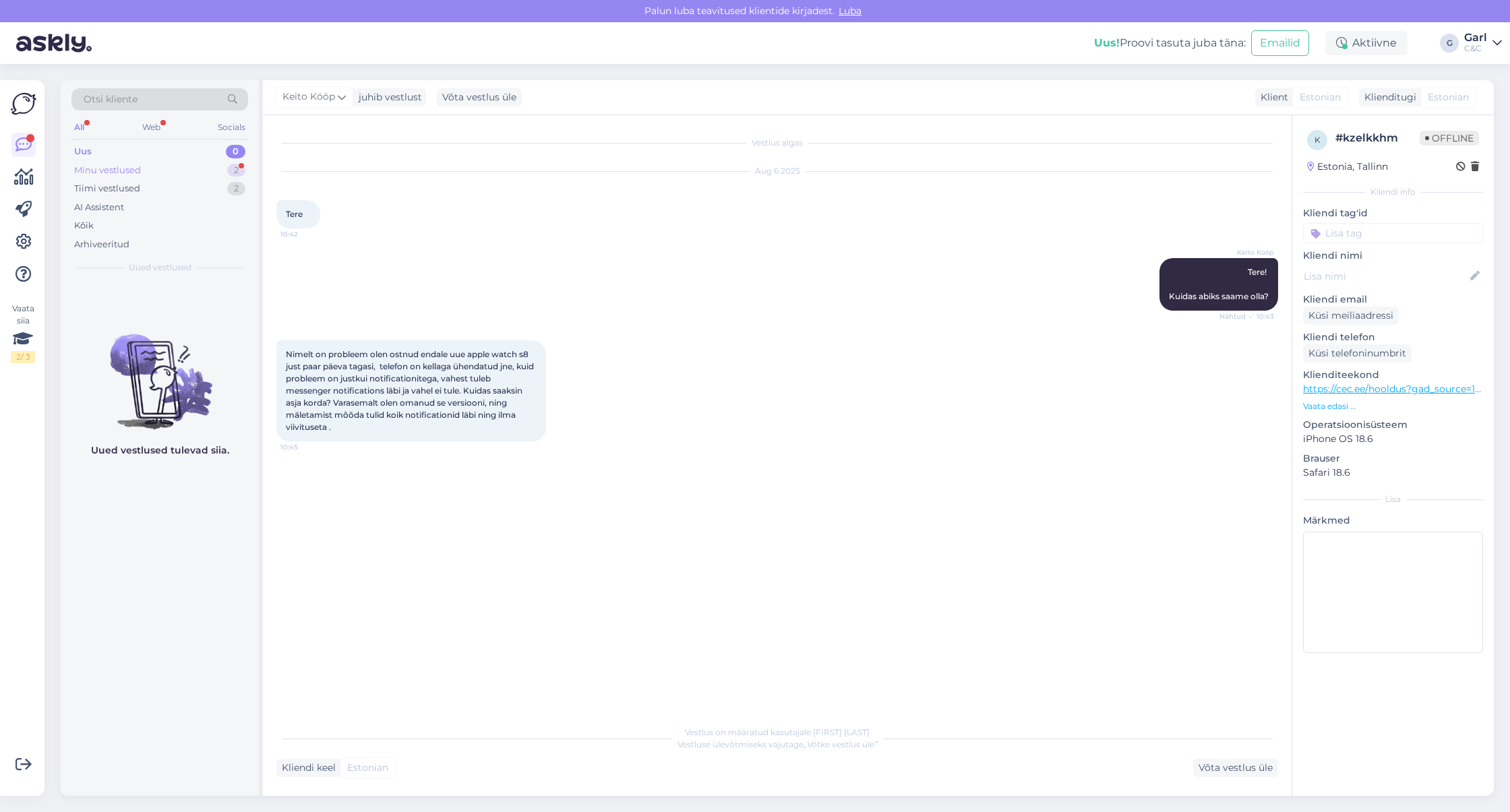 click on "Minu vestlused 2" at bounding box center (160, 170) 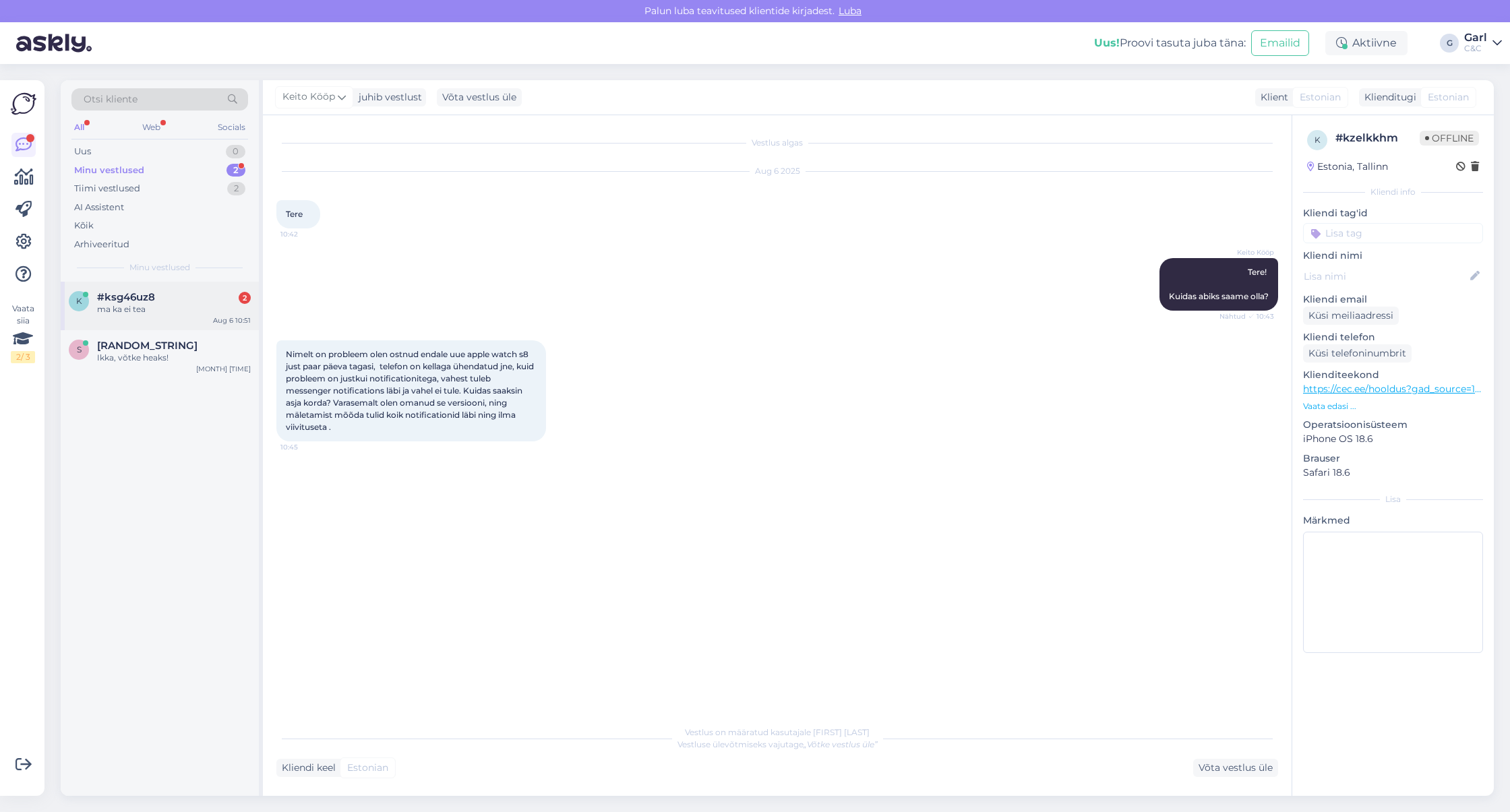 click on "#ksg46uz8 2" at bounding box center [174, 297] 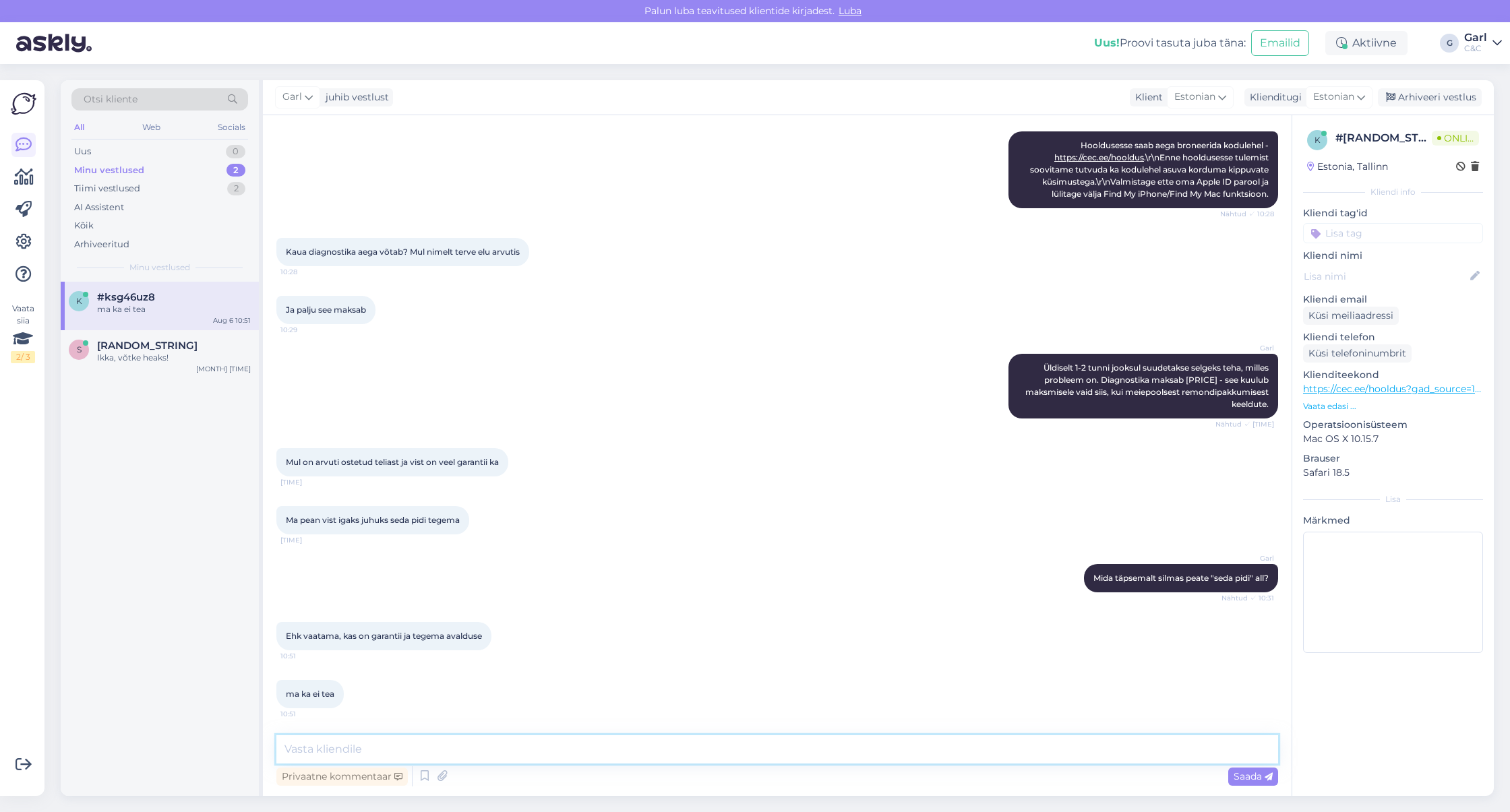 click at bounding box center [777, 749] 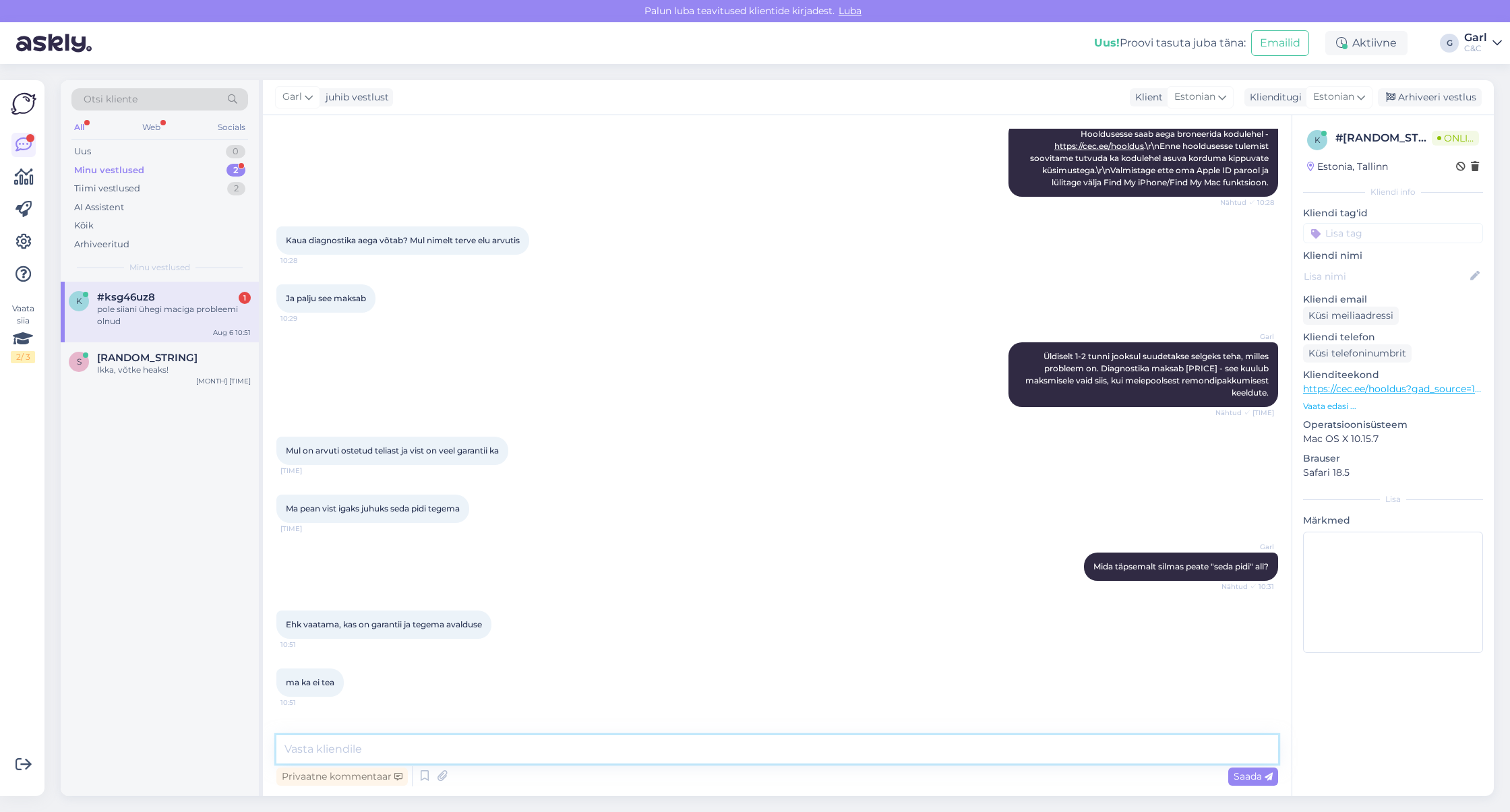 scroll, scrollTop: 315, scrollLeft: 0, axis: vertical 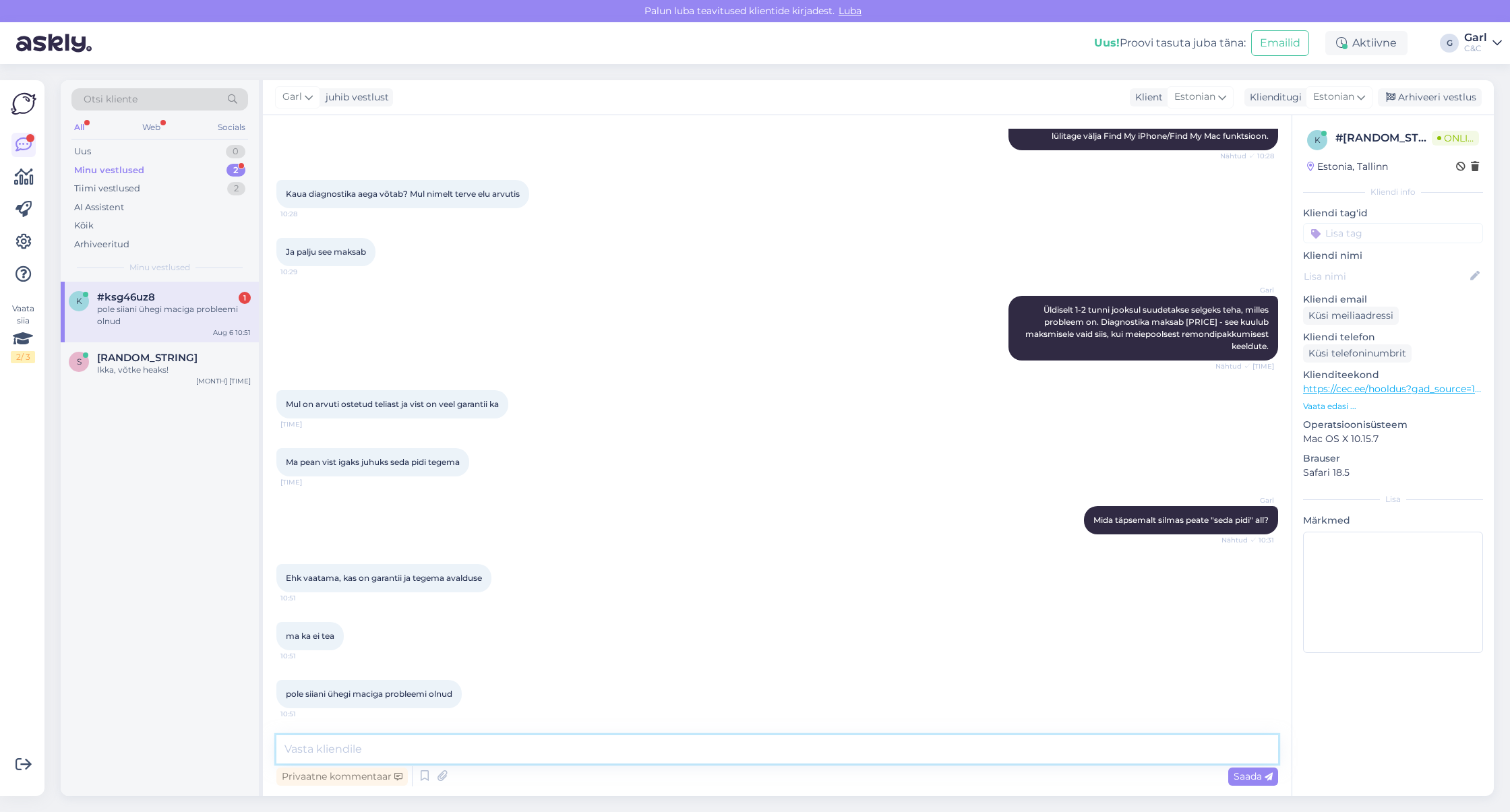 click at bounding box center (777, 749) 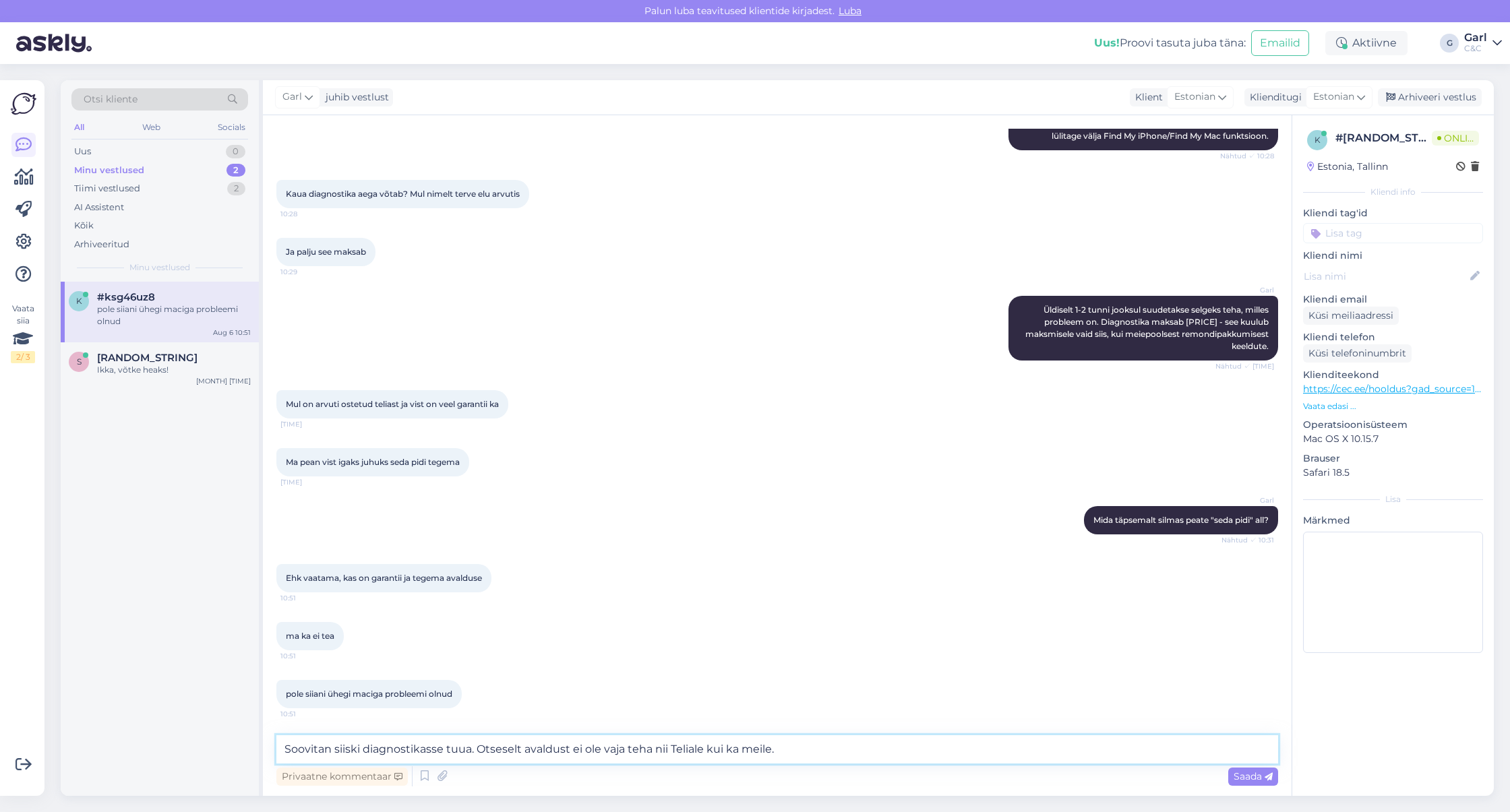 type on "Soovitan siiski diagnostikasse tuua. Otseselt avaldust ei ole vaja teha nii Teliale kui ka meile." 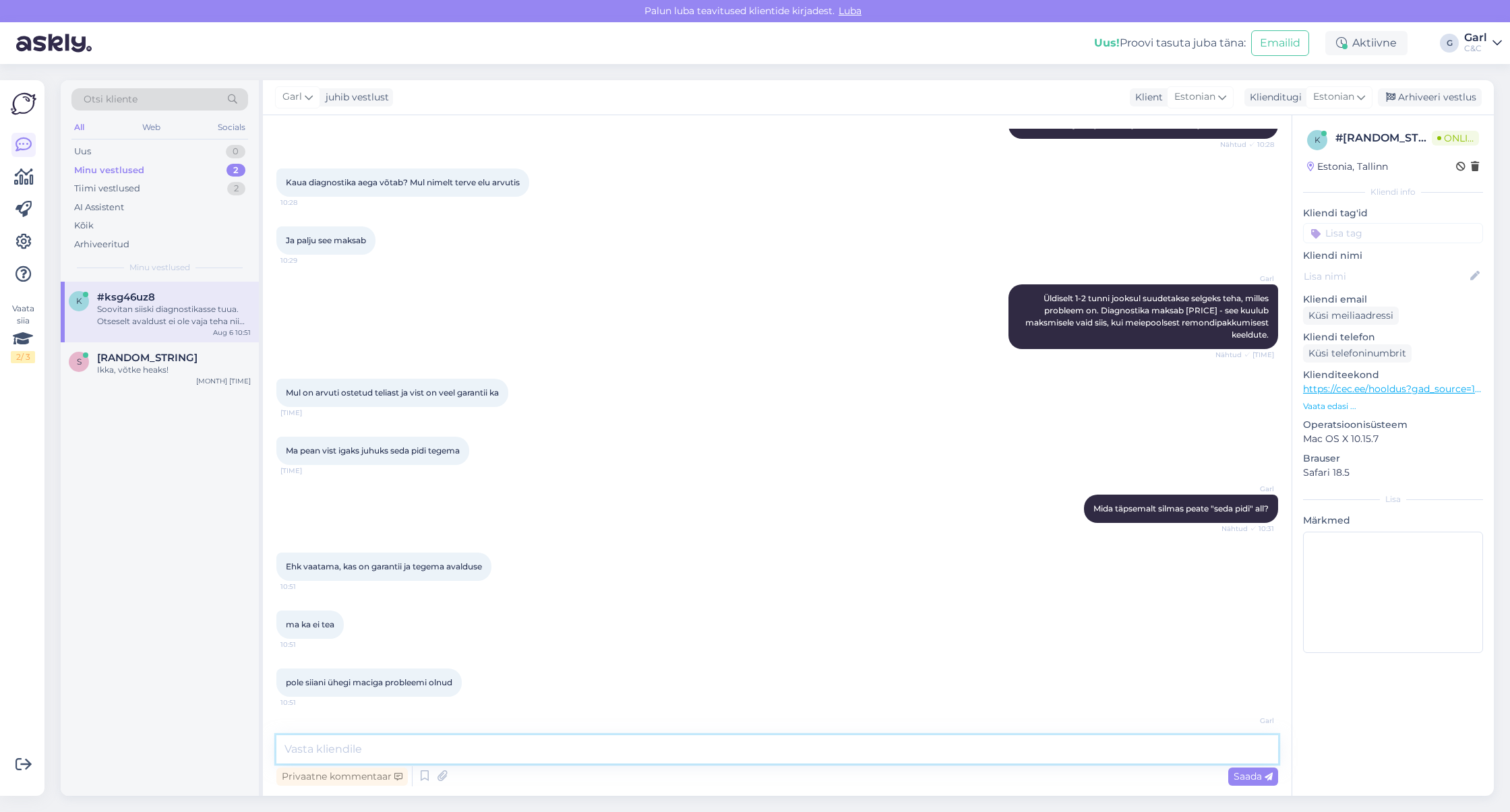 scroll, scrollTop: 385, scrollLeft: 0, axis: vertical 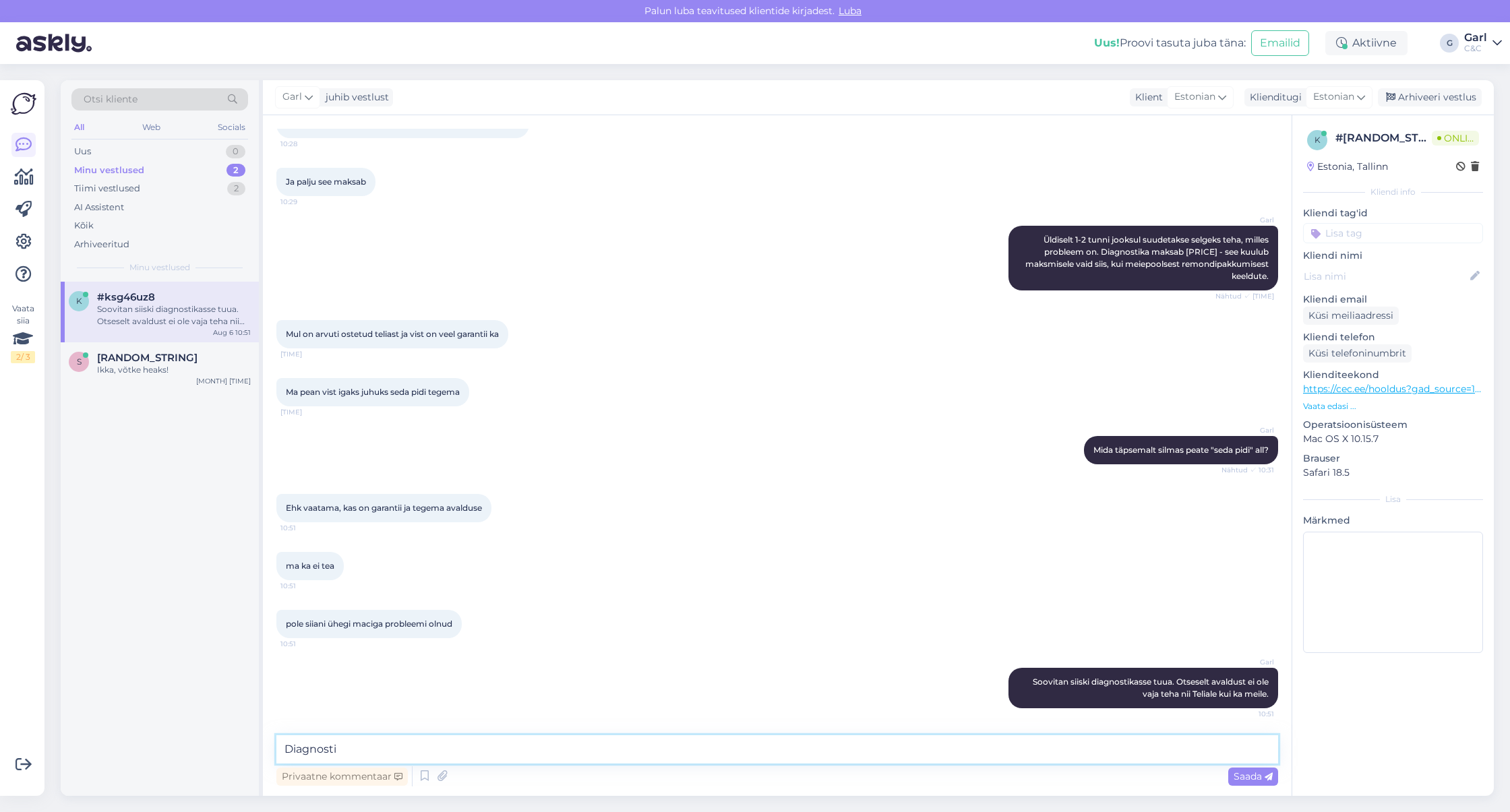 type on "Diagnostik" 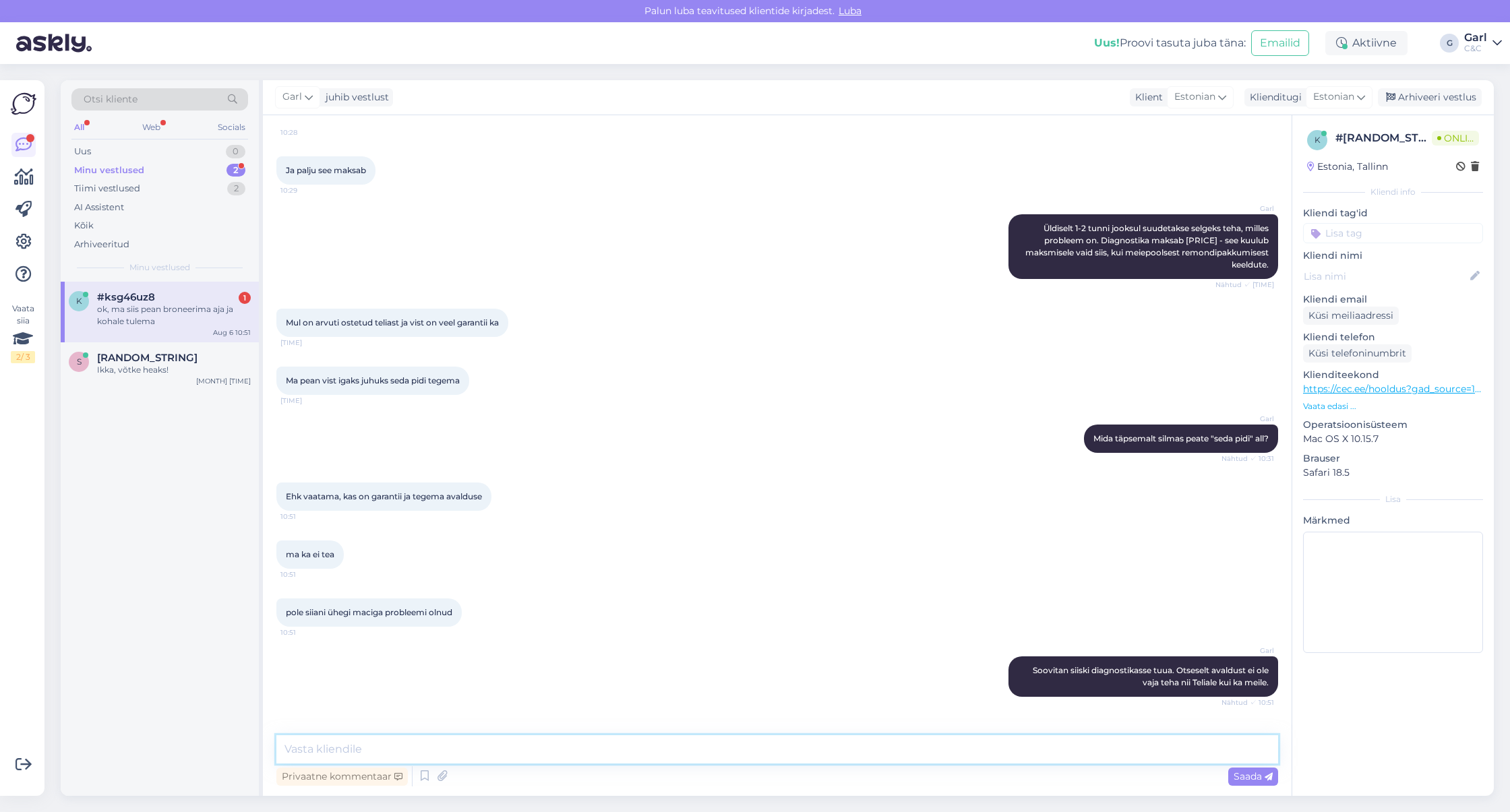 scroll, scrollTop: 443, scrollLeft: 0, axis: vertical 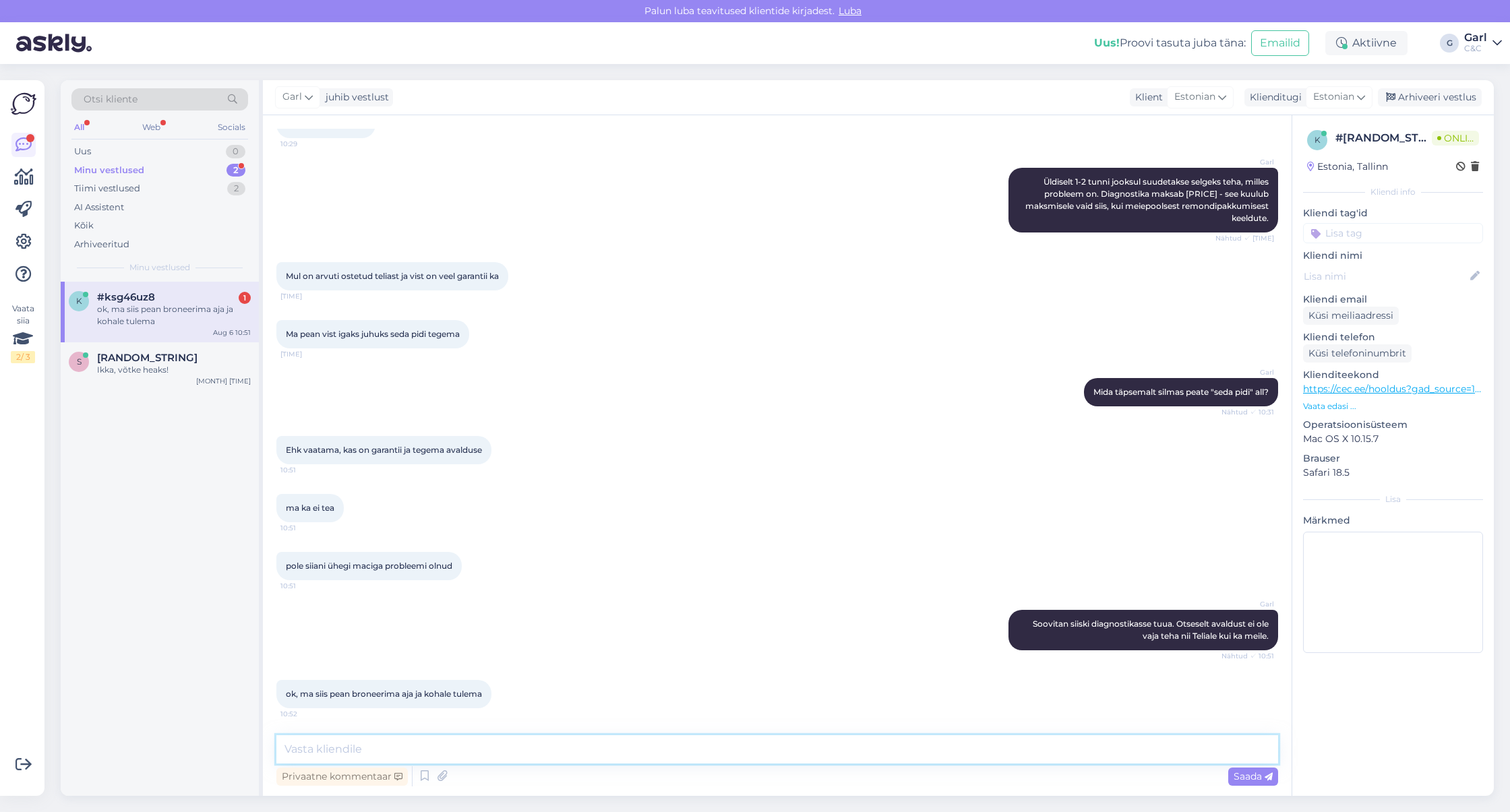 click at bounding box center (777, 749) 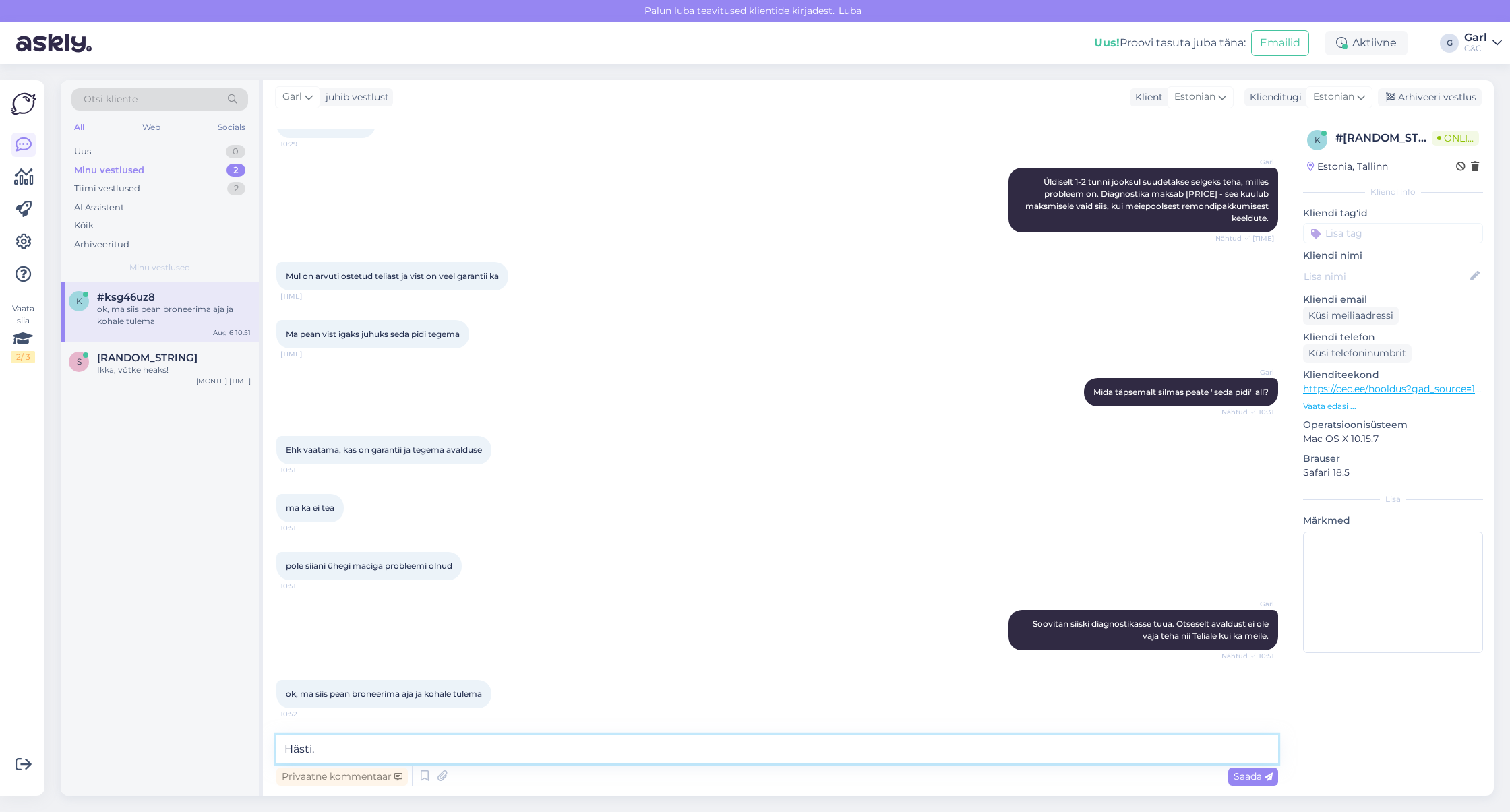 type on "Hästi." 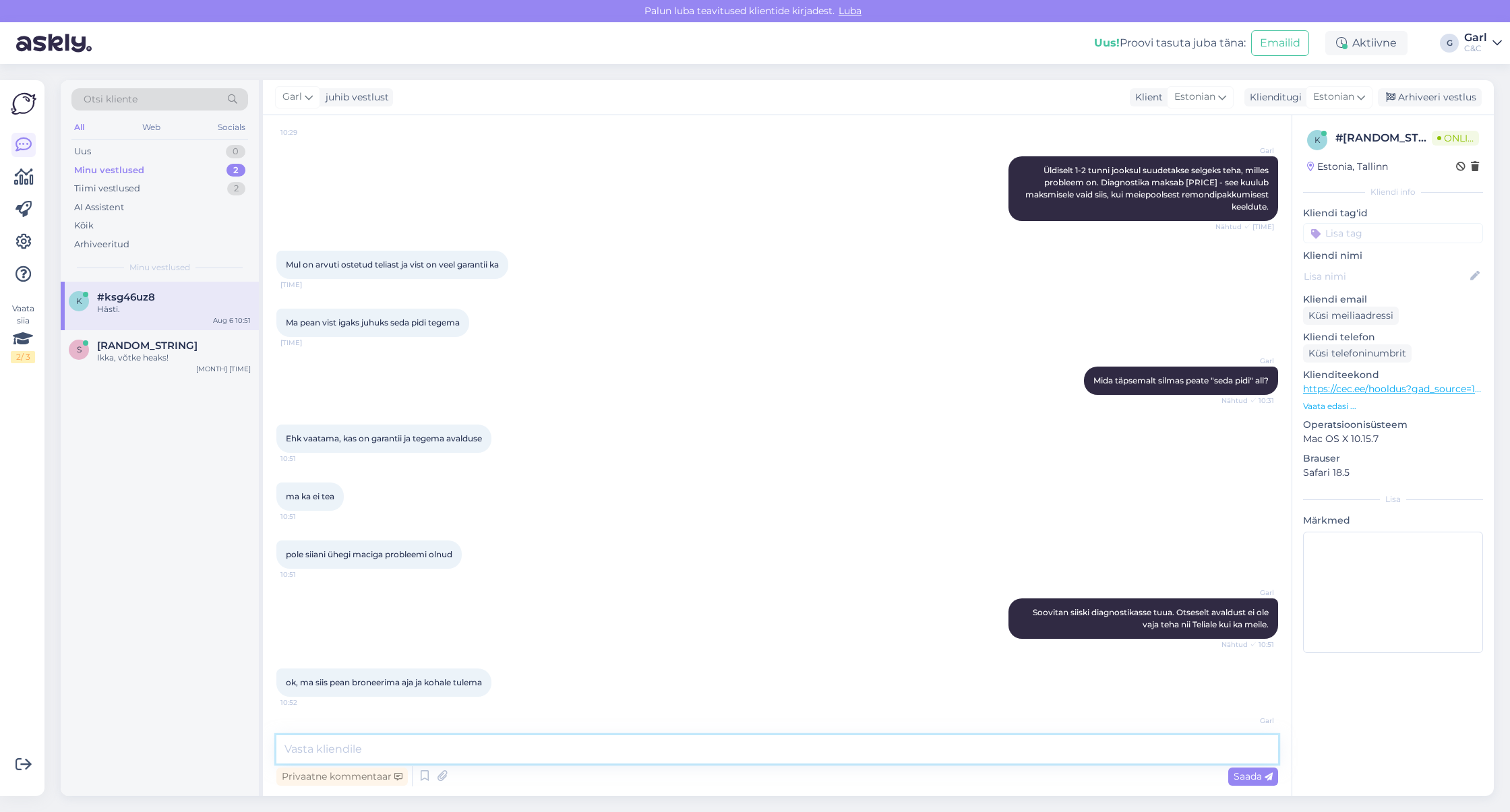 scroll, scrollTop: 501, scrollLeft: 0, axis: vertical 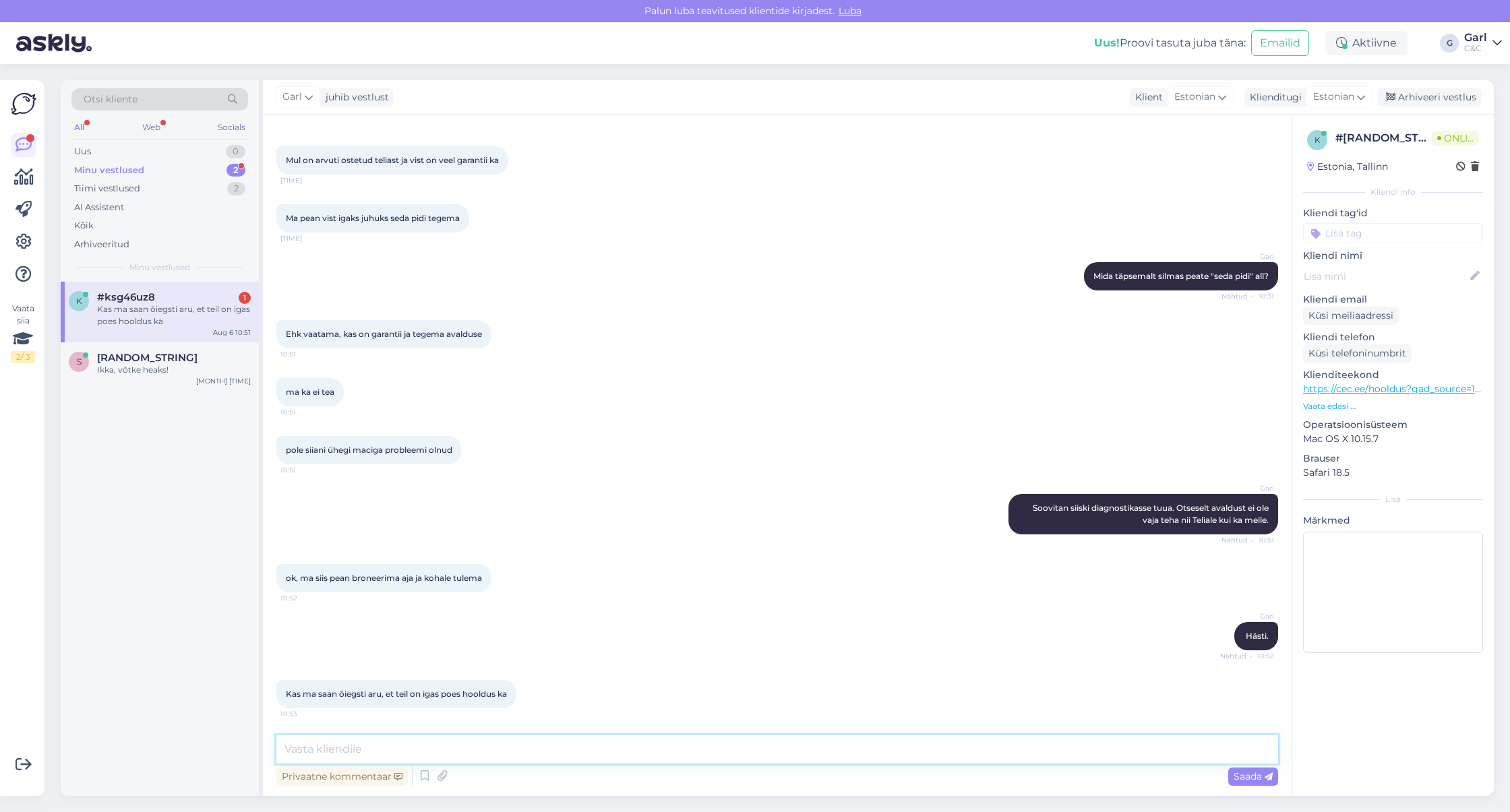 click at bounding box center [777, 749] 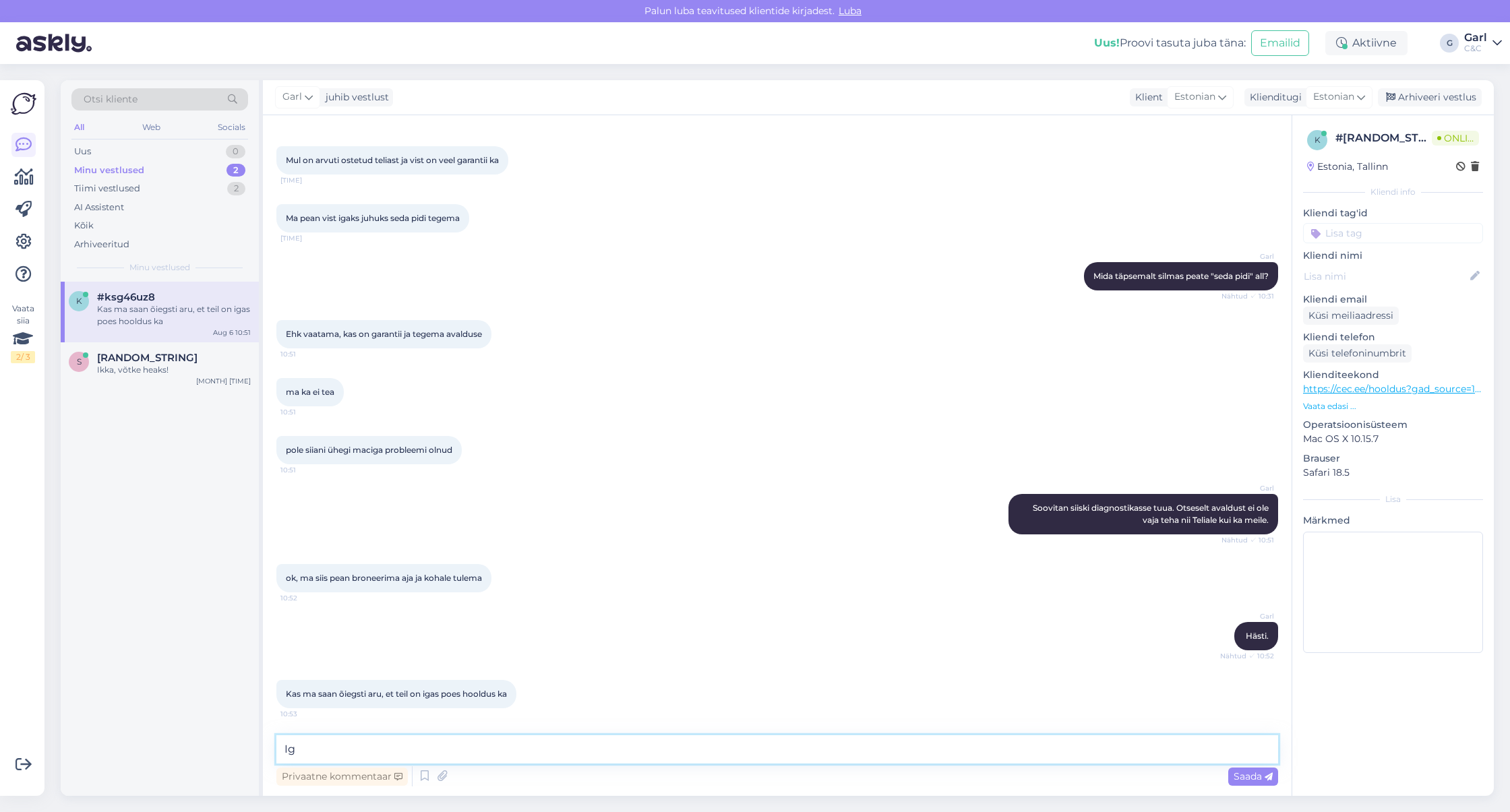 type on "I" 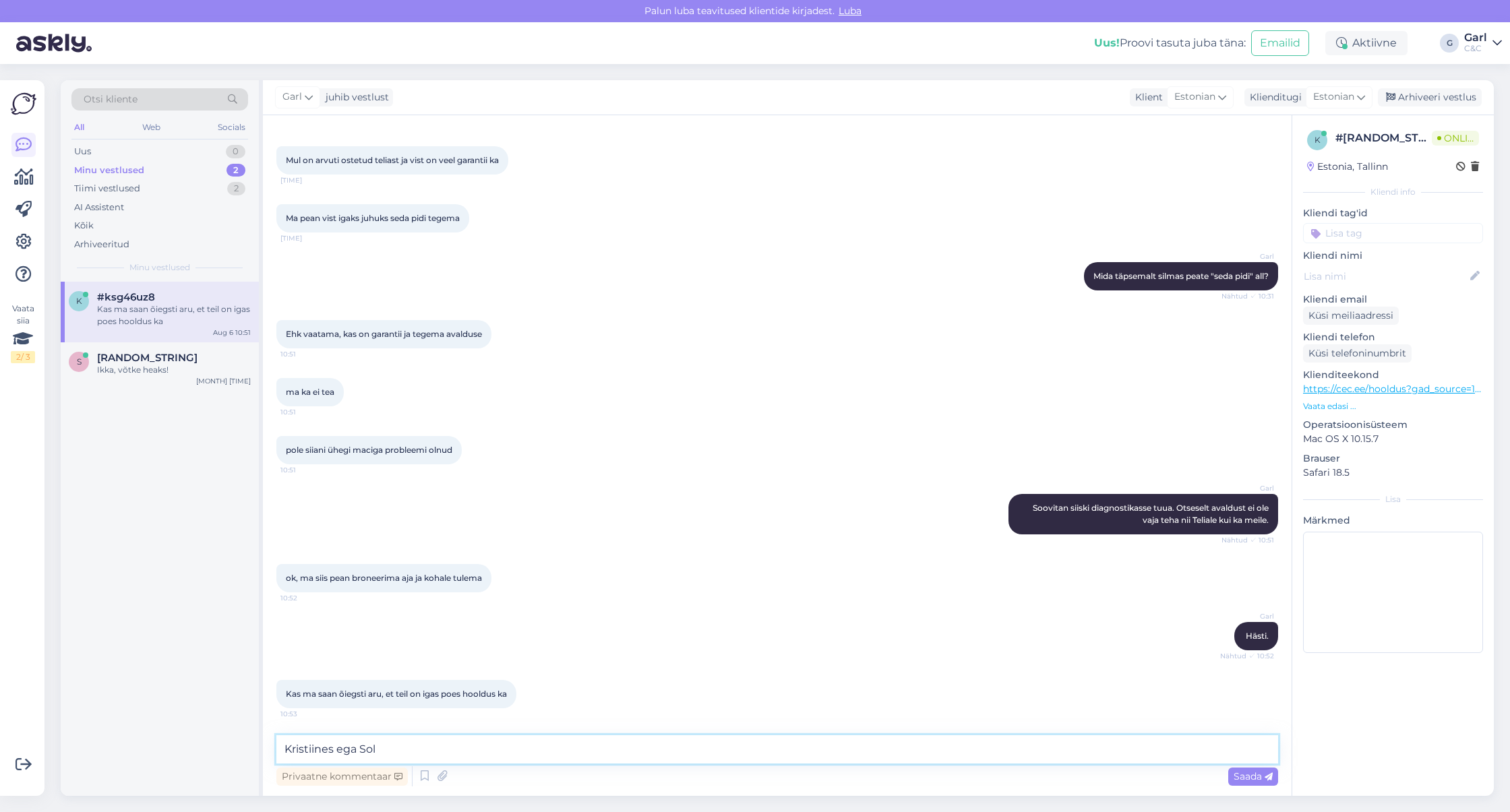 scroll, scrollTop: 629, scrollLeft: 0, axis: vertical 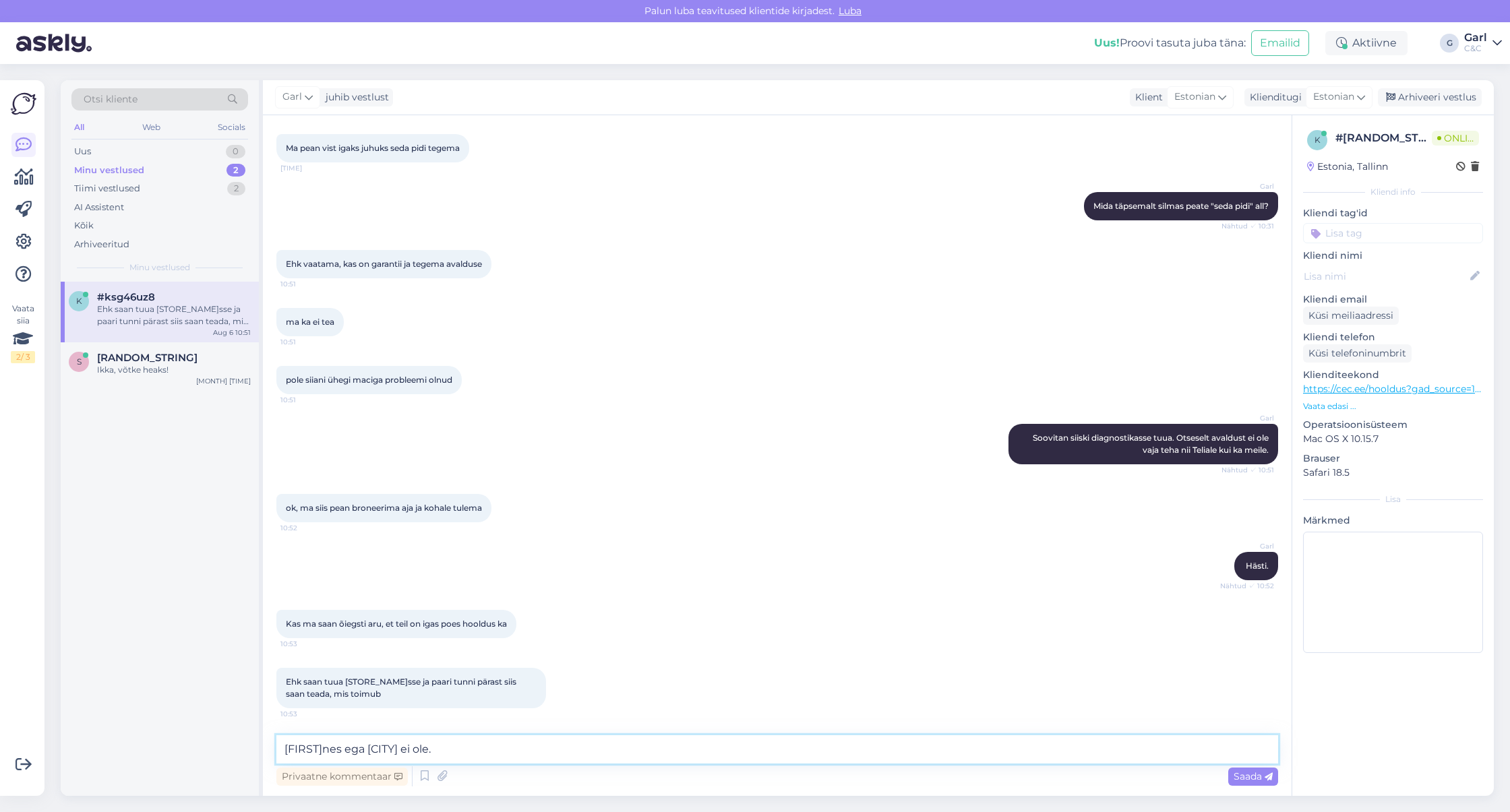 type on "[FIRST]nes ega [CITY] ei ole." 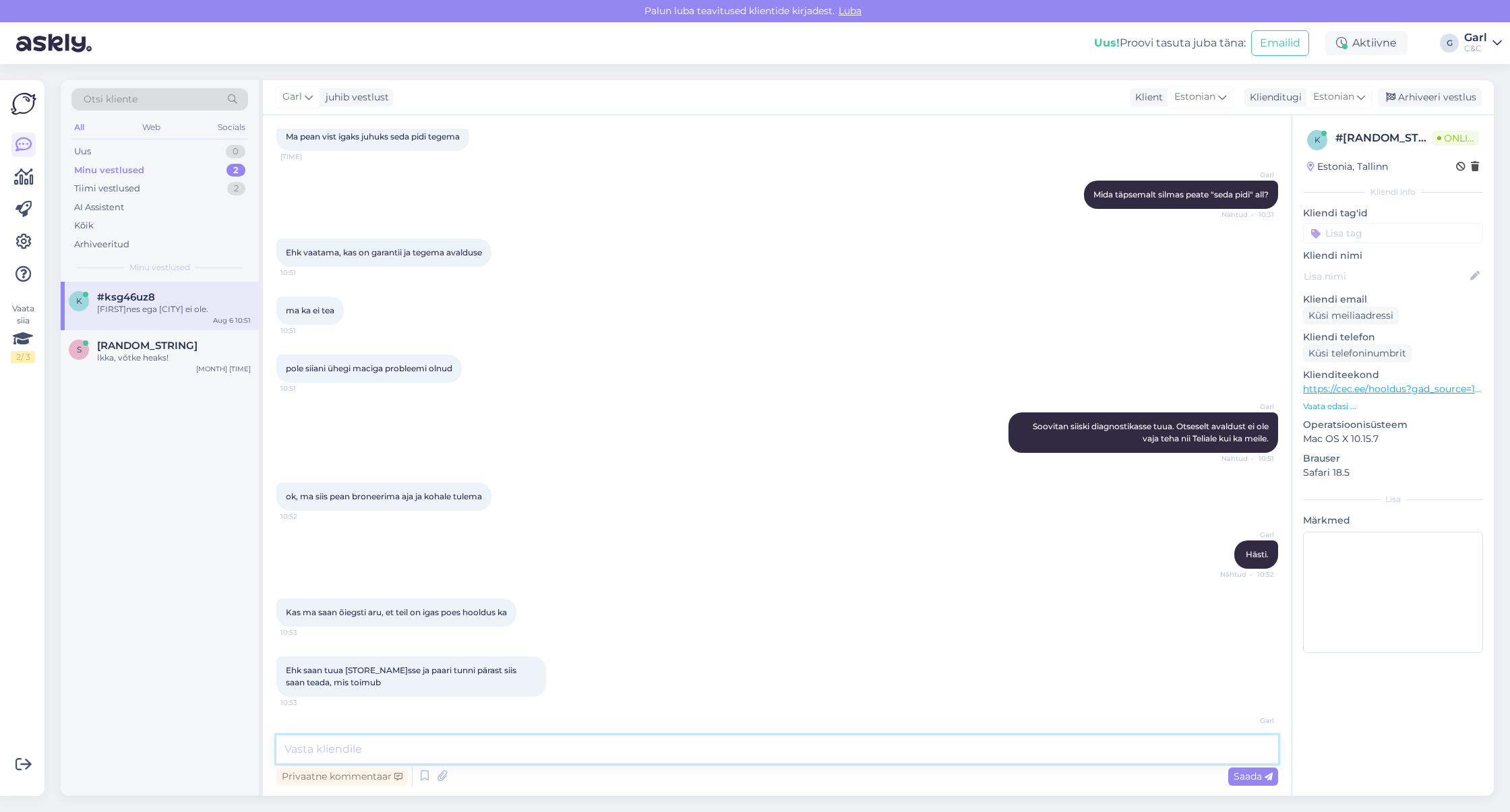 scroll, scrollTop: 687, scrollLeft: 0, axis: vertical 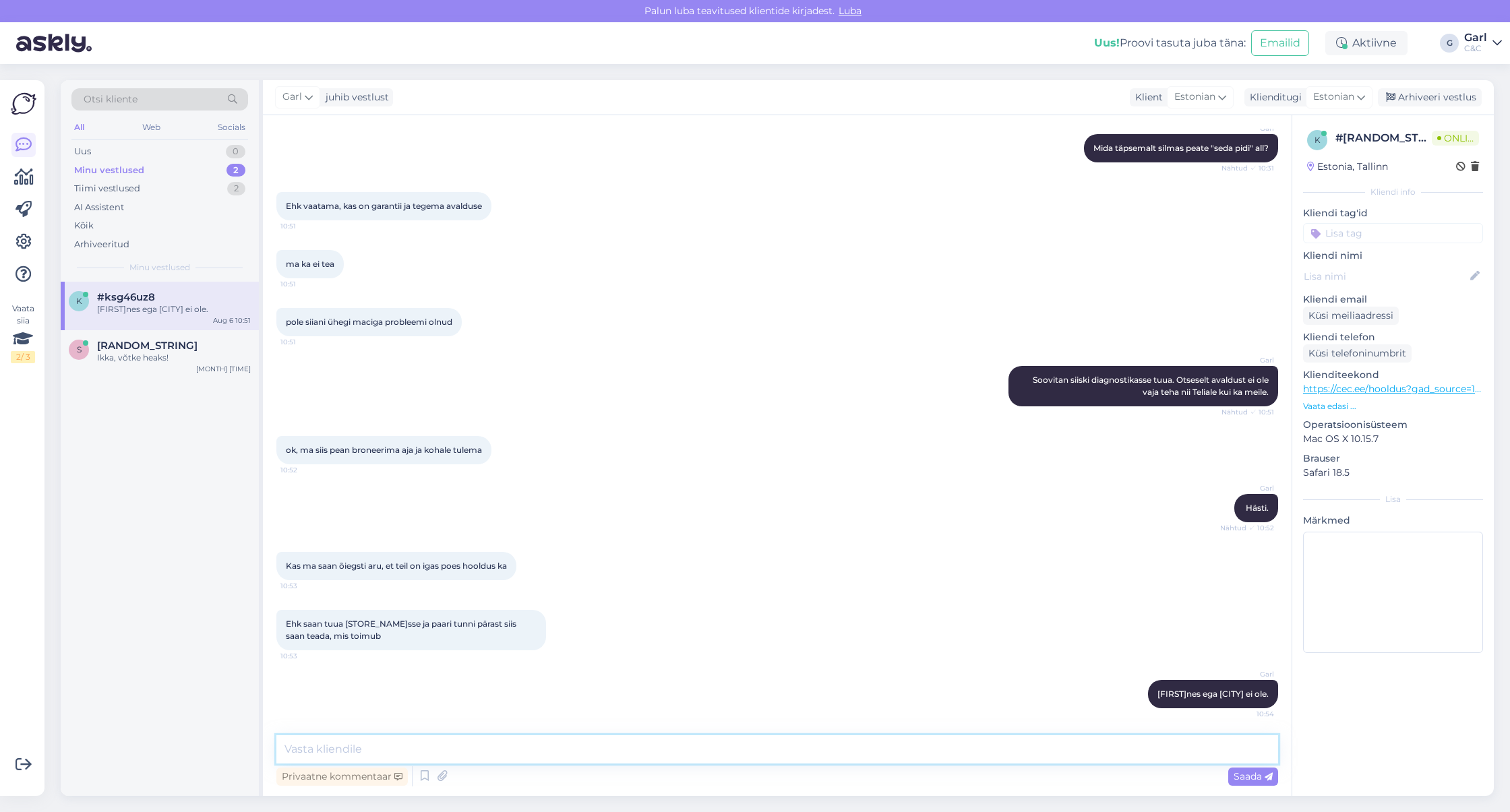 click at bounding box center [777, 749] 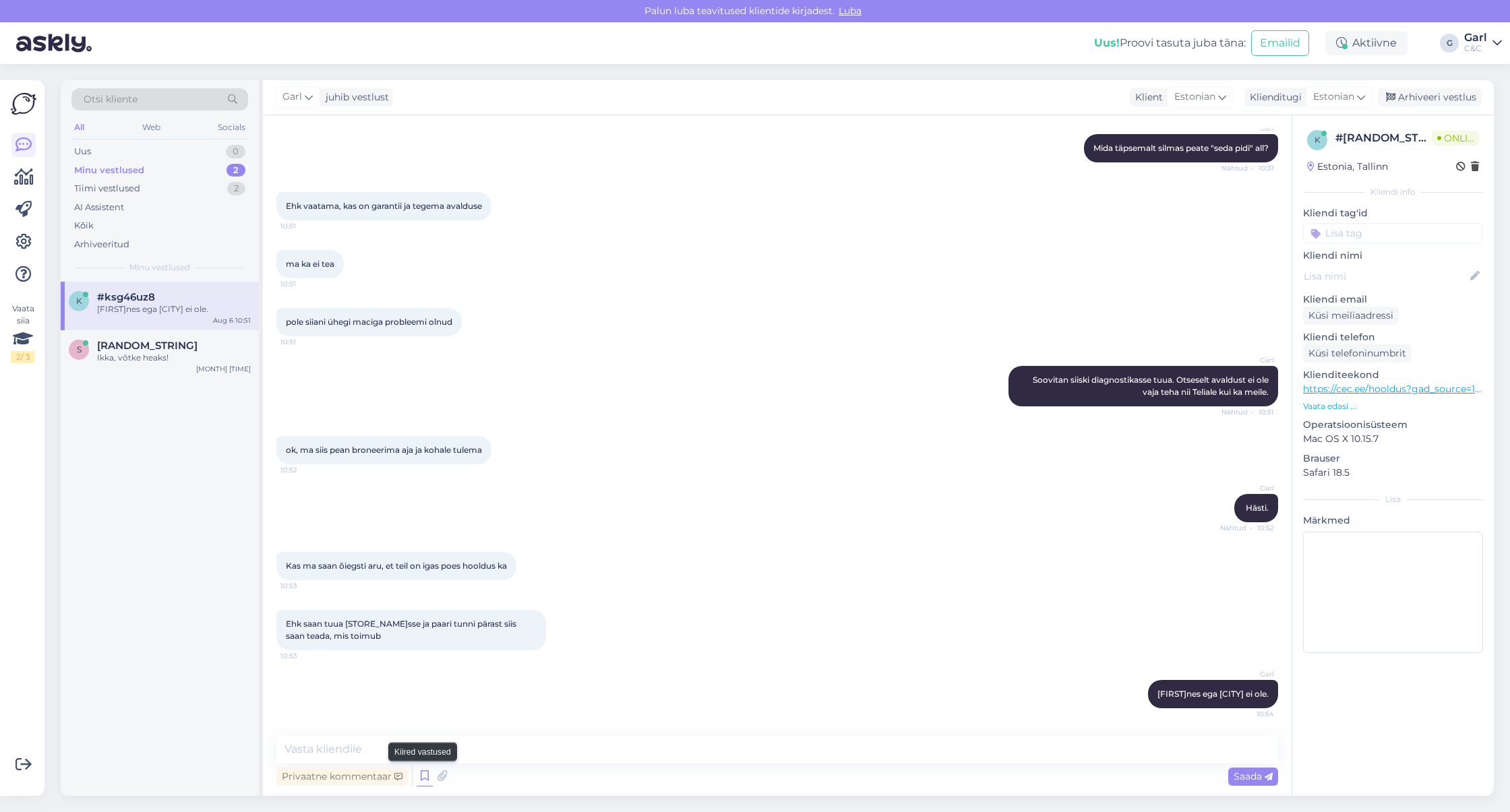 click at bounding box center (425, 776) 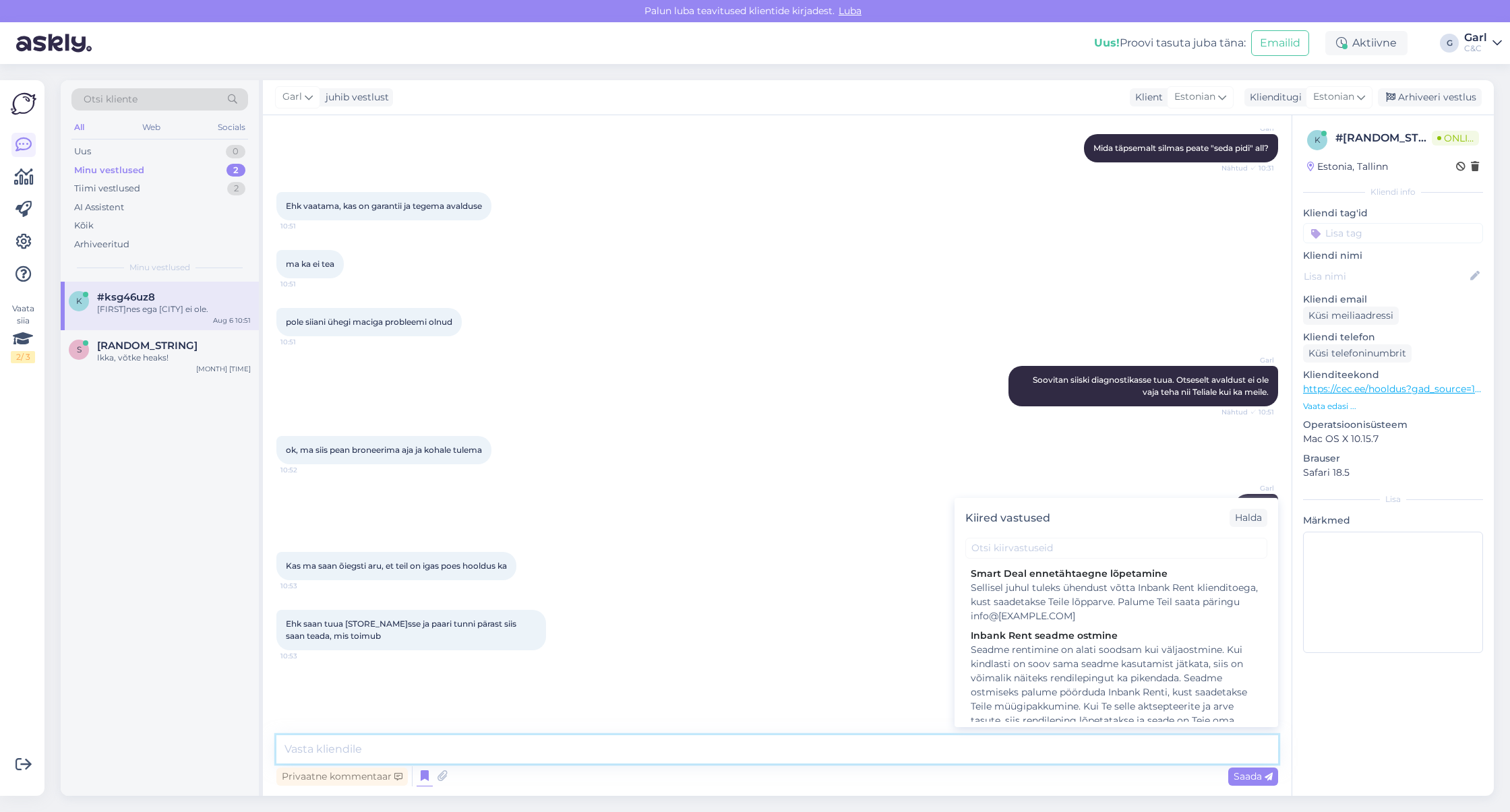click at bounding box center [777, 749] 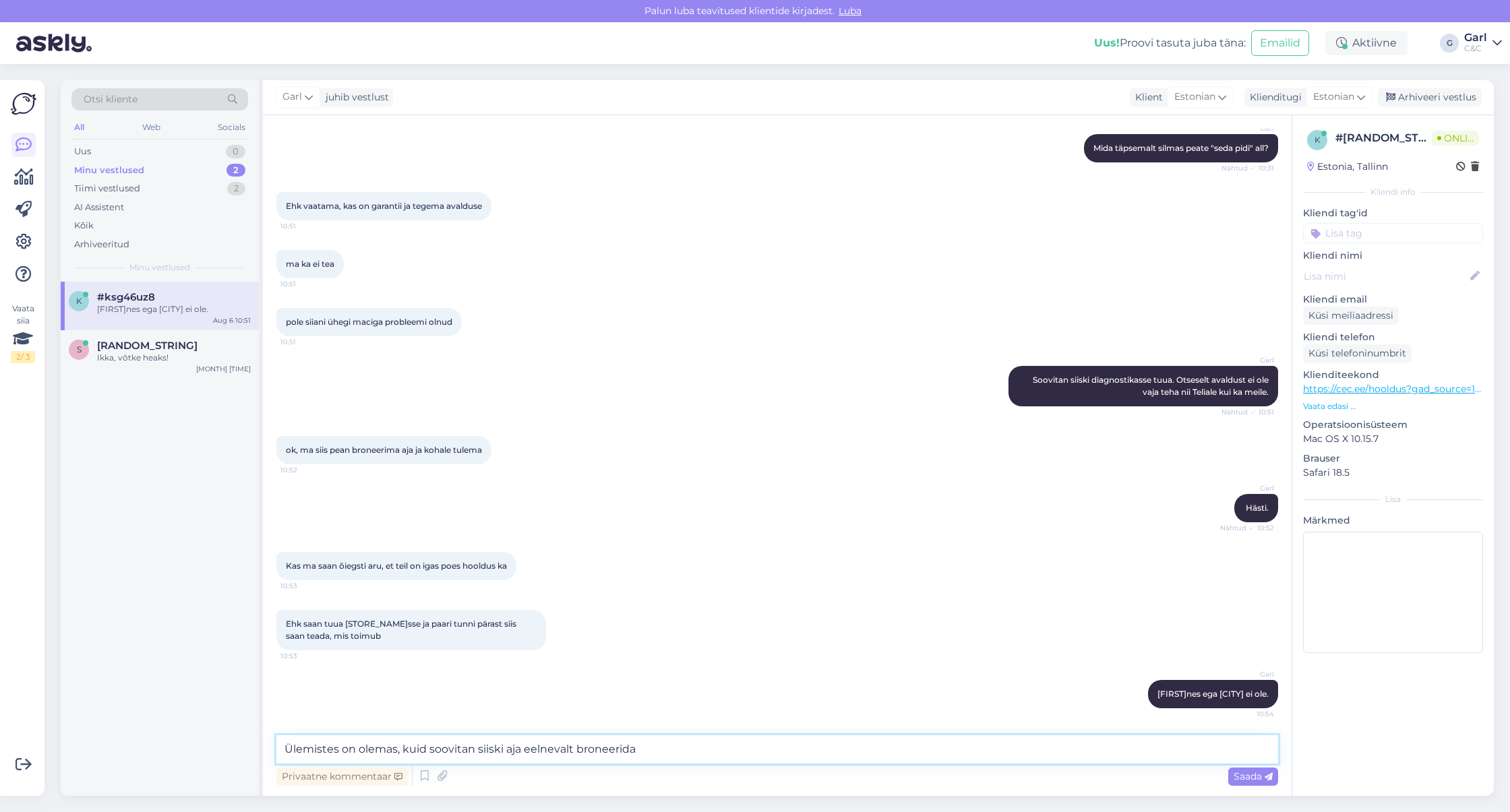 type on "Ülemistes on olemas, kuid soovitan siiski aja eelnevalt broneerida." 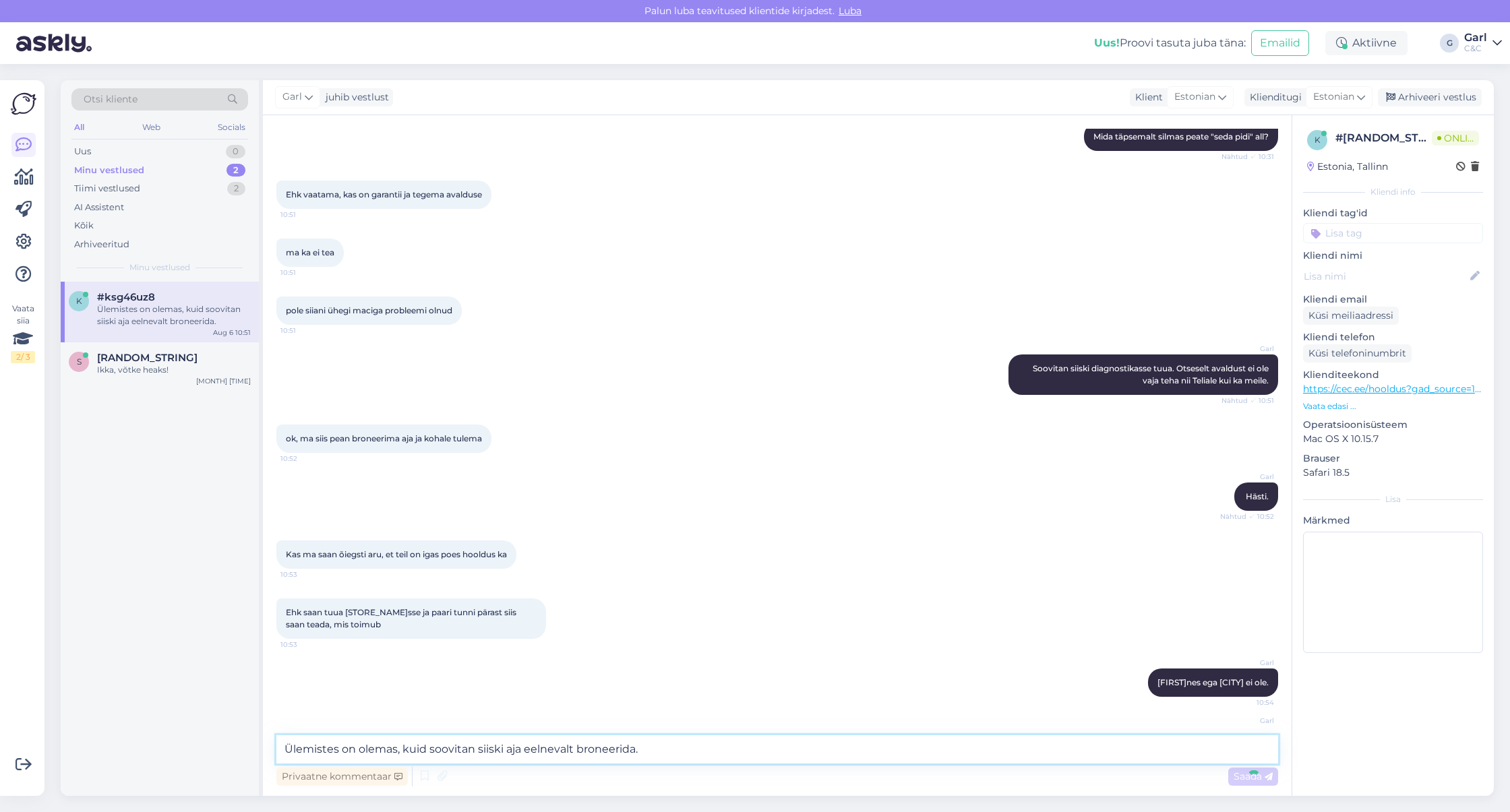 type 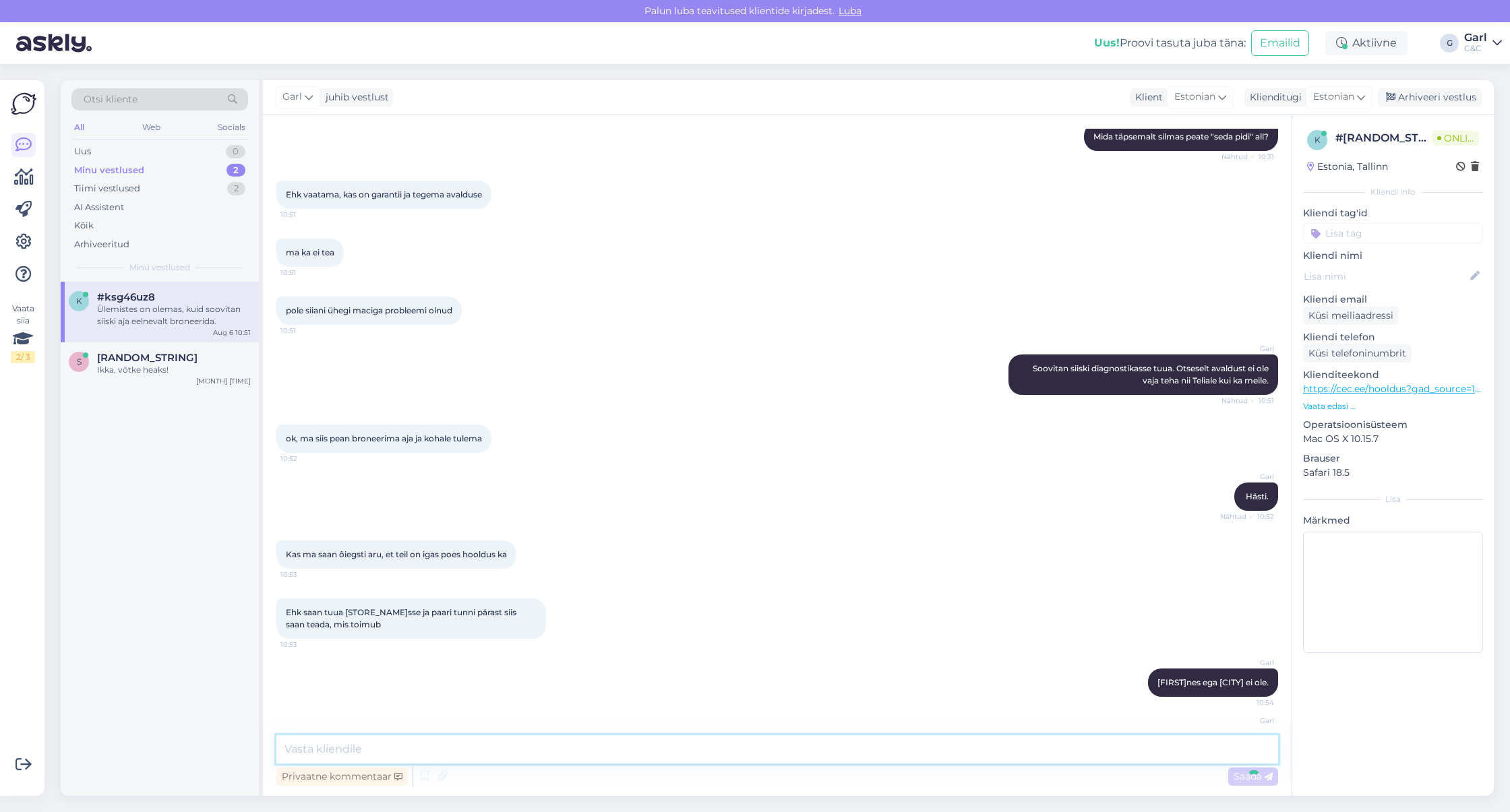 scroll, scrollTop: 757, scrollLeft: 0, axis: vertical 